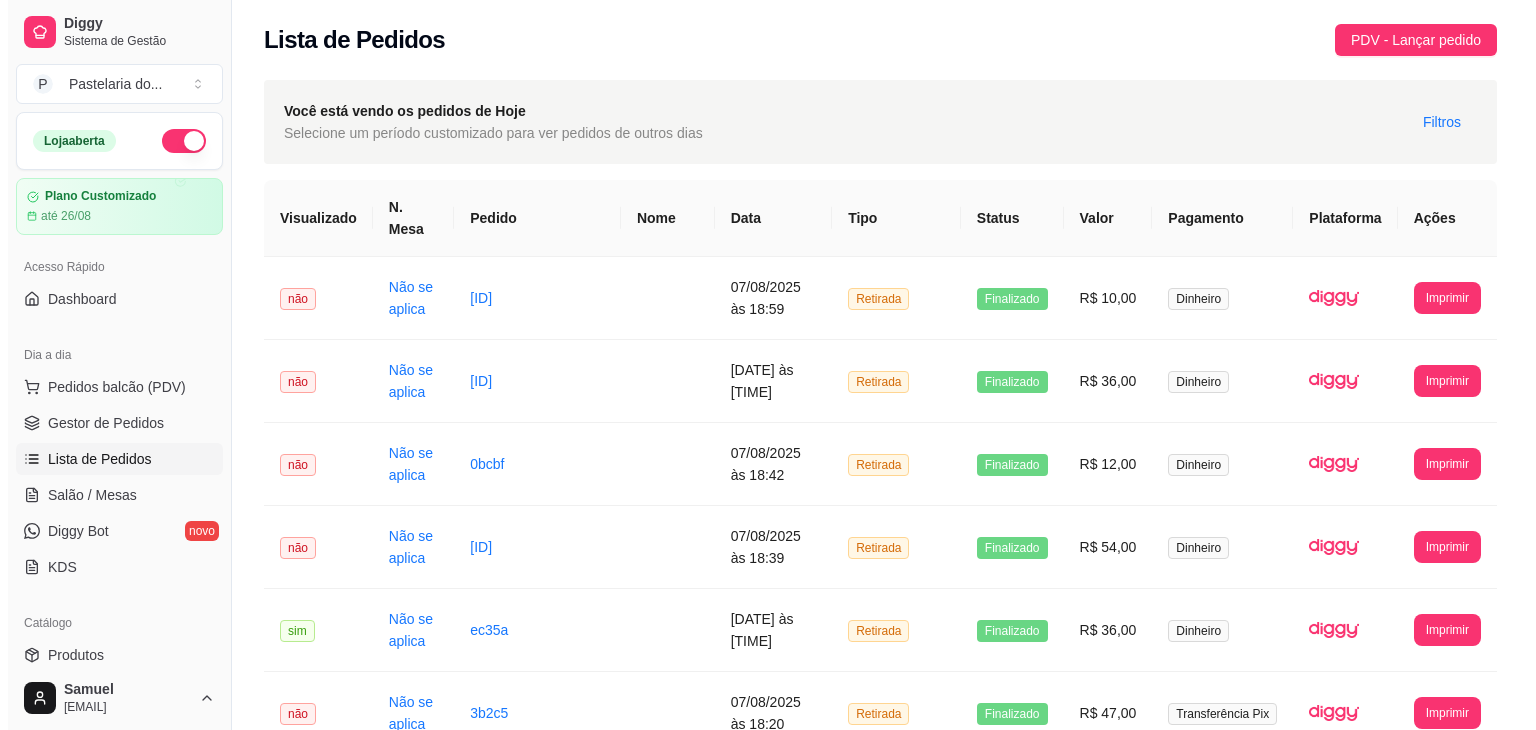 scroll, scrollTop: 0, scrollLeft: 0, axis: both 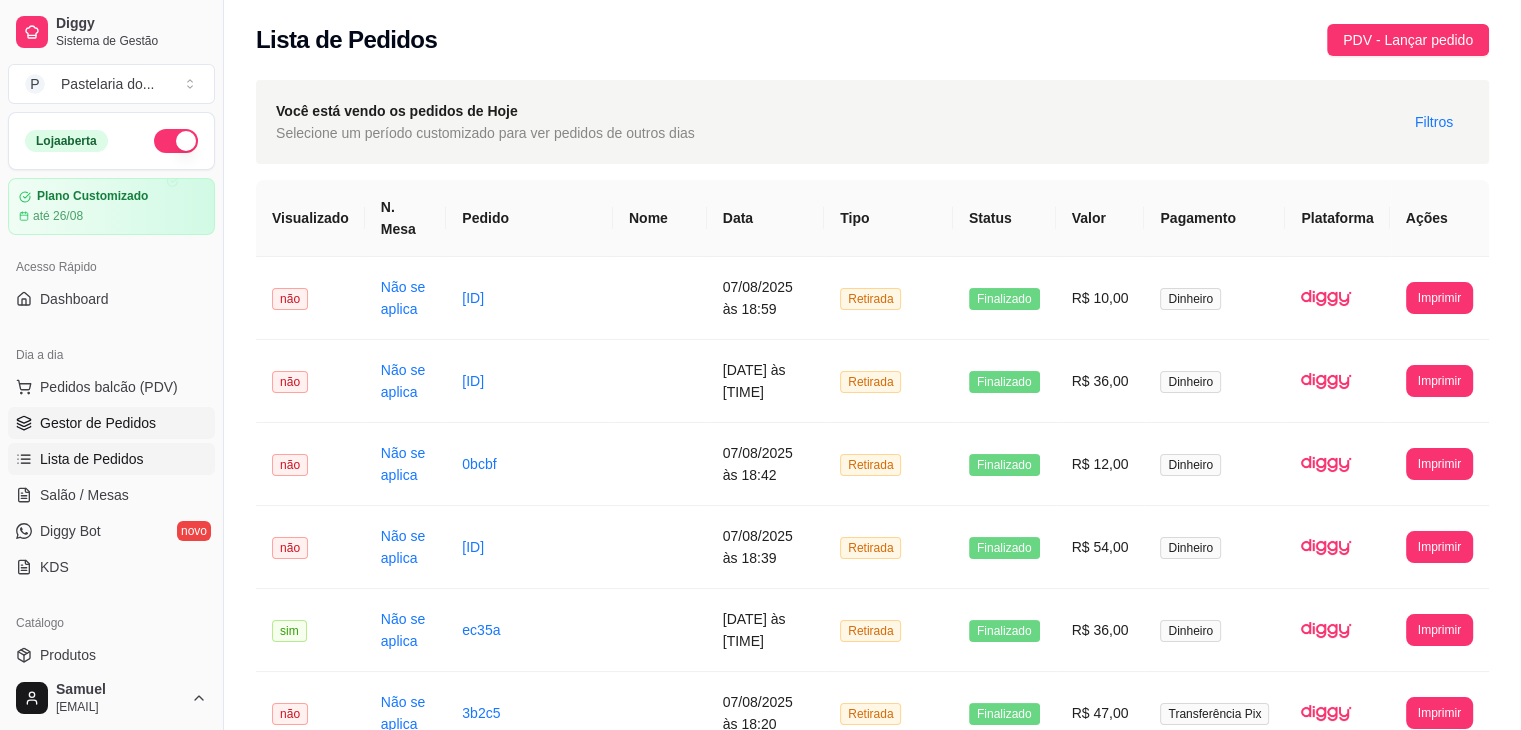 click on "Gestor de Pedidos" at bounding box center (111, 423) 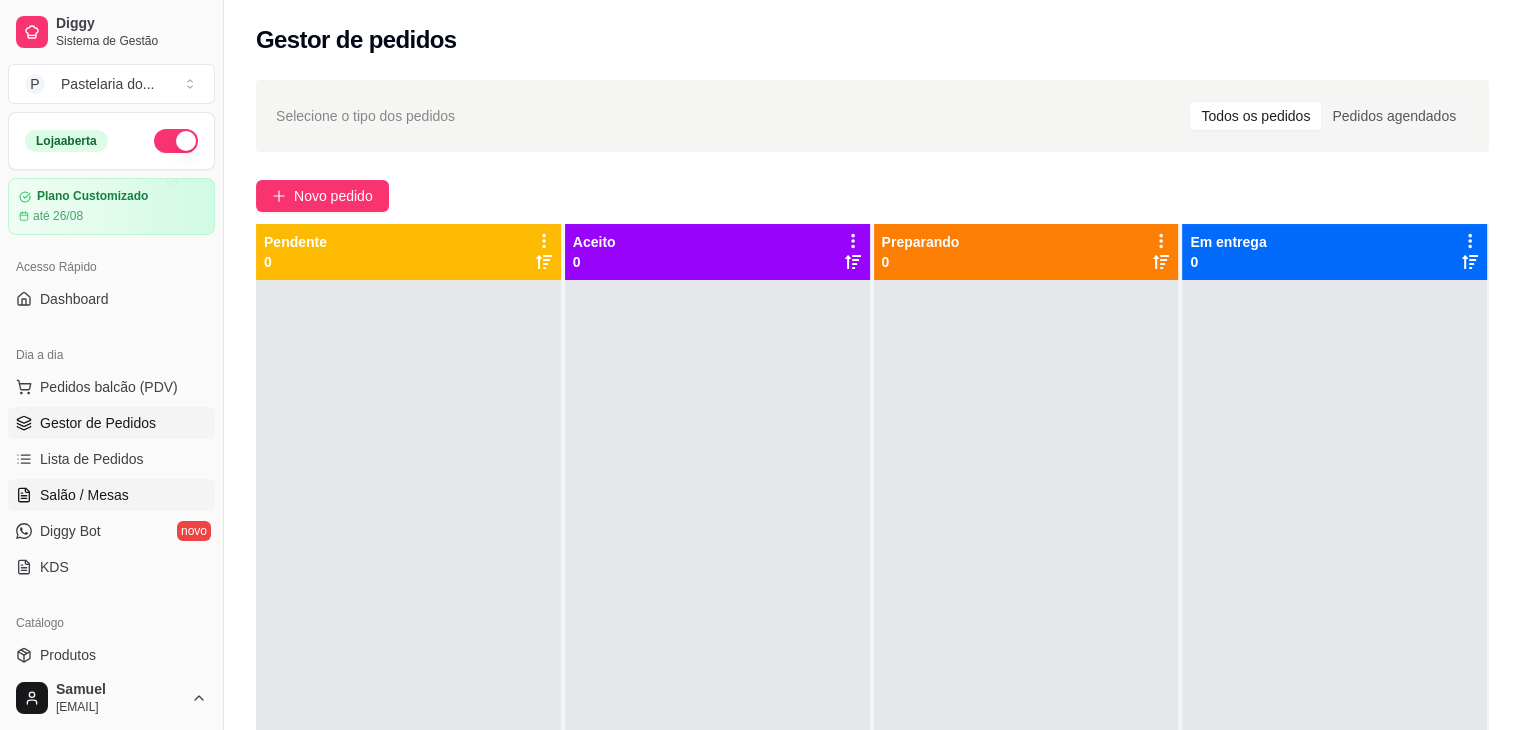 click on "Salão / Mesas" at bounding box center [111, 495] 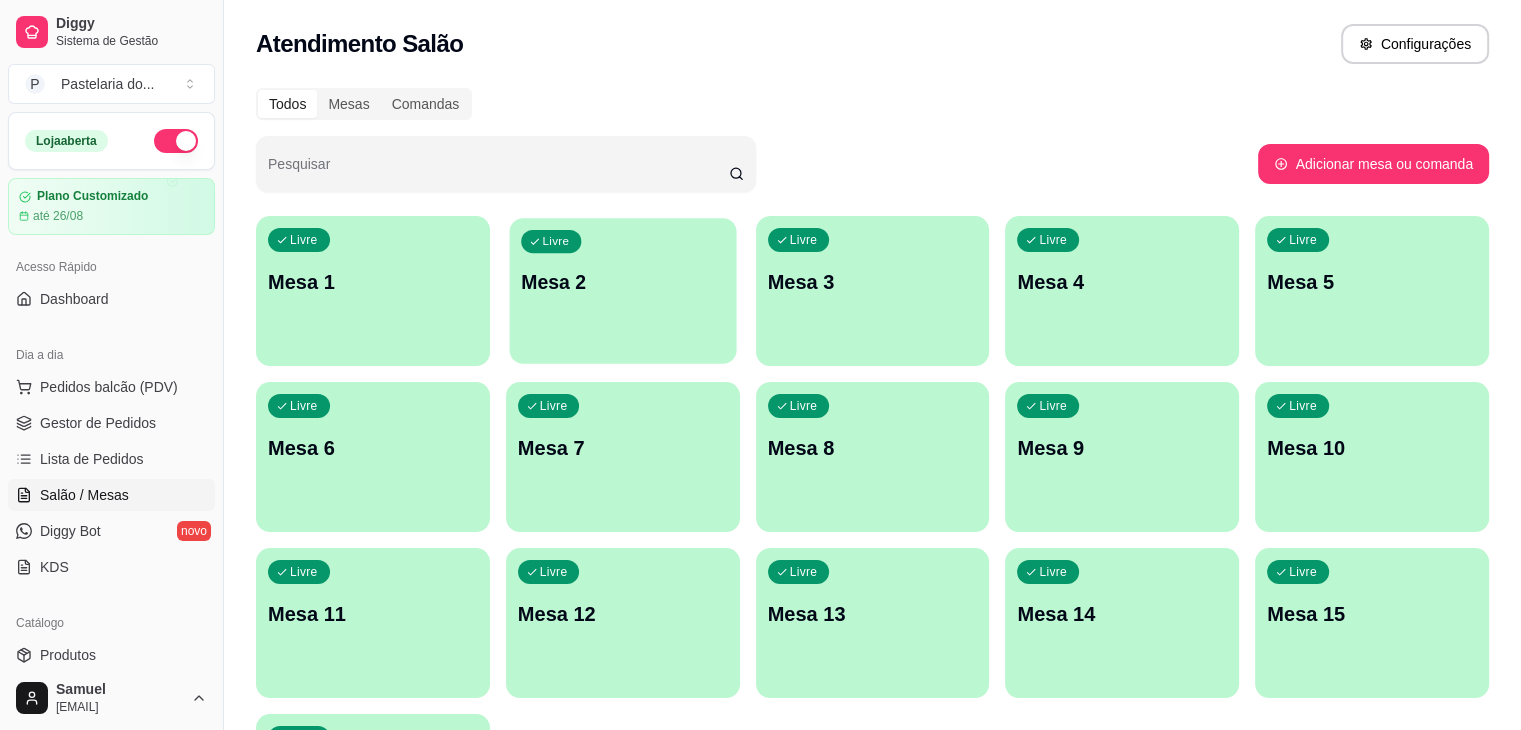 click on "Livre Mesa 2" at bounding box center [622, 279] 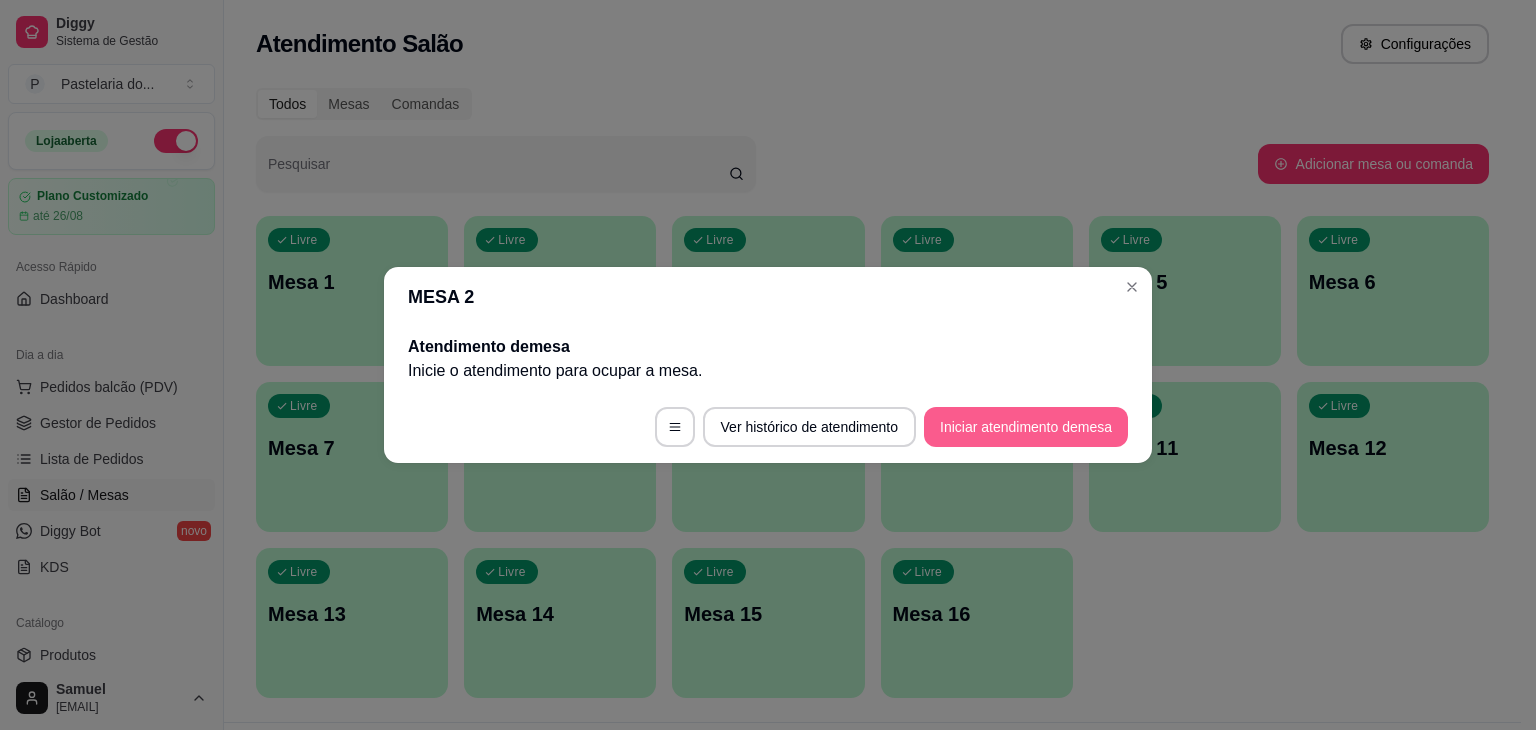 click on "Iniciar atendimento de  mesa" at bounding box center (1026, 427) 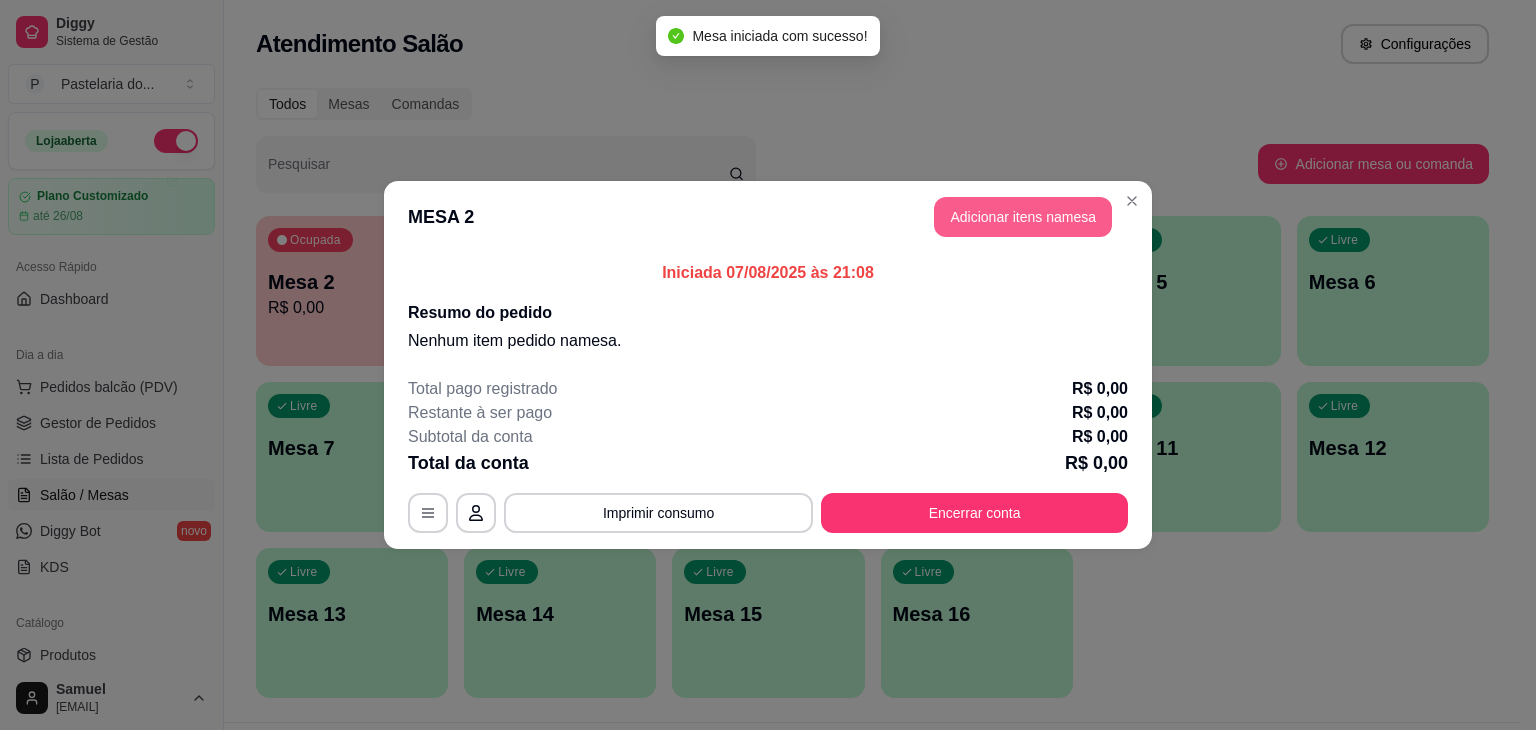 click on "Adicionar itens na  mesa" at bounding box center (1023, 217) 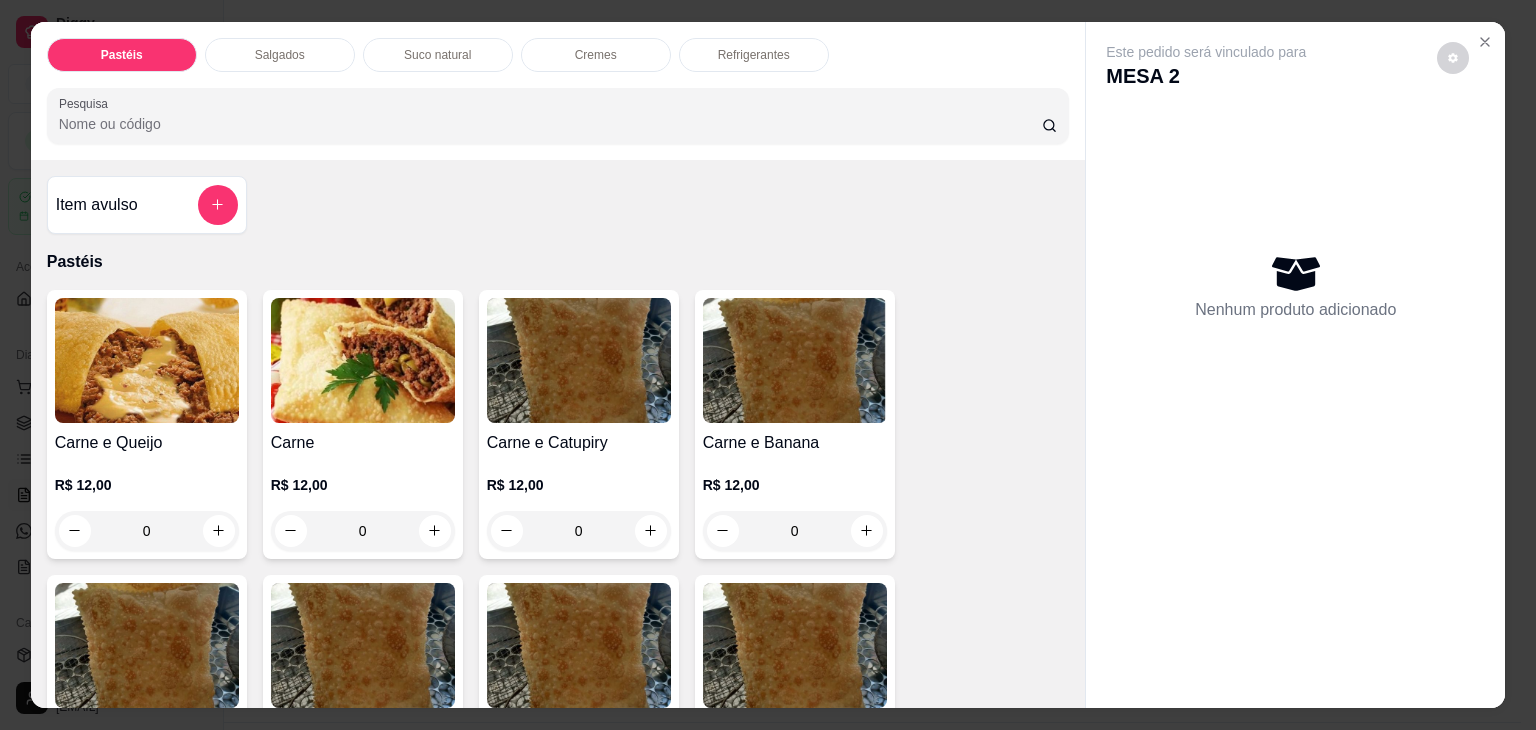 click on "Salgados" at bounding box center (280, 55) 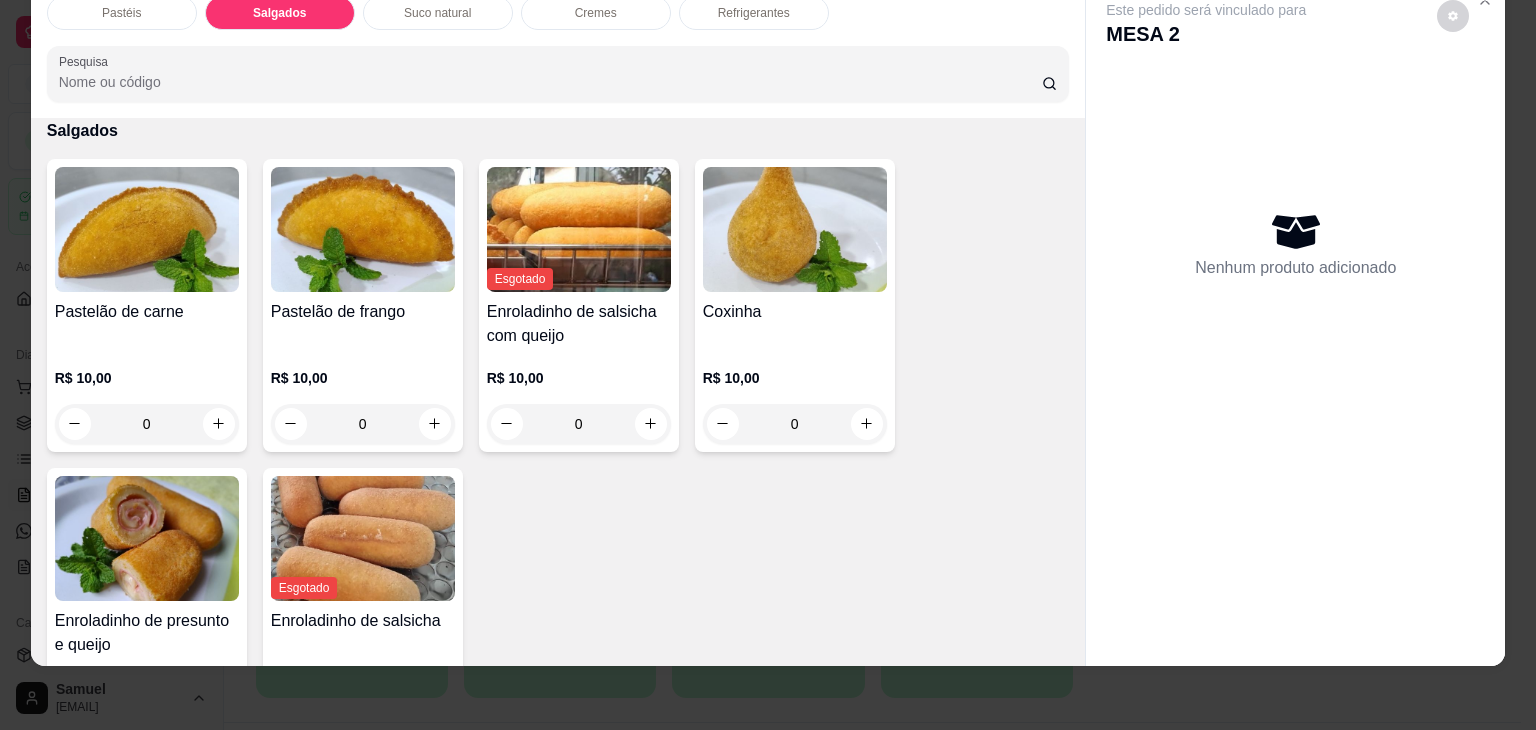 click at bounding box center [147, 229] 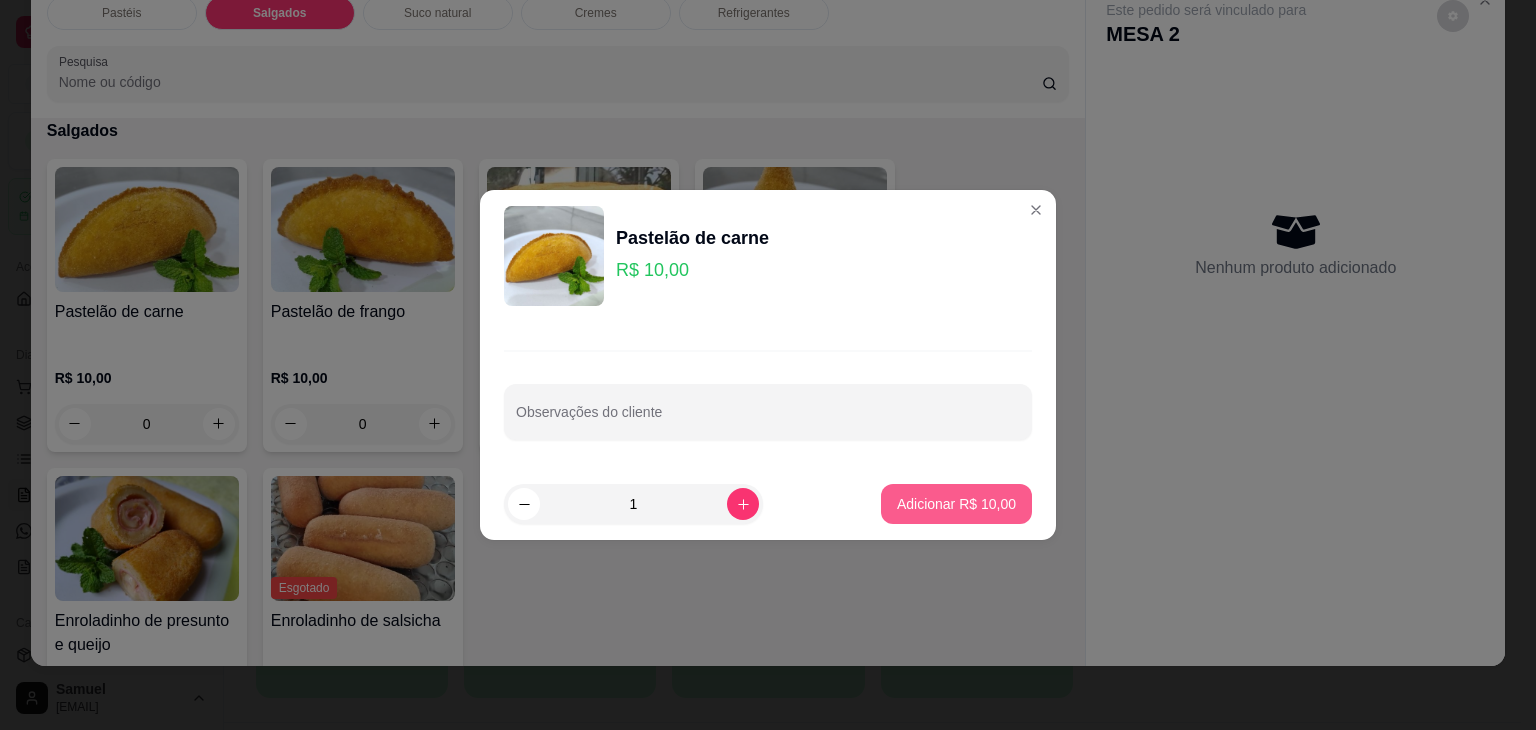 click on "Adicionar   R$ 10,00" at bounding box center [956, 504] 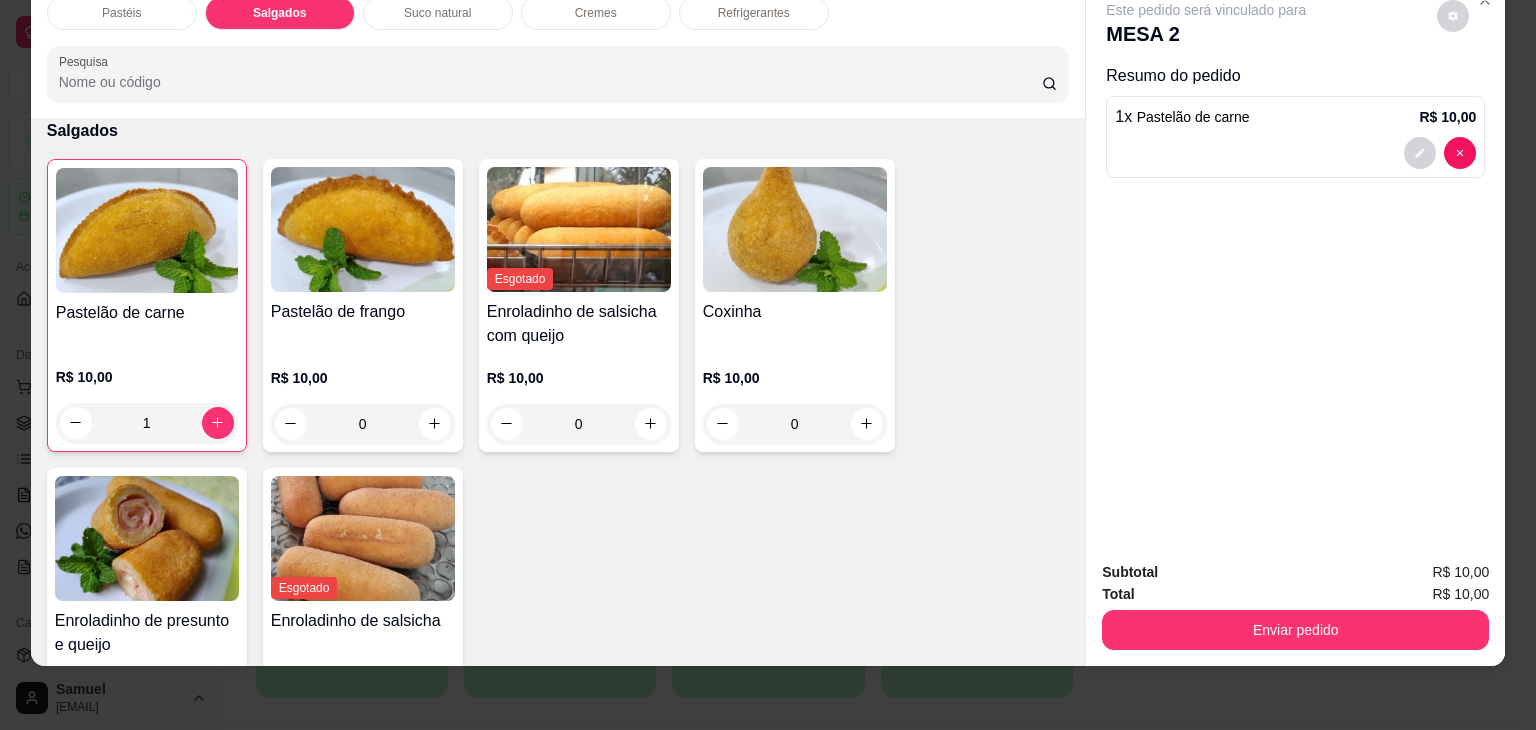 click at bounding box center (363, 229) 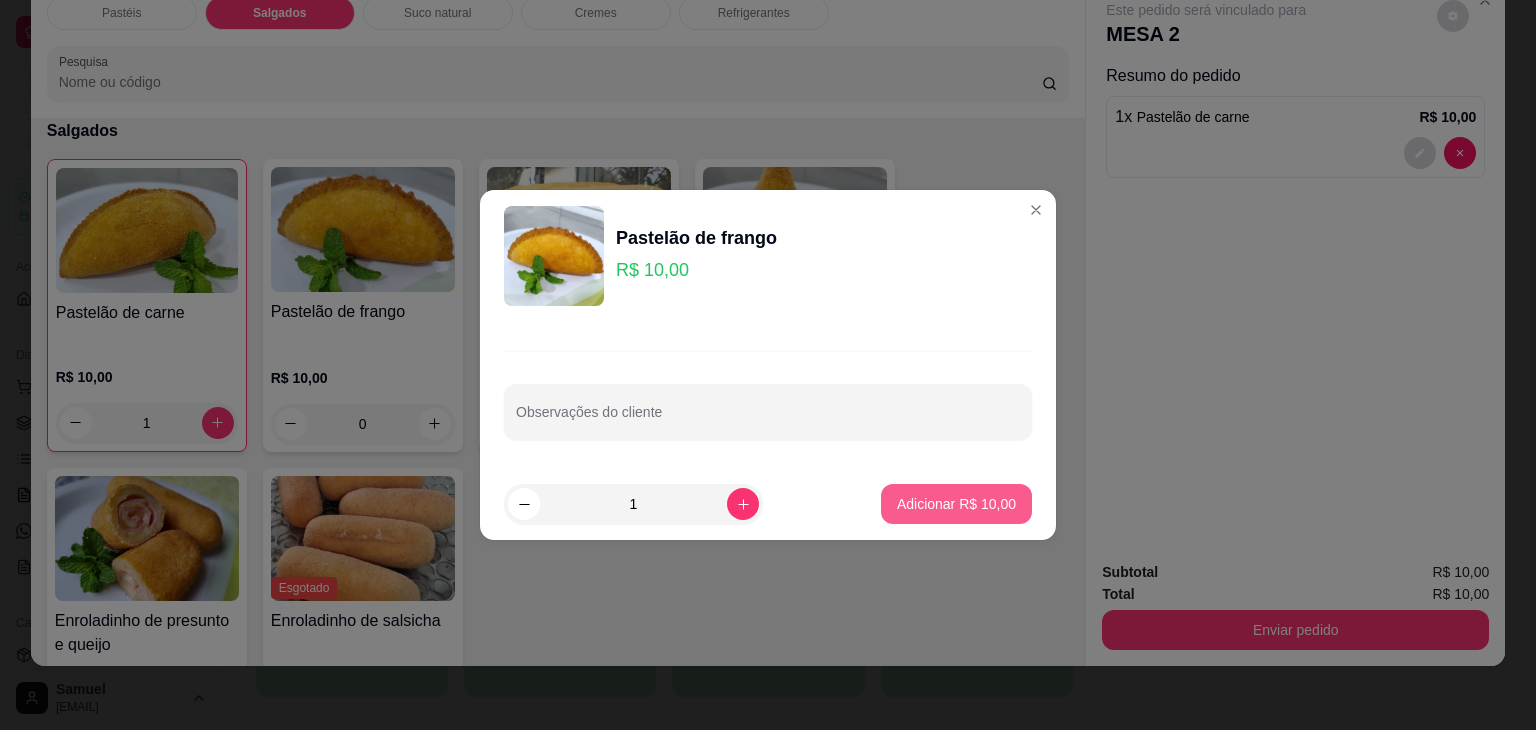 click on "Adicionar   R$ 10,00" at bounding box center (956, 504) 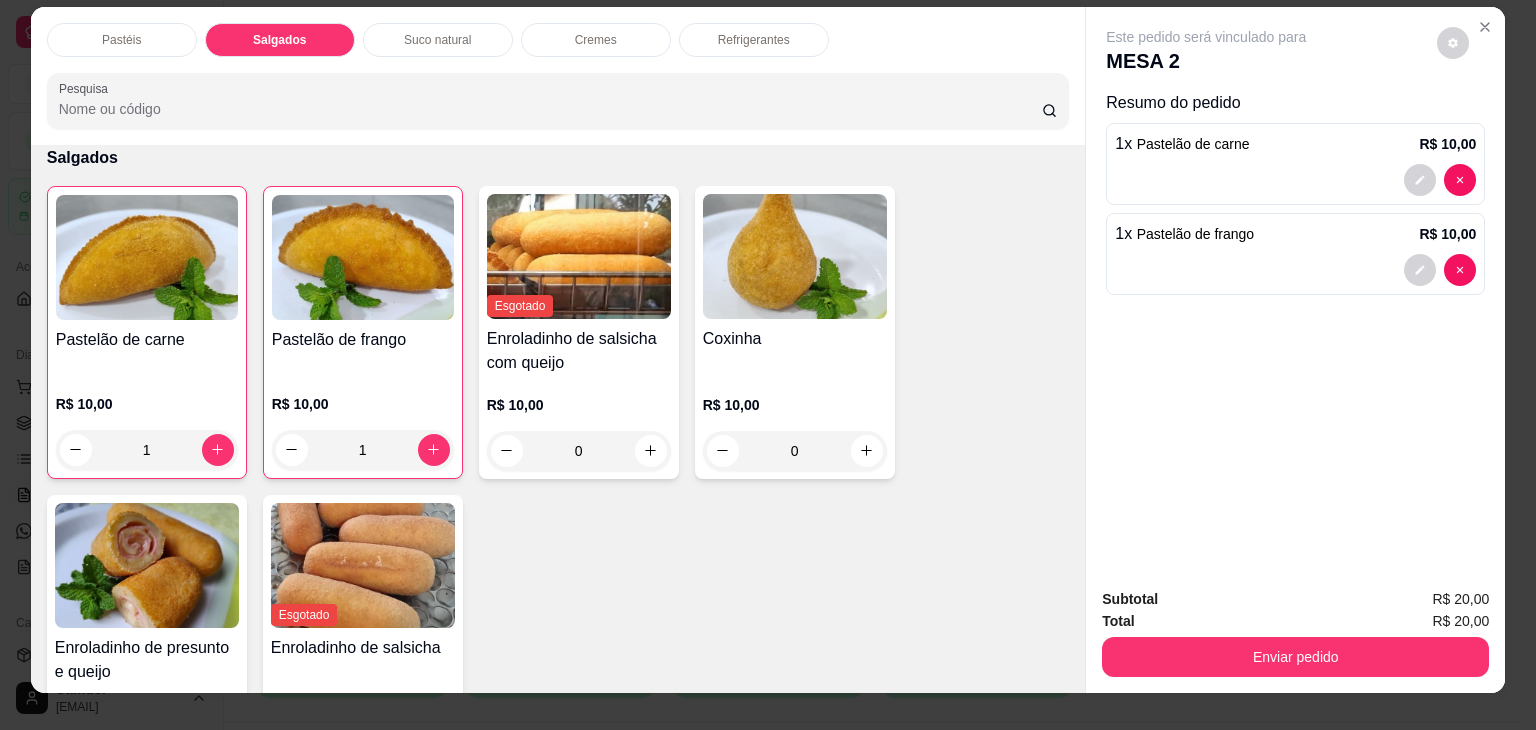 scroll, scrollTop: 0, scrollLeft: 0, axis: both 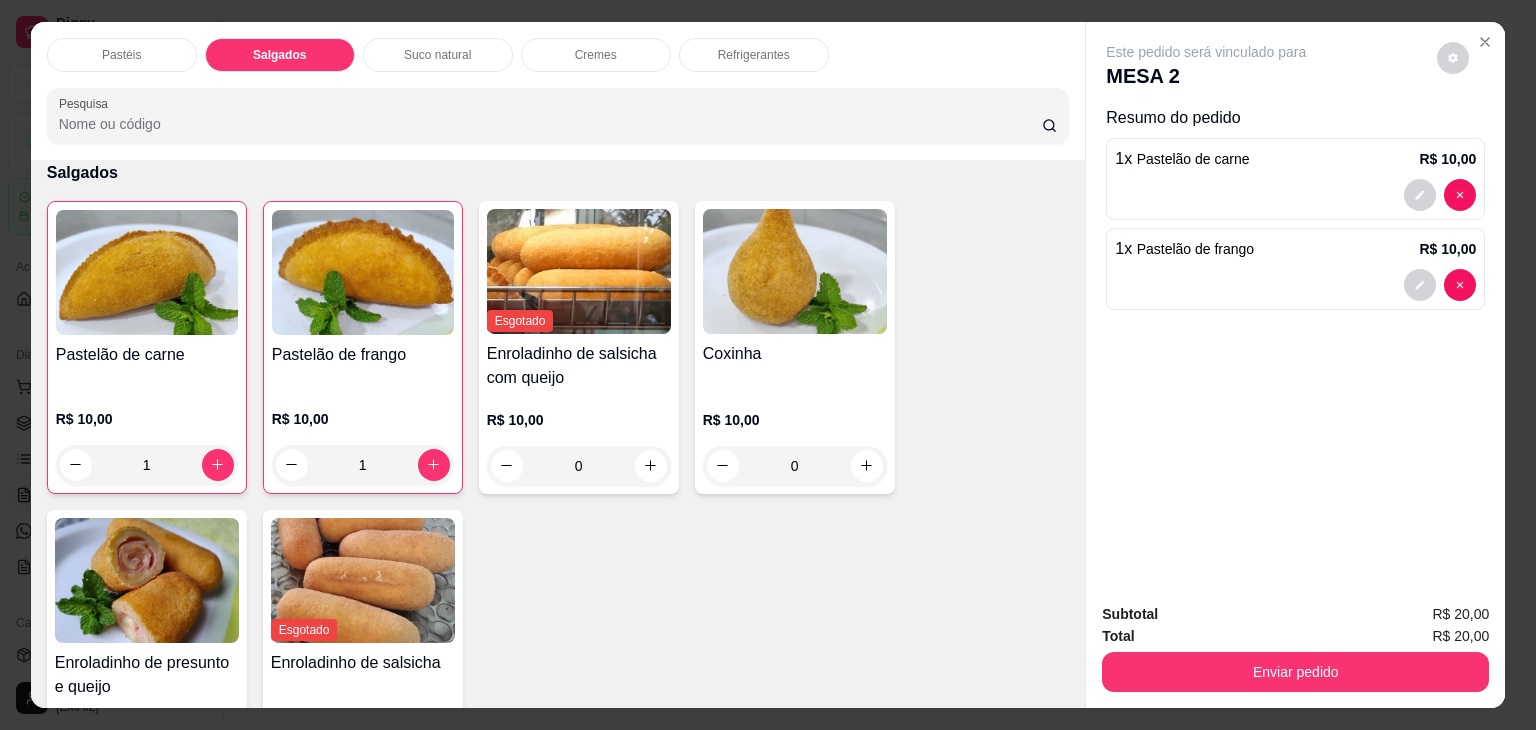 click on "Refrigerantes" at bounding box center (754, 55) 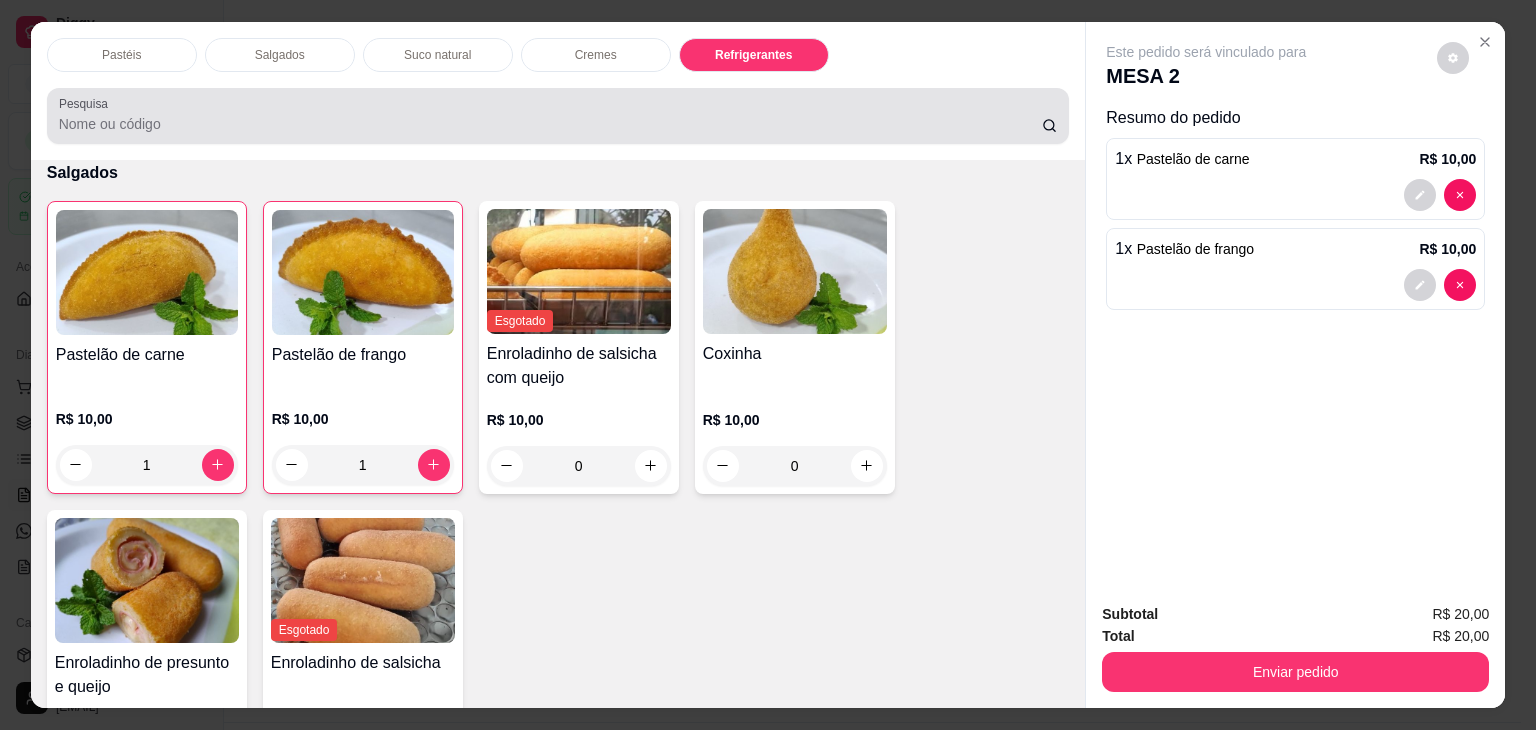 scroll, scrollTop: 4620, scrollLeft: 0, axis: vertical 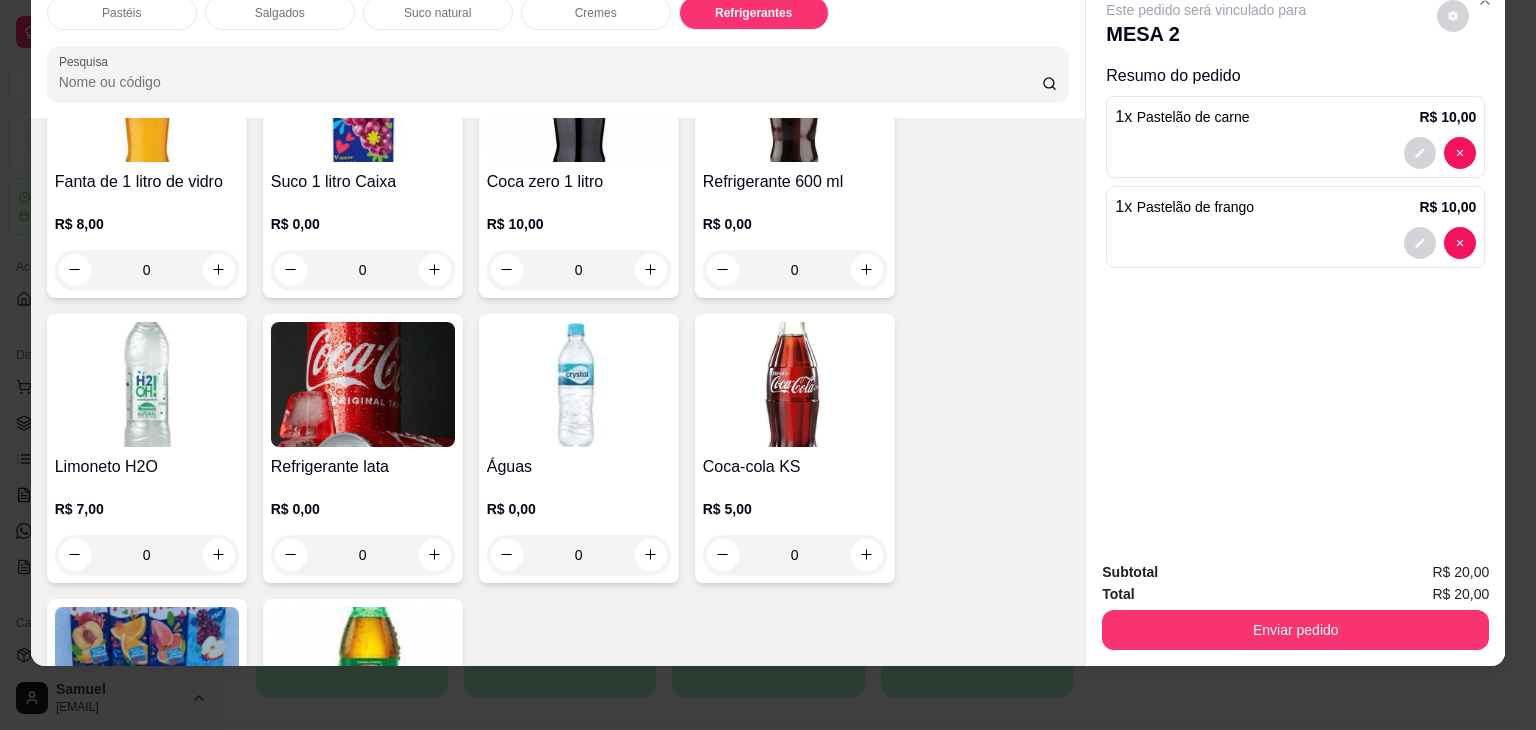 click at bounding box center [147, 384] 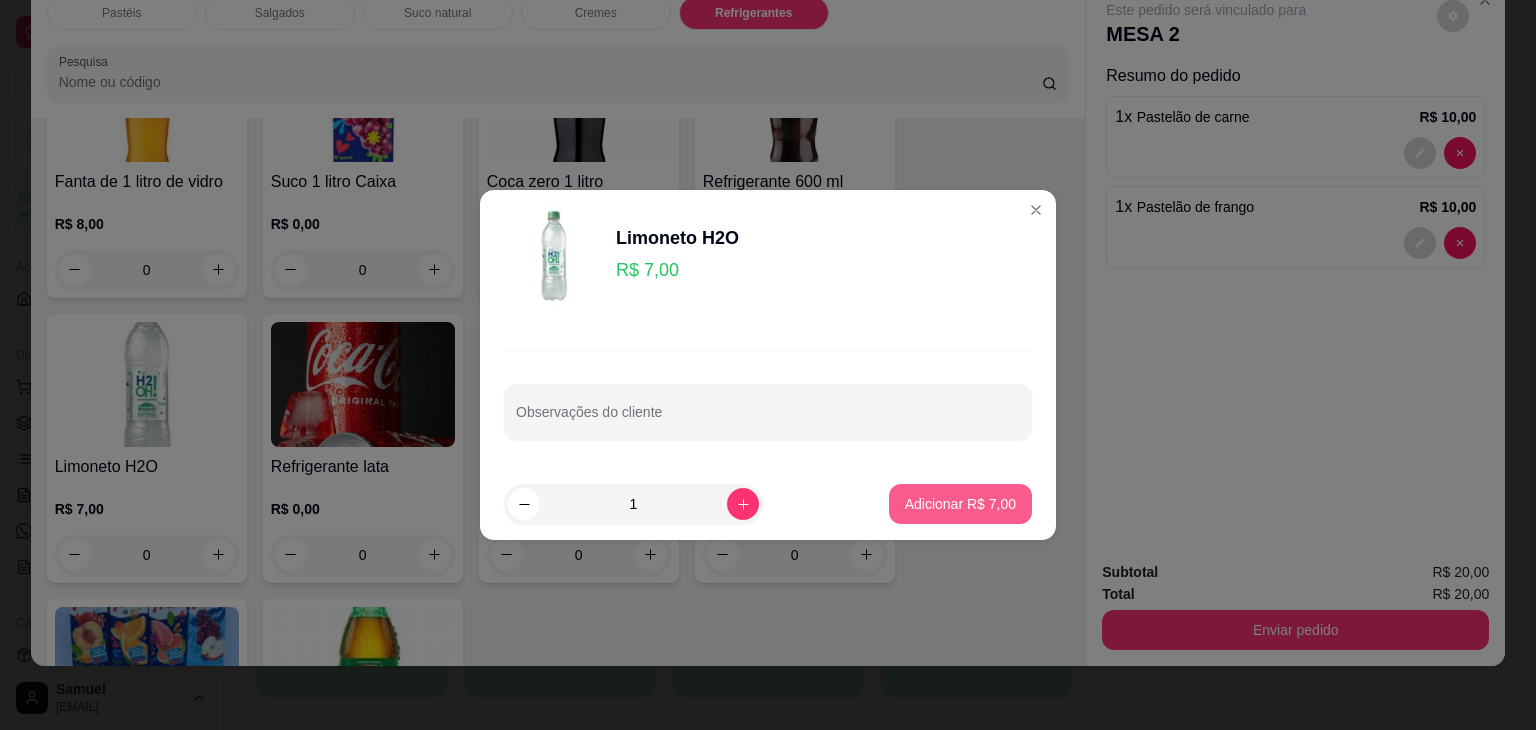 click on "Adicionar   R$ 7,00" at bounding box center [960, 504] 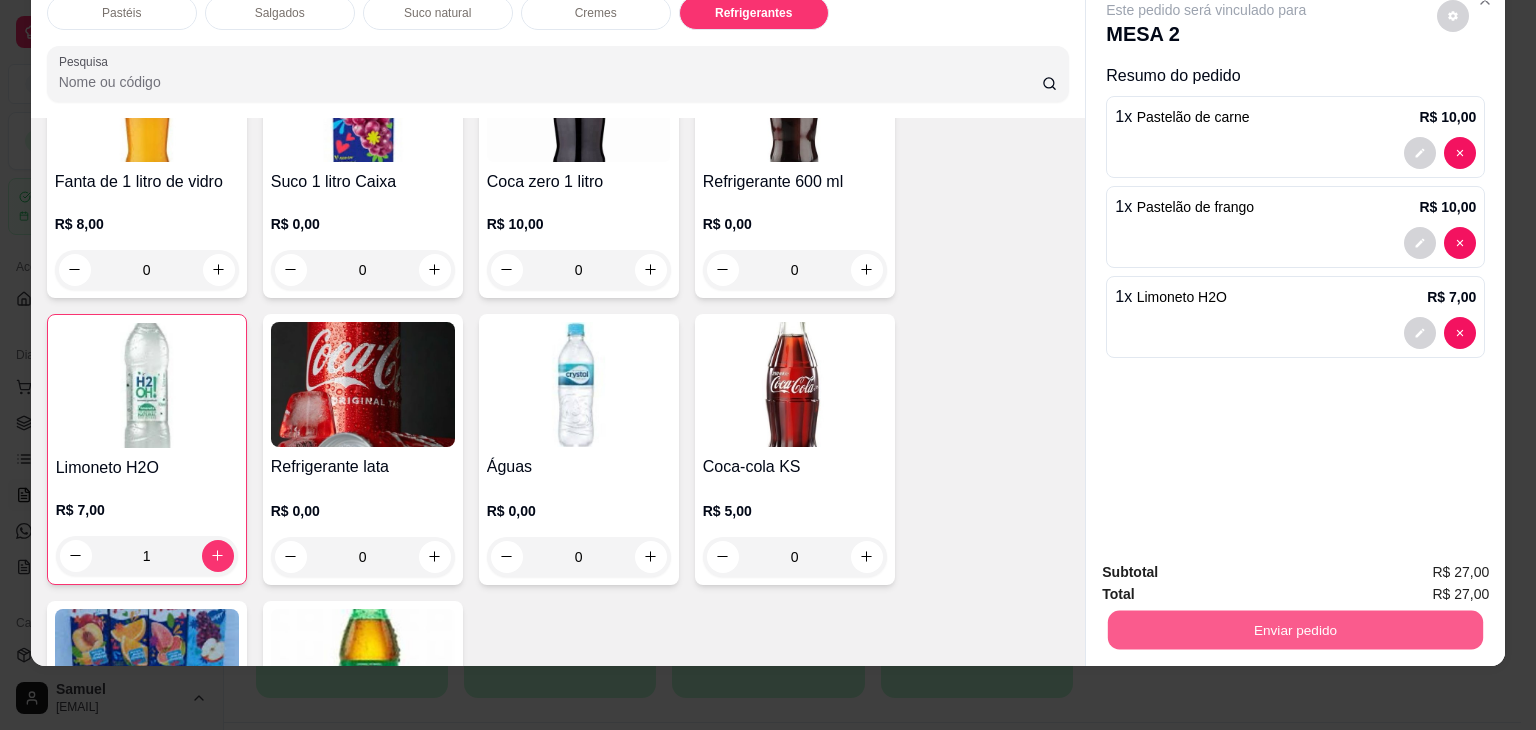 click on "Enviar pedido" at bounding box center [1295, 630] 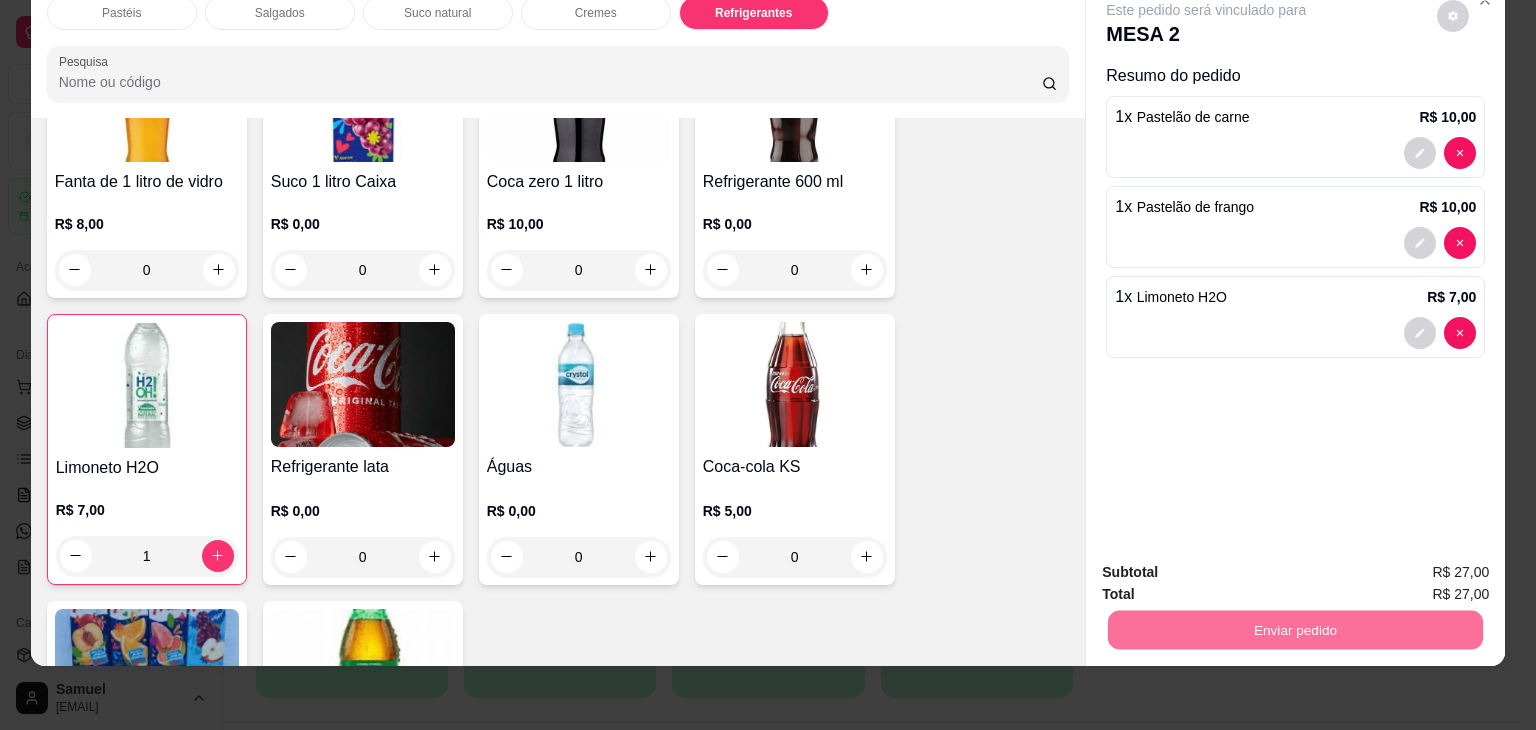 click on "Sim, quero registrar" at bounding box center (1419, 564) 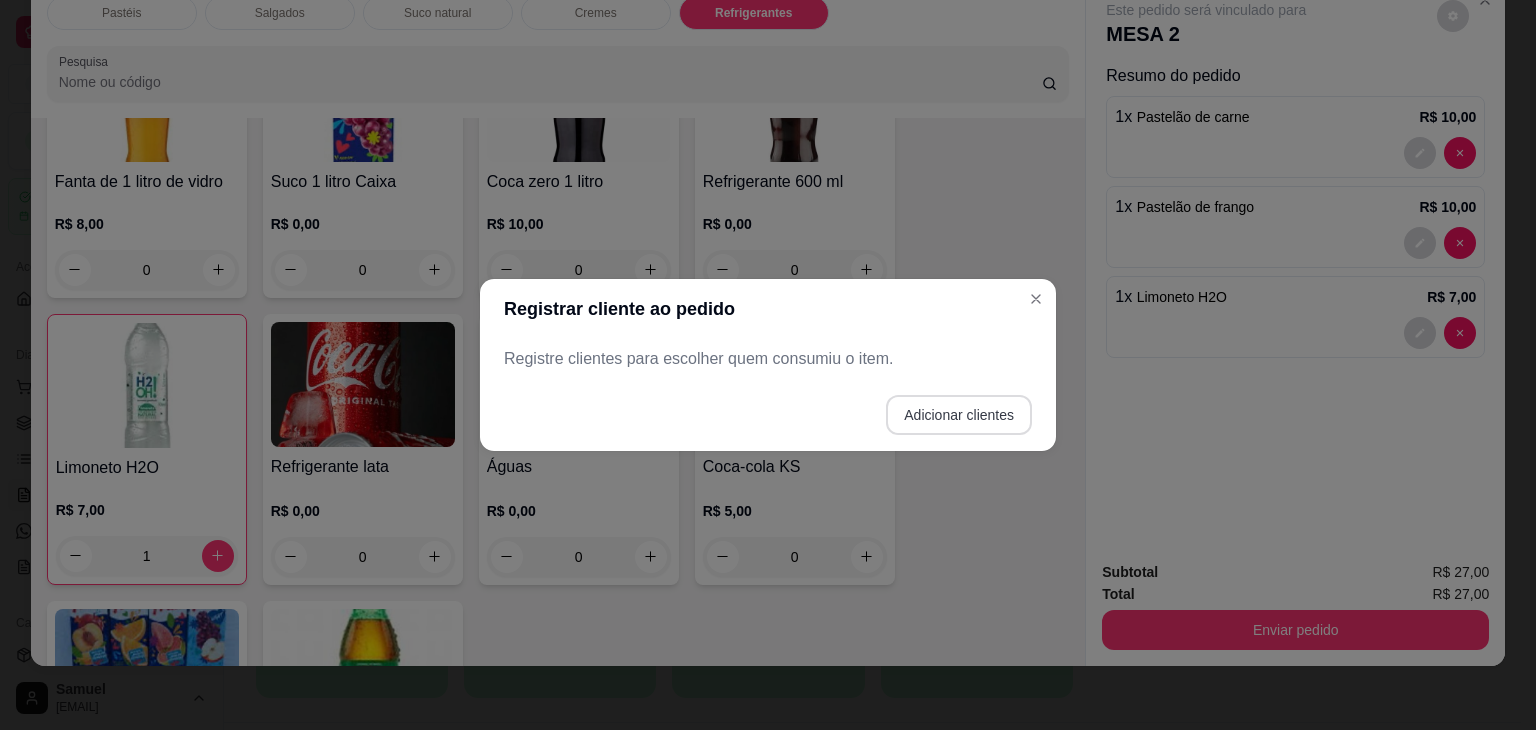 click on "Adicionar clientes" at bounding box center [959, 415] 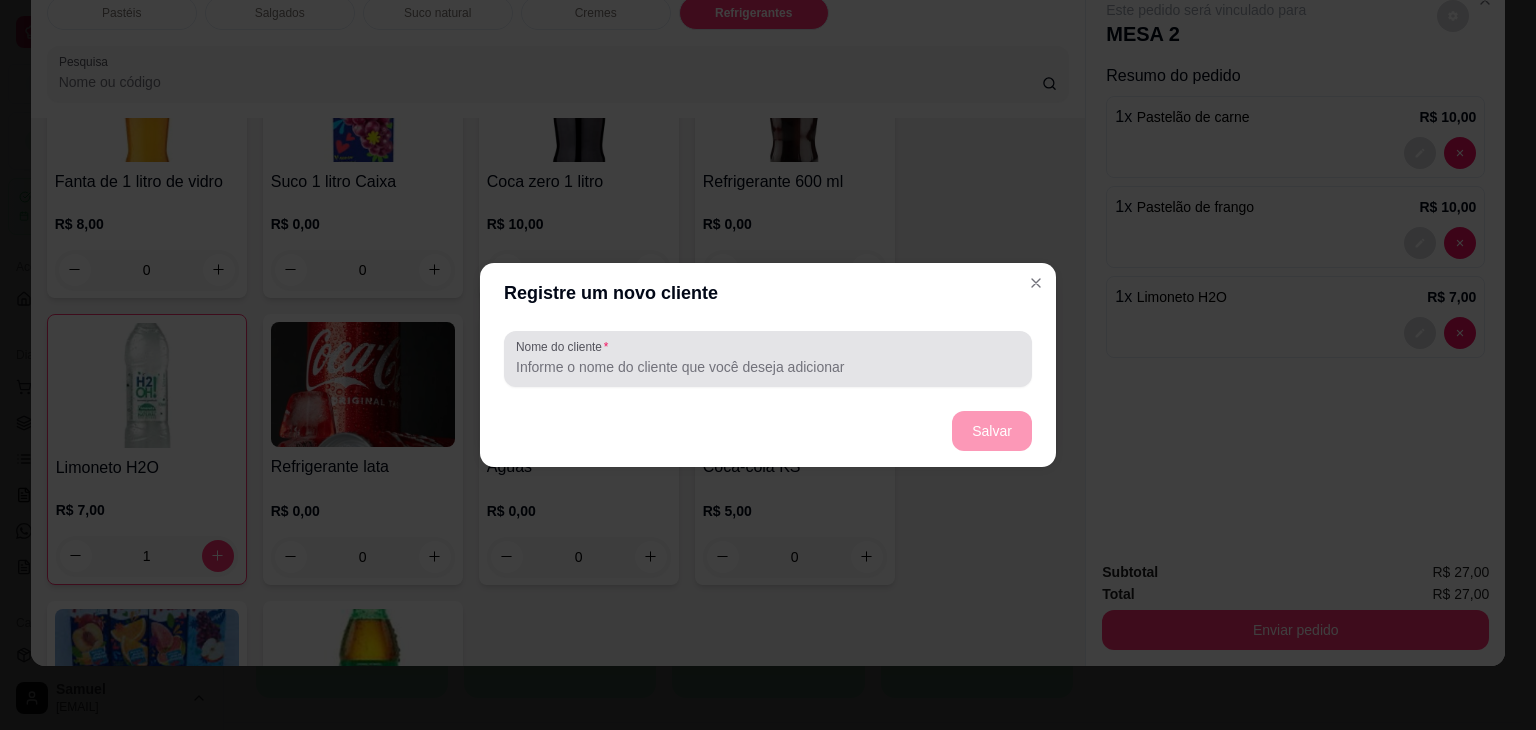 click at bounding box center (768, 359) 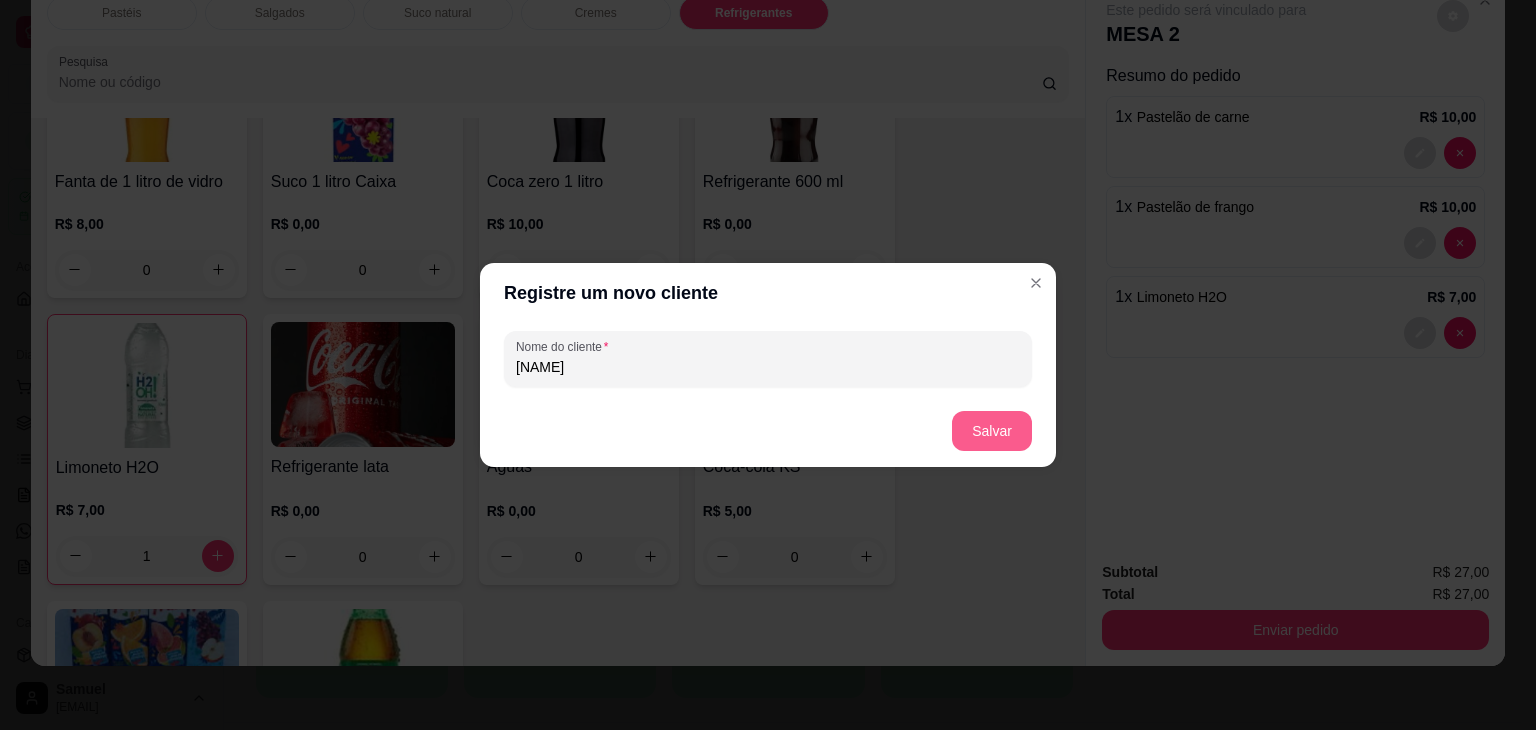 type on "[NAME]" 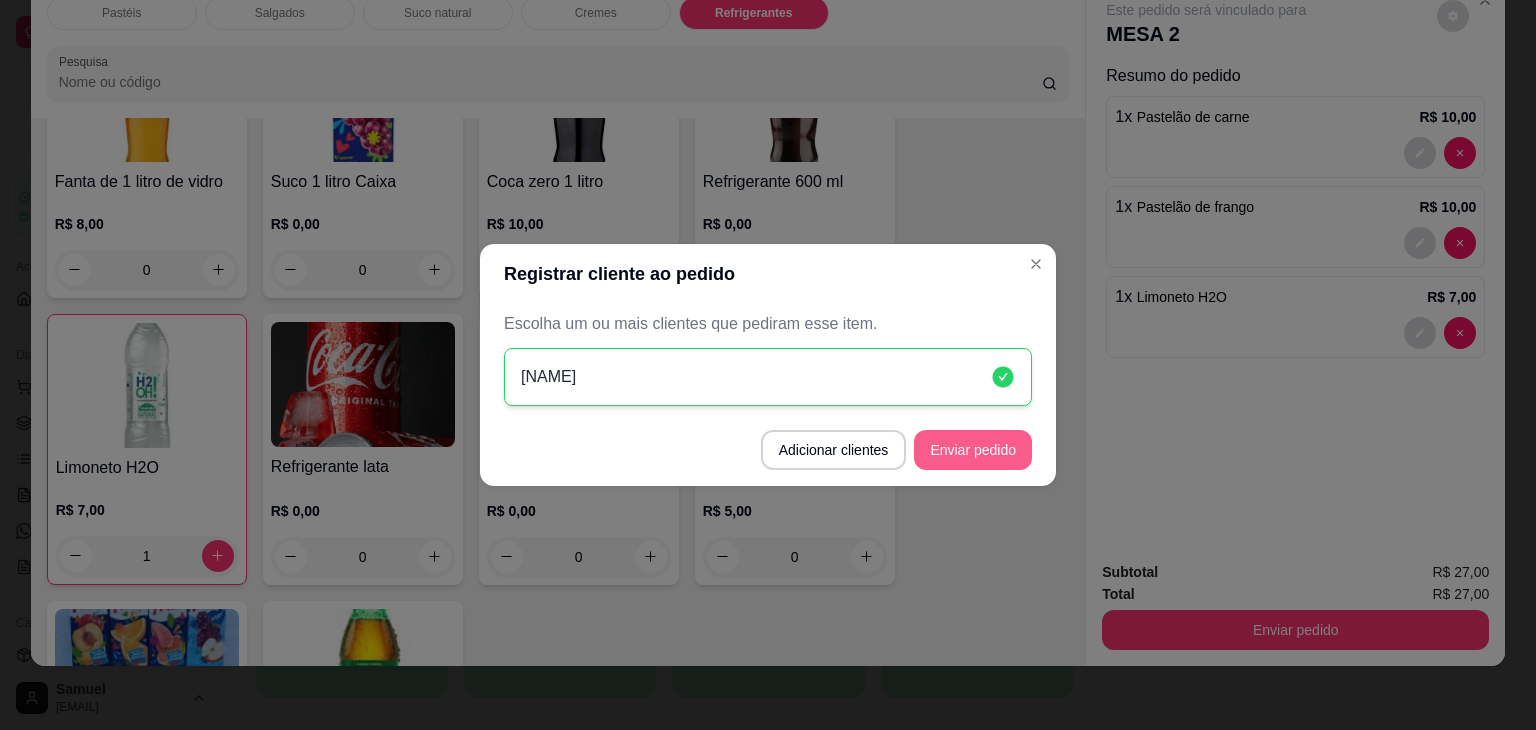 click on "Enviar pedido" at bounding box center [973, 450] 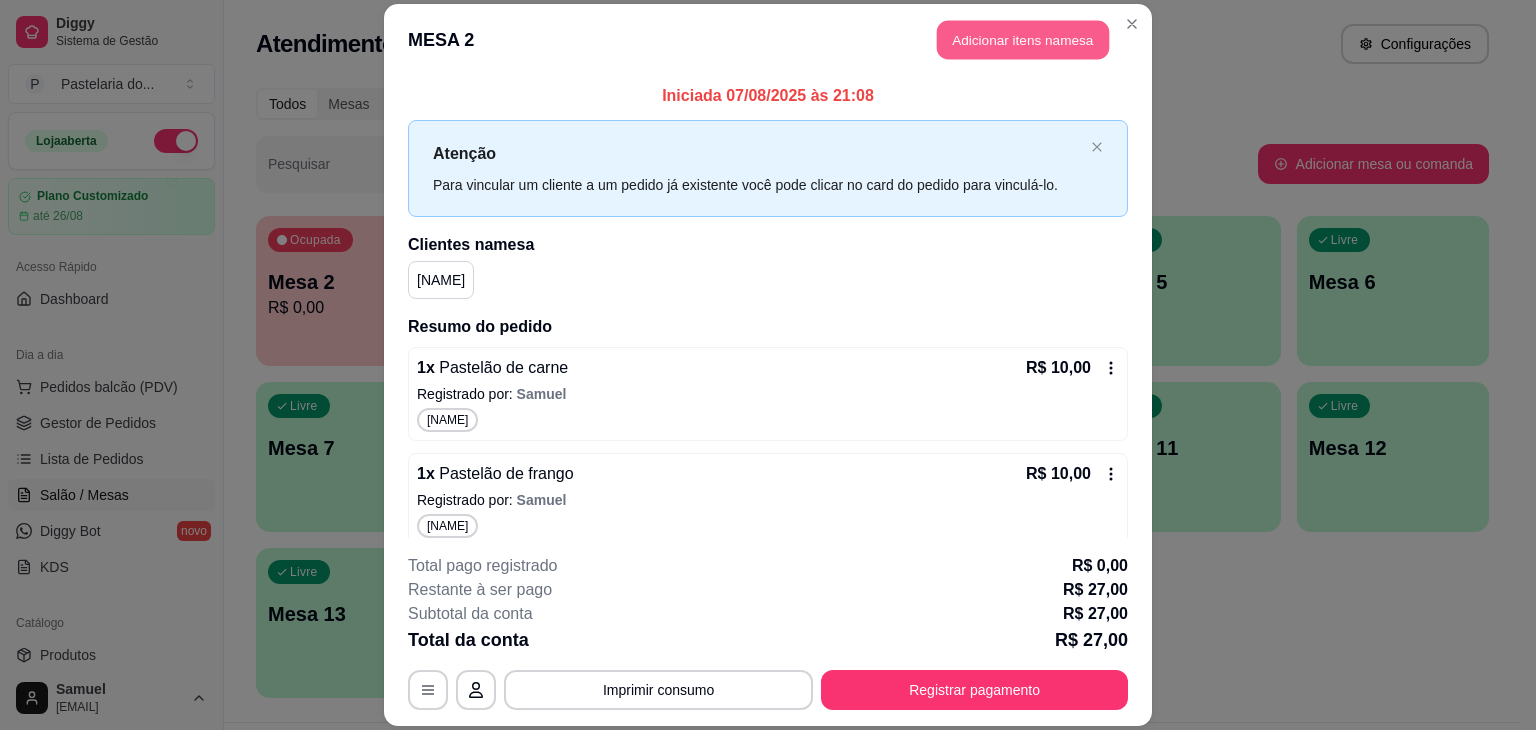 click on "Adicionar itens na  mesa" at bounding box center (1023, 39) 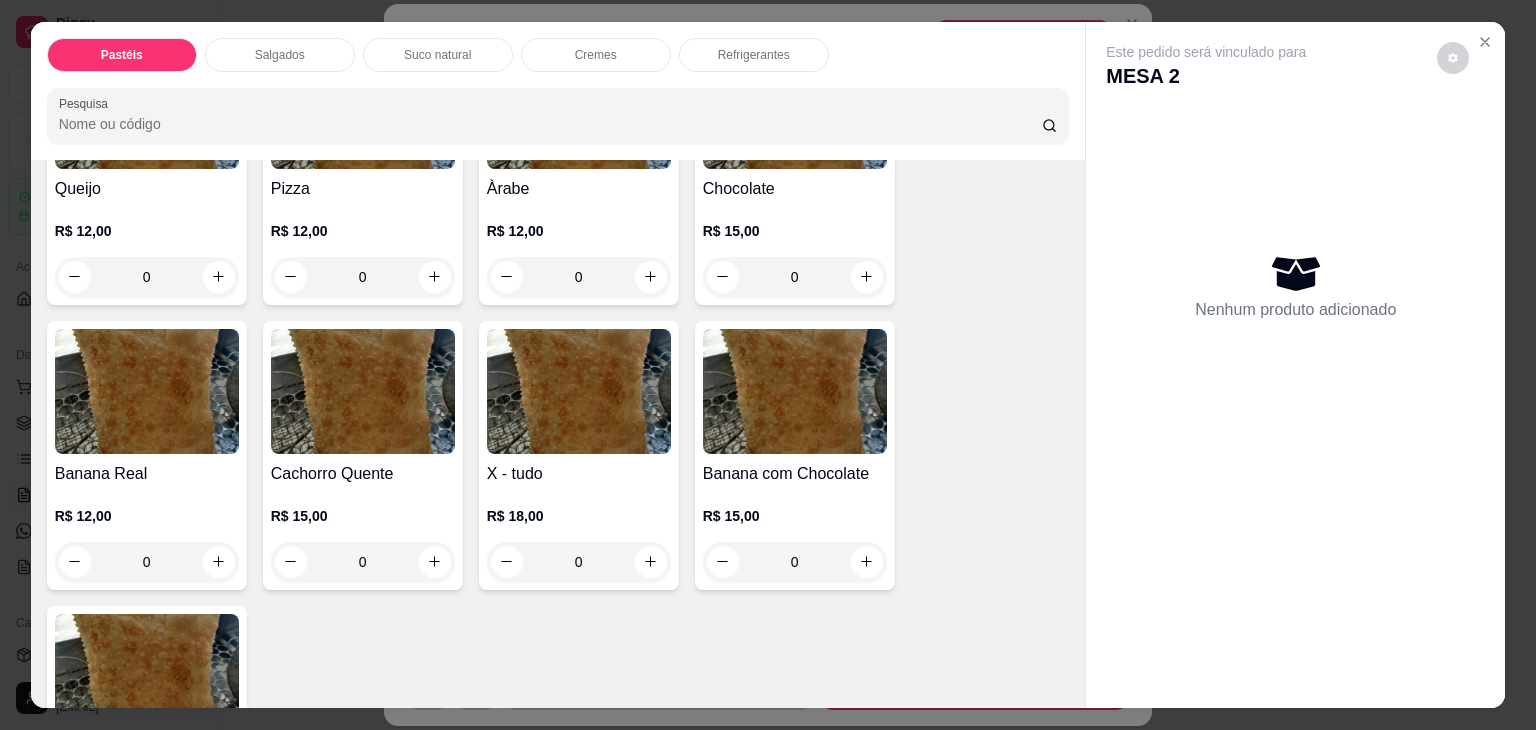 scroll, scrollTop: 1400, scrollLeft: 0, axis: vertical 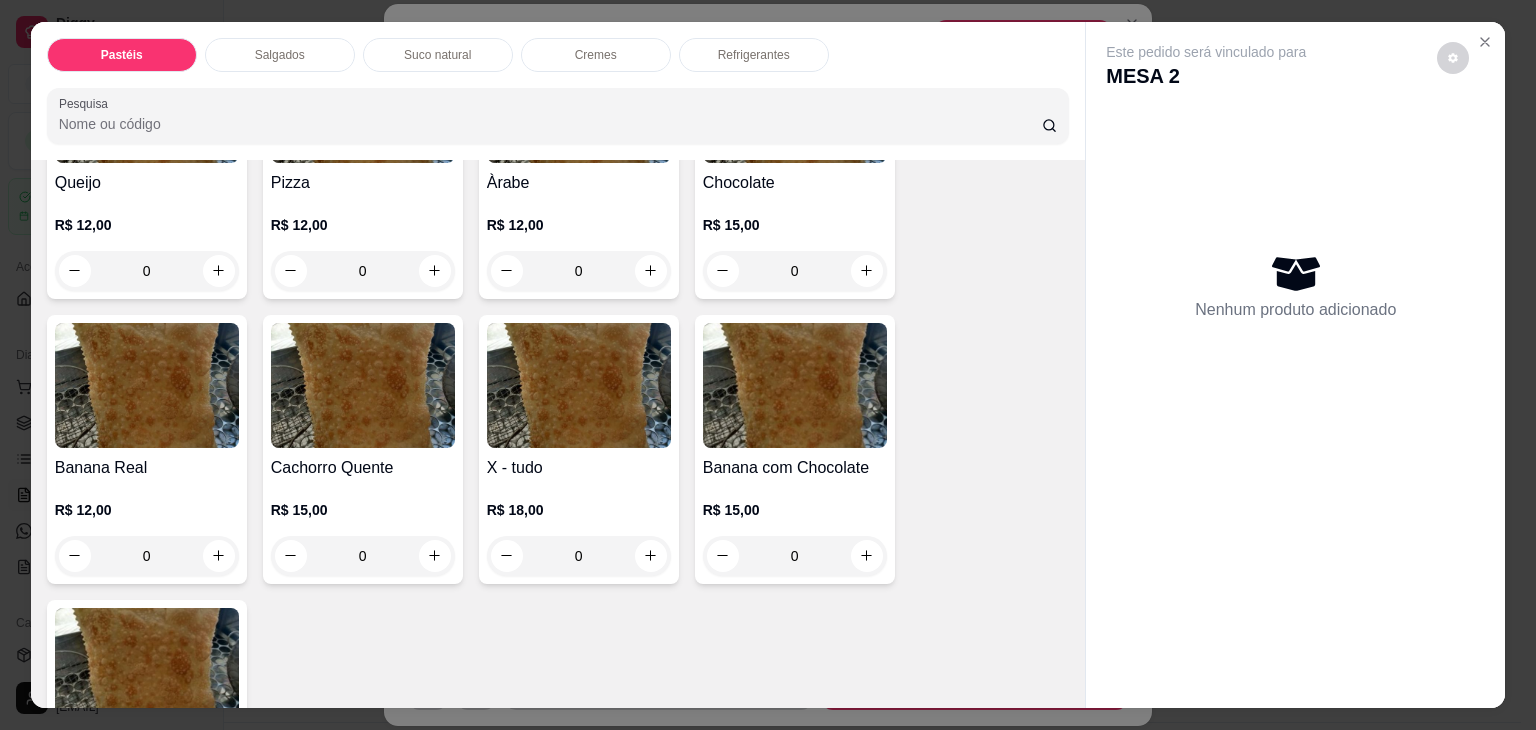 click at bounding box center (579, 385) 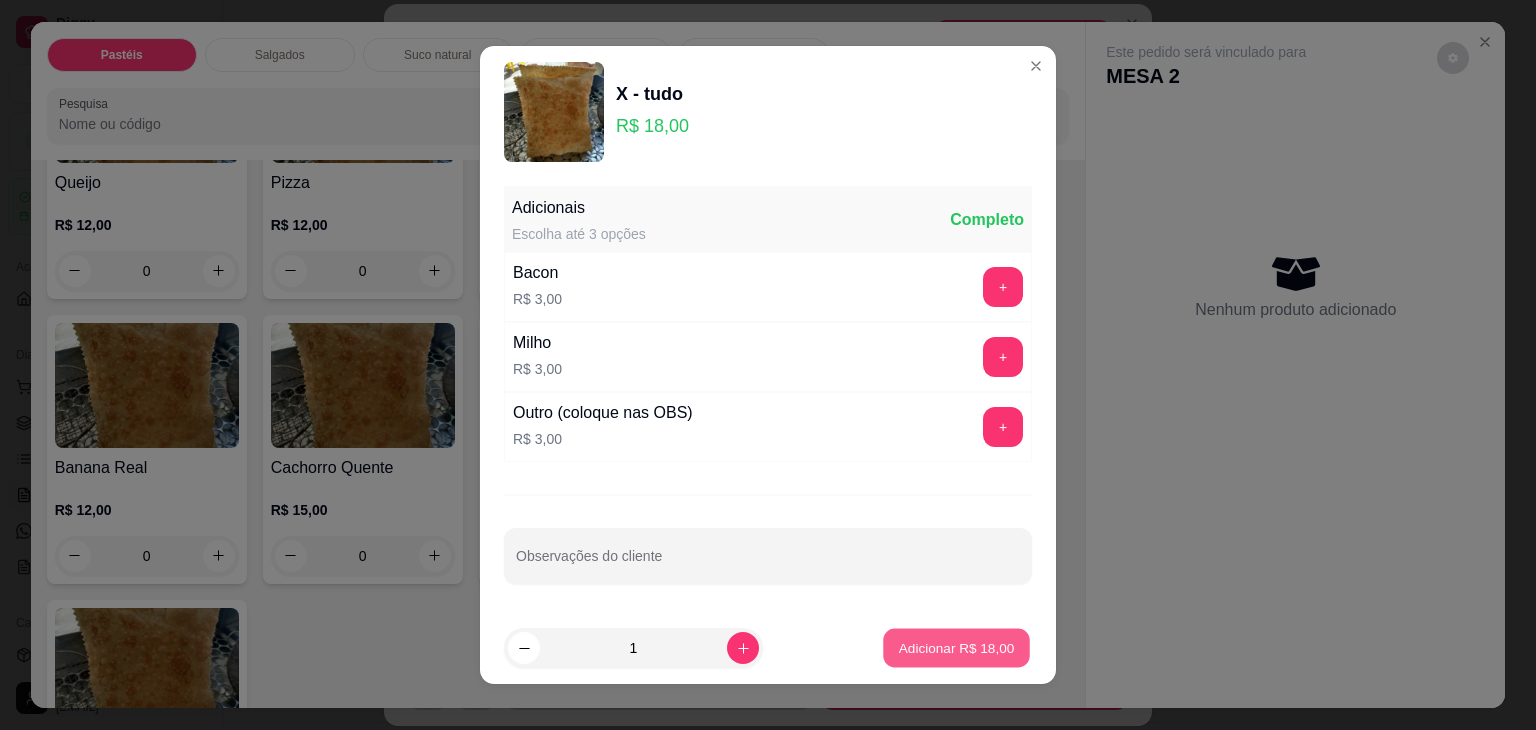 click on "Adicionar   R$ 18,00" at bounding box center [957, 647] 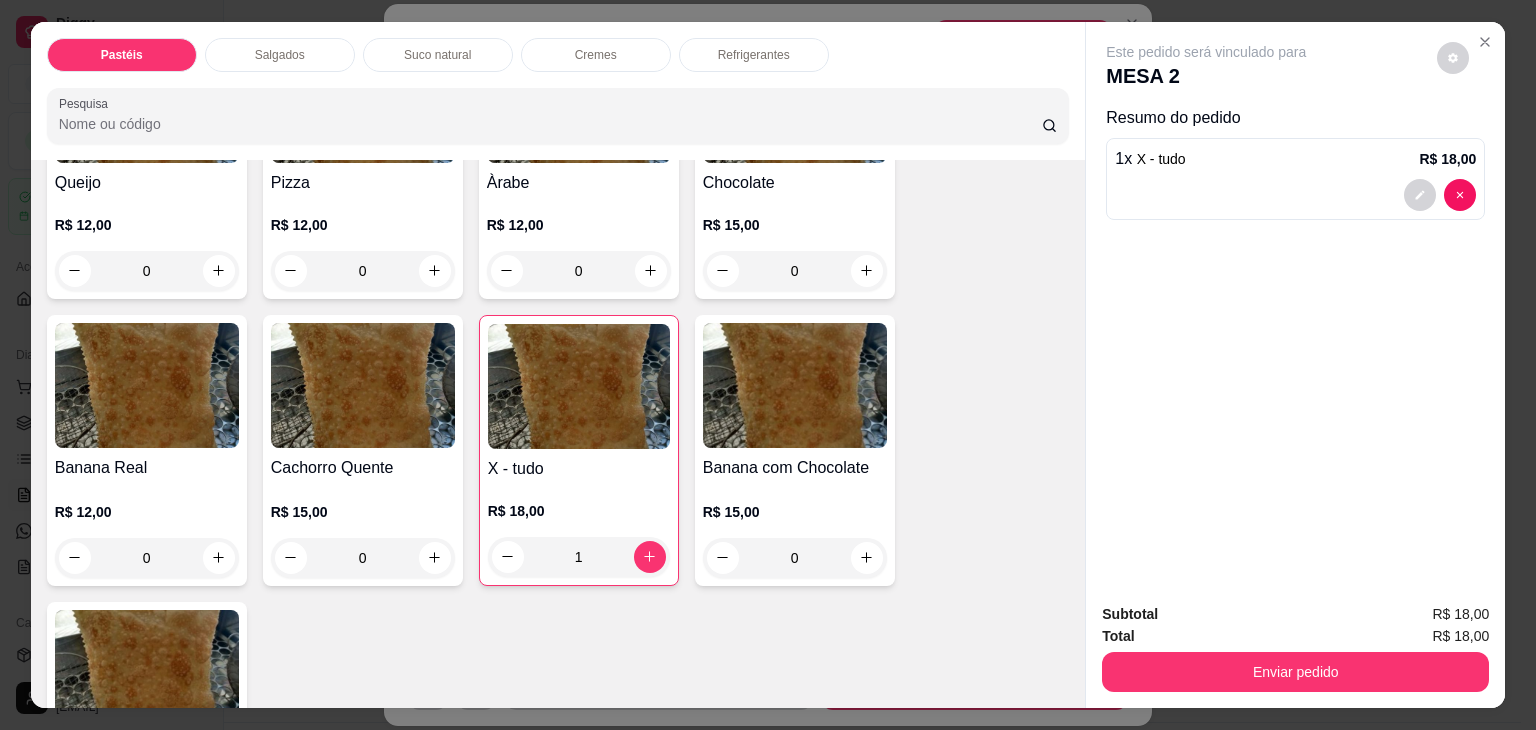 click on "Refrigerantes" at bounding box center [754, 55] 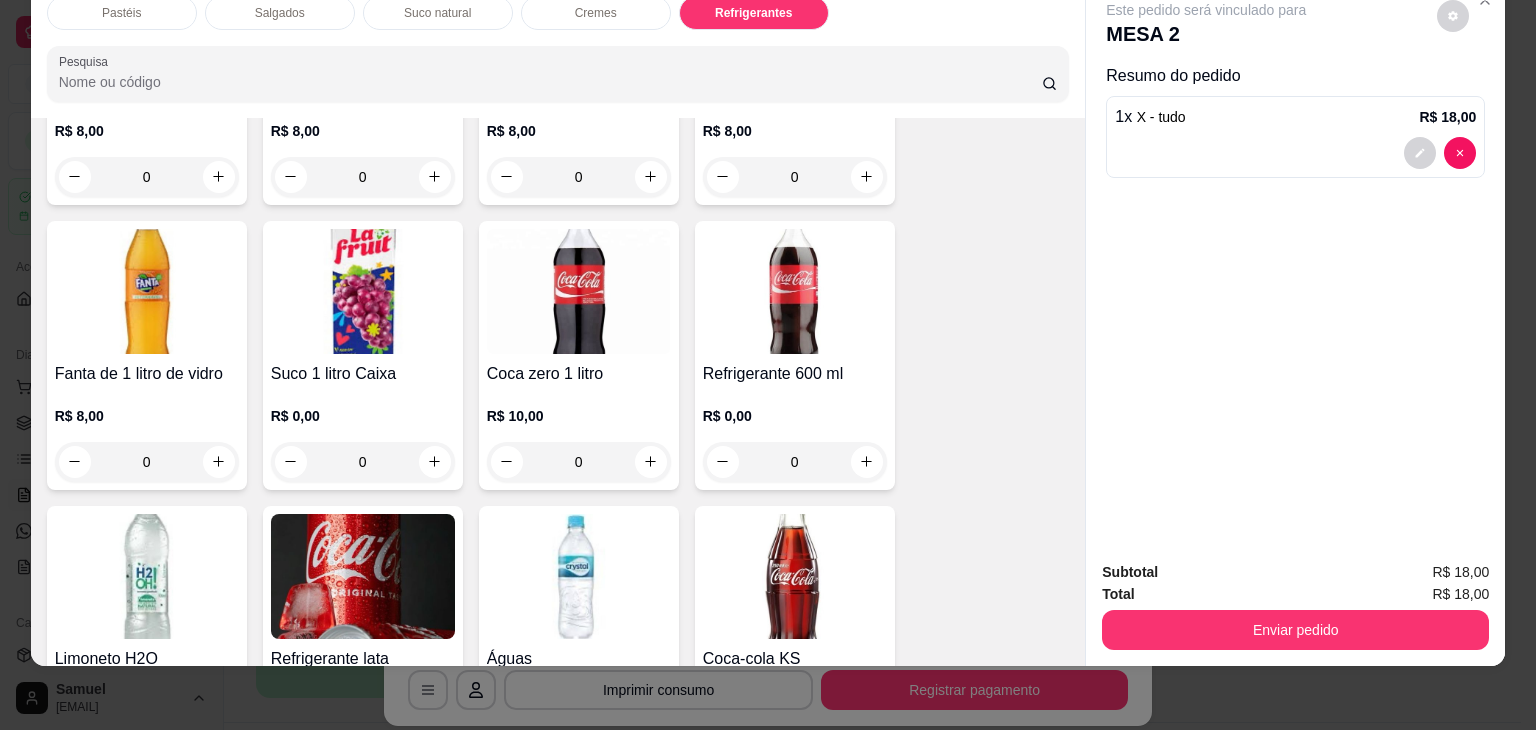 scroll, scrollTop: 5222, scrollLeft: 0, axis: vertical 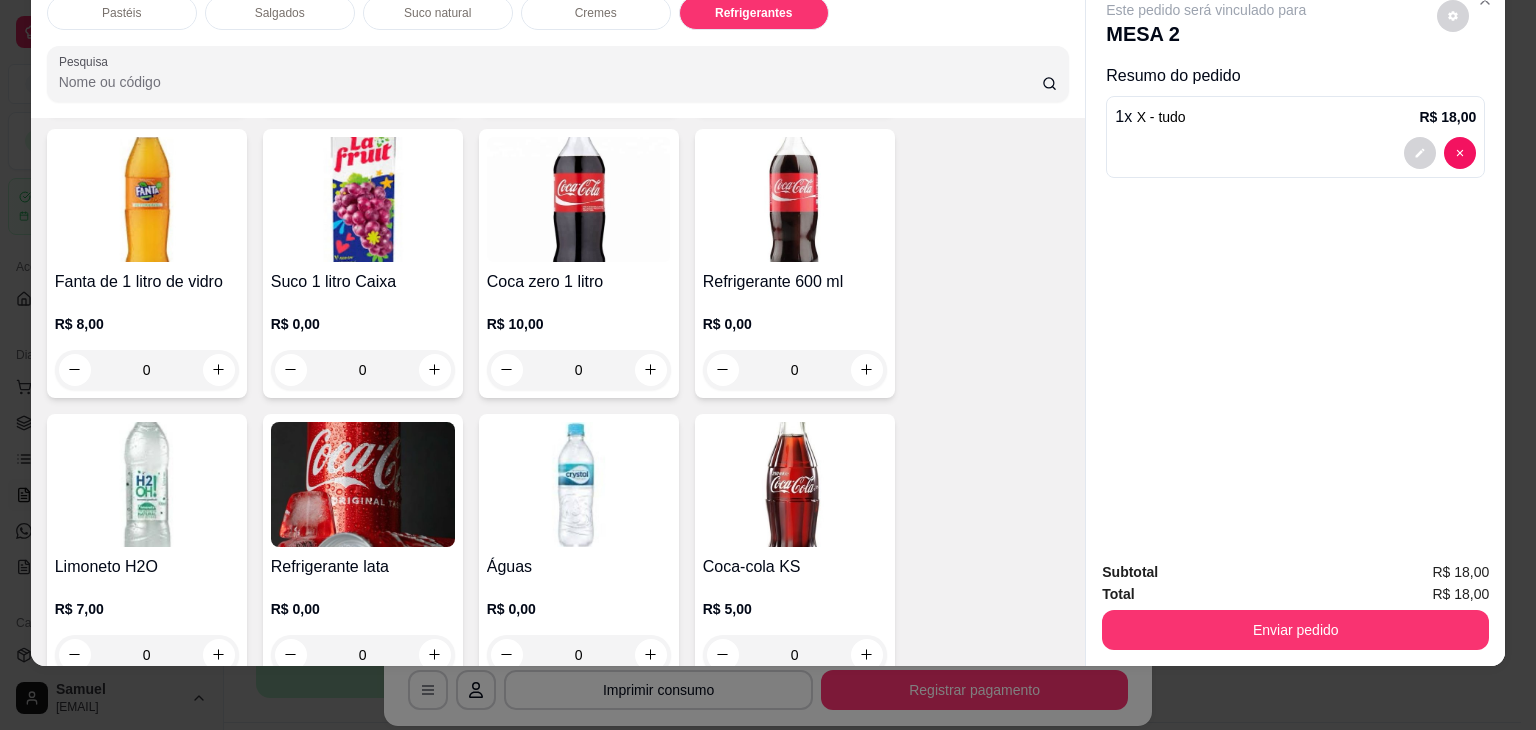 click at bounding box center [363, 484] 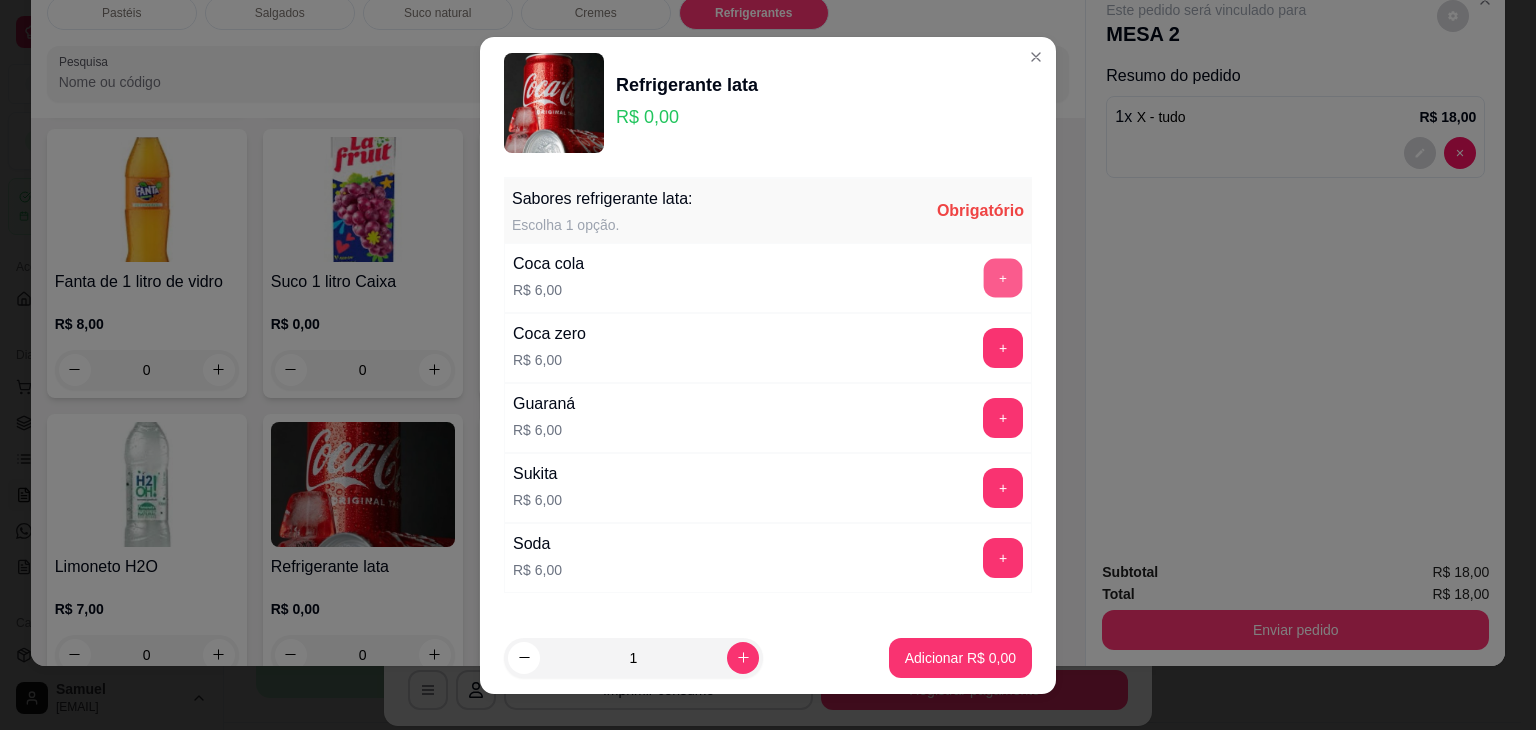 click on "+" at bounding box center (1003, 277) 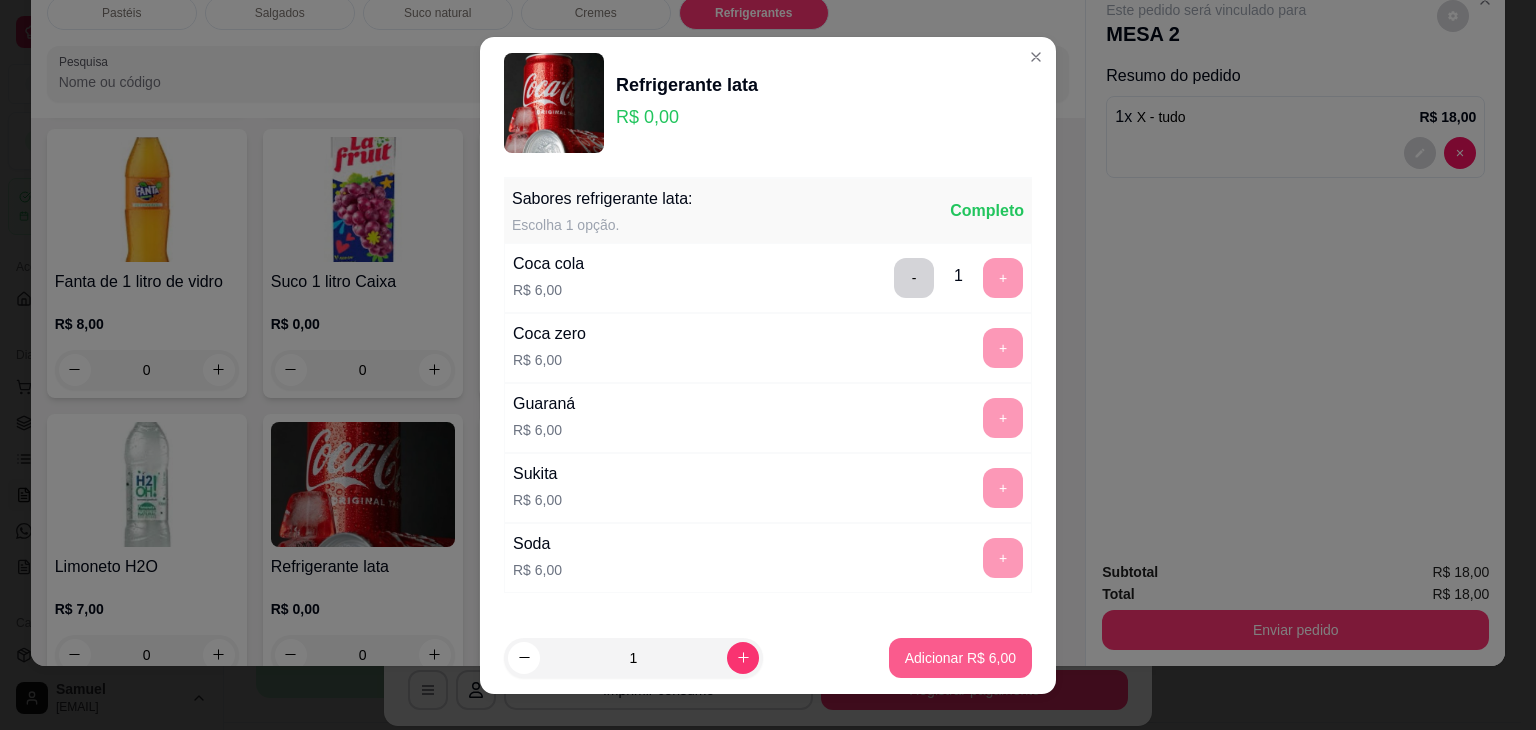 click on "Adicionar   R$ 6,00" at bounding box center (960, 658) 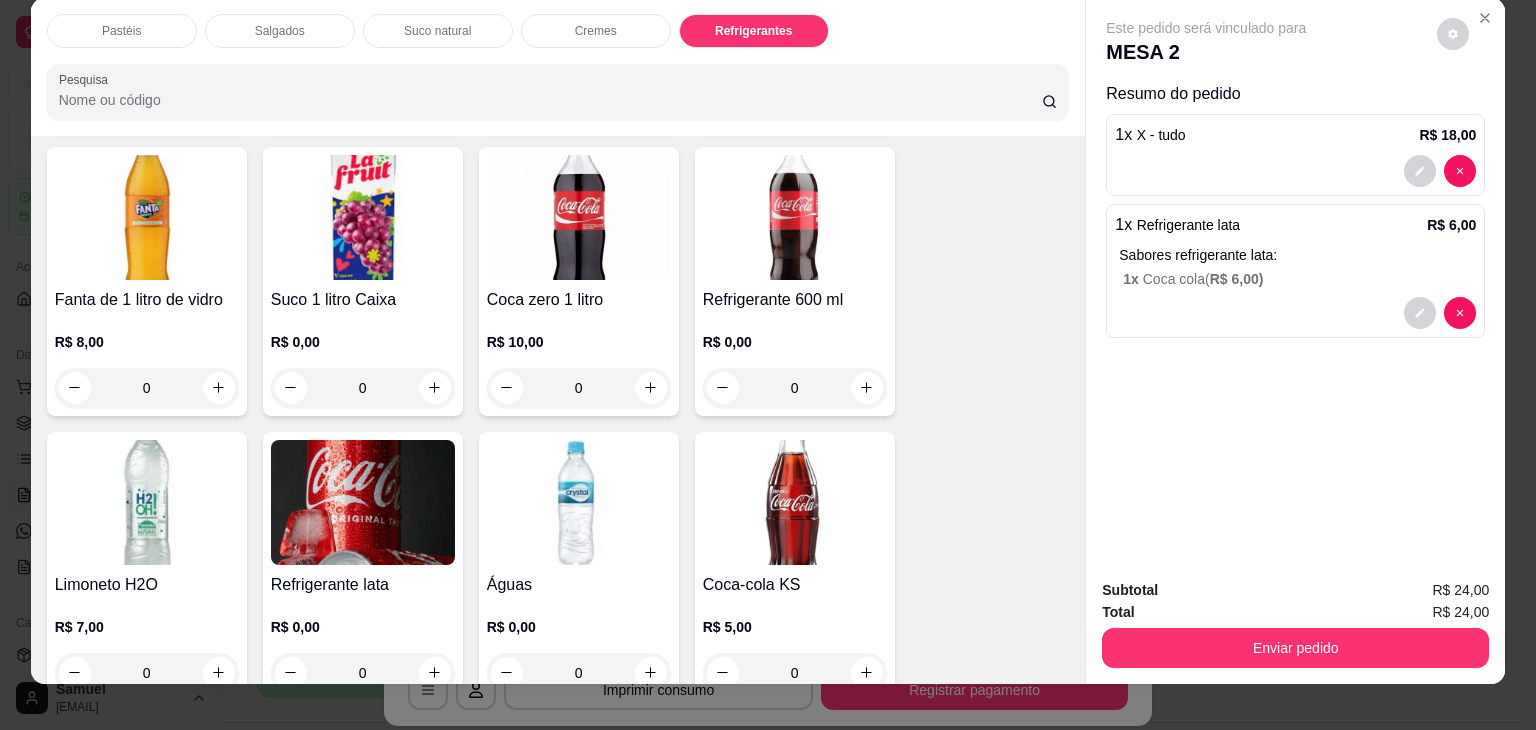 scroll, scrollTop: 0, scrollLeft: 0, axis: both 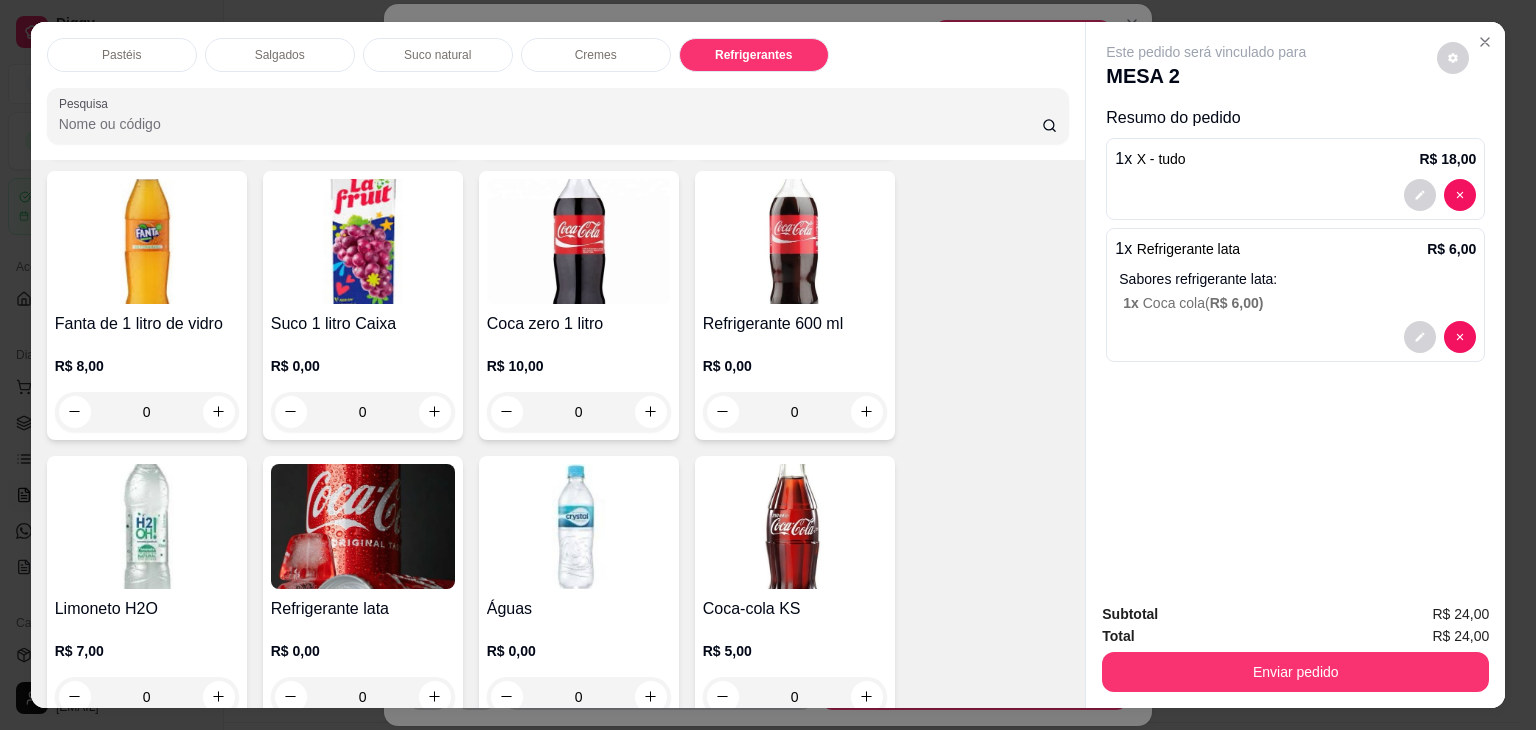 click on "Salgados" at bounding box center (280, 55) 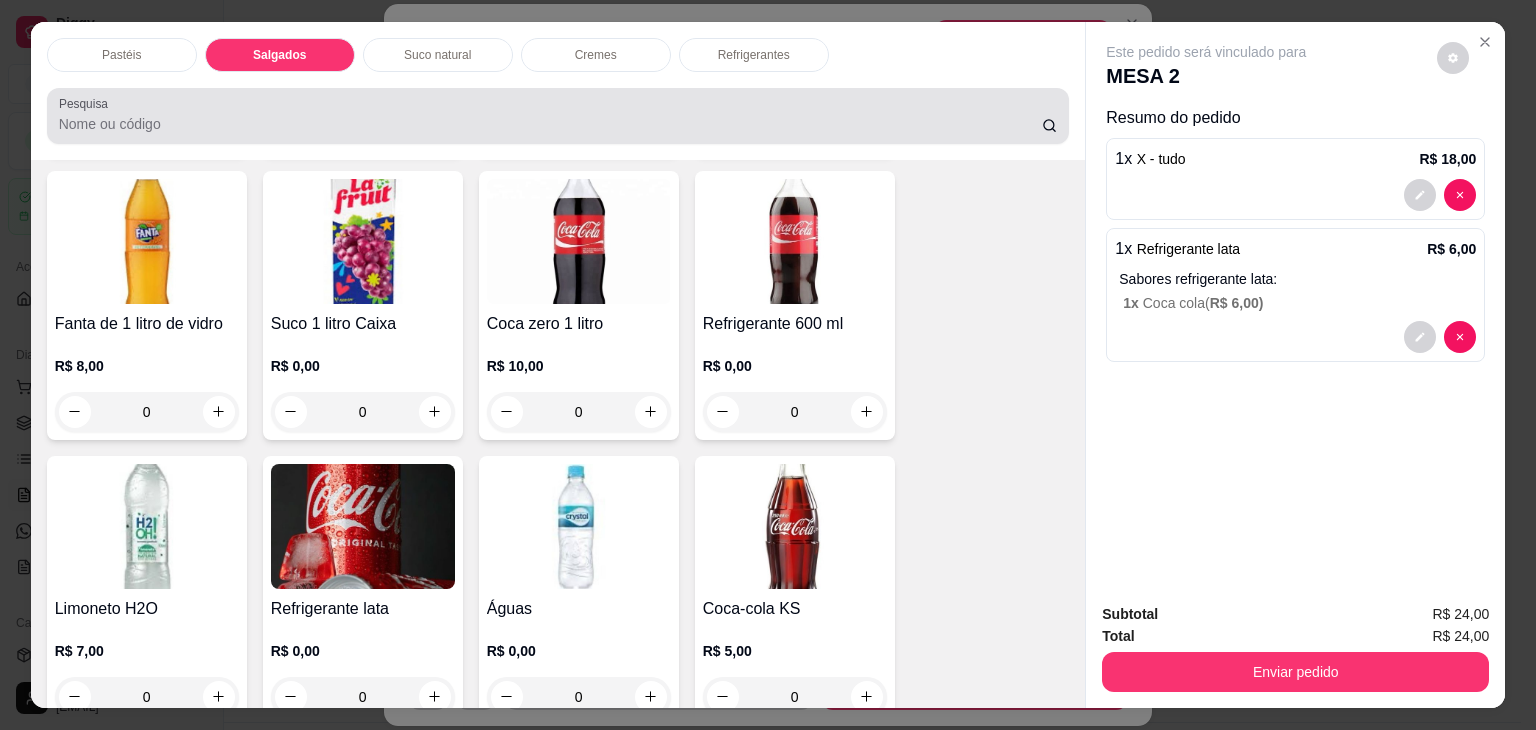 scroll, scrollTop: 2126, scrollLeft: 0, axis: vertical 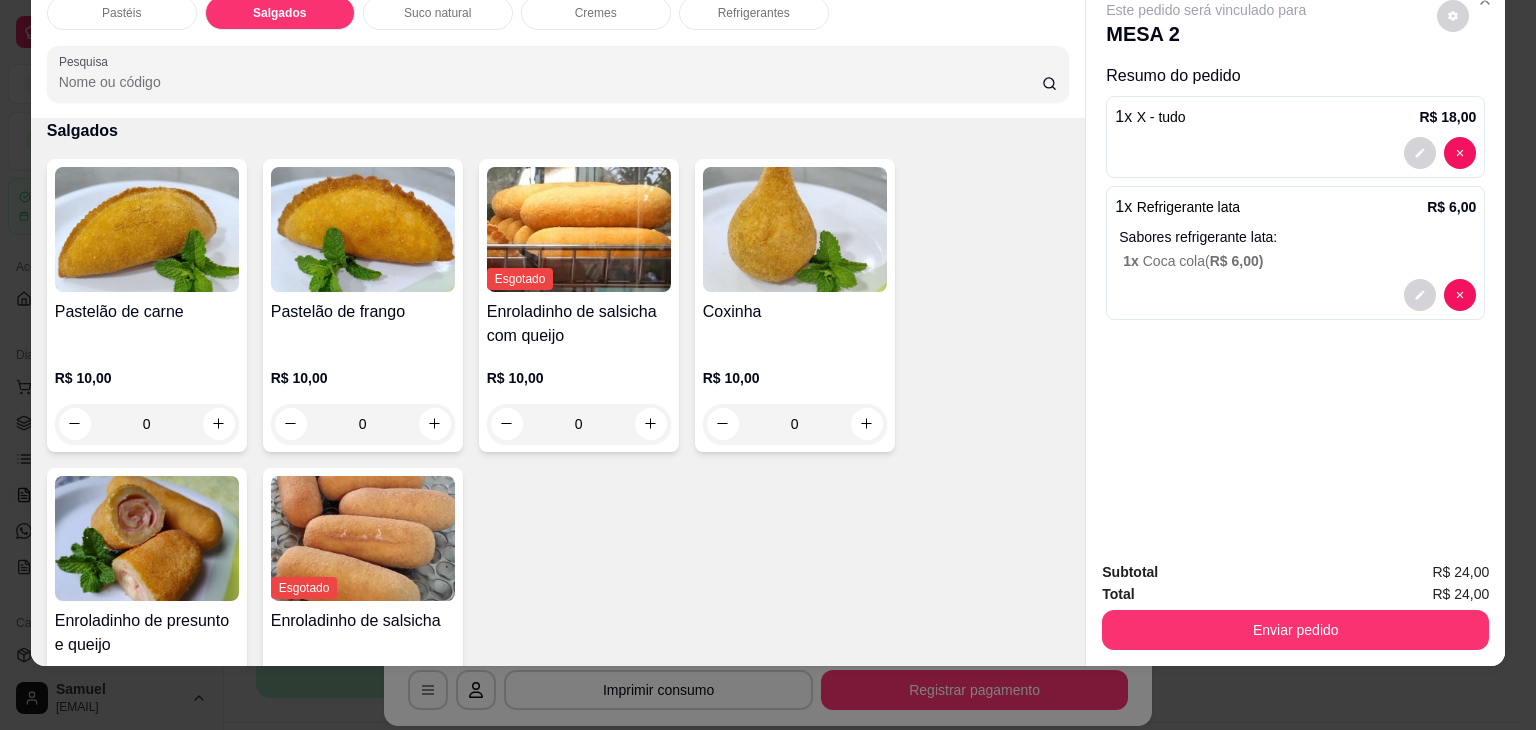 click at bounding box center [147, 538] 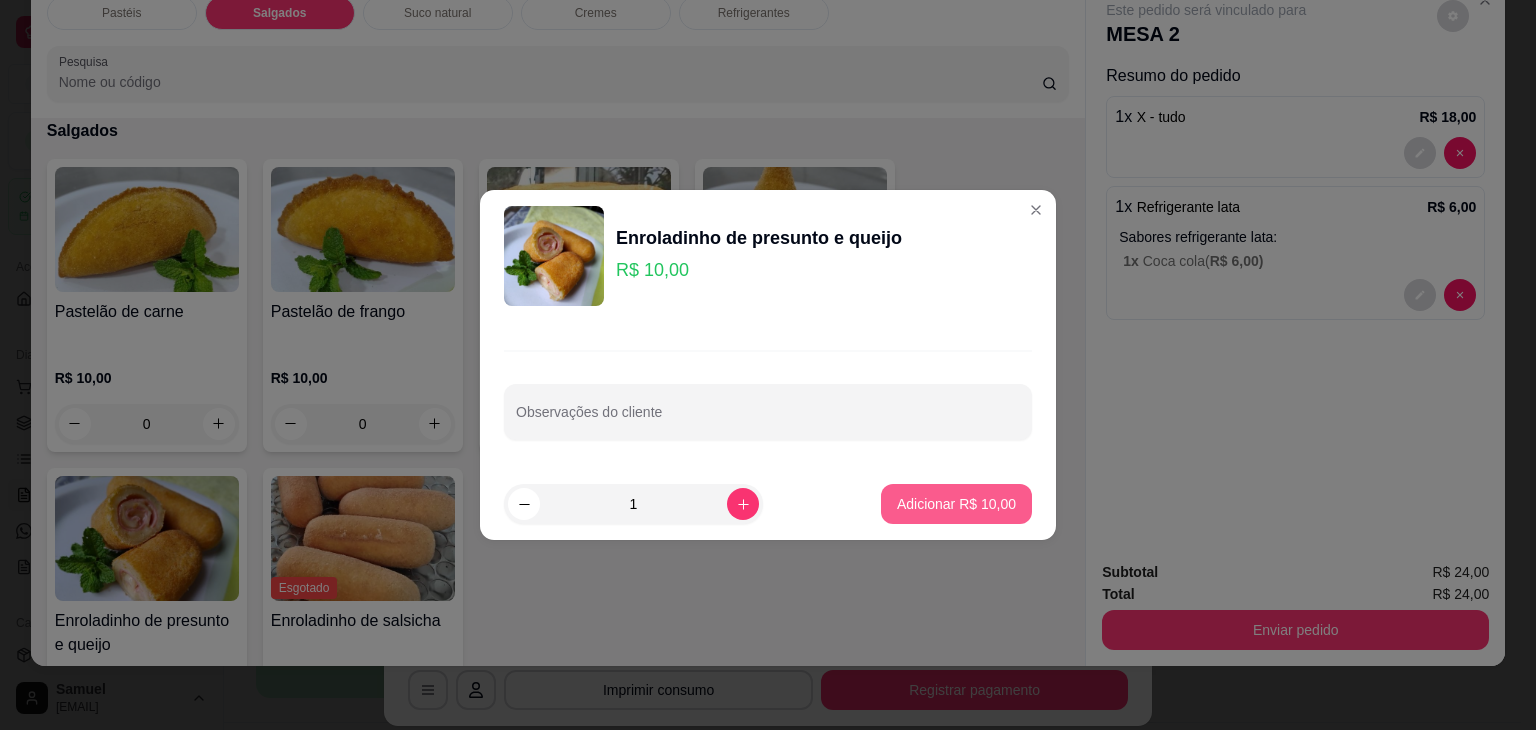 click on "Adicionar   R$ 10,00" at bounding box center (956, 504) 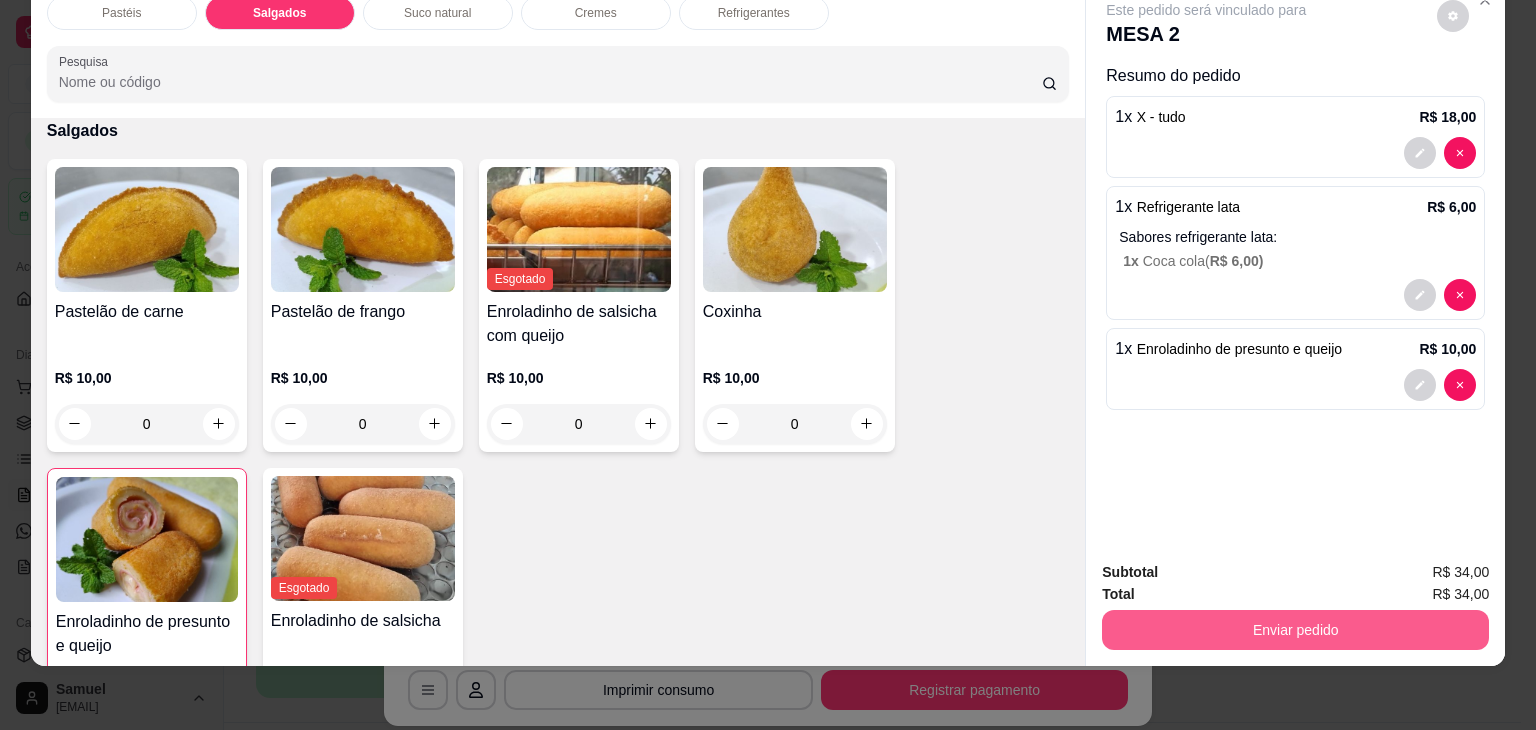 click on "Enviar pedido" at bounding box center [1295, 630] 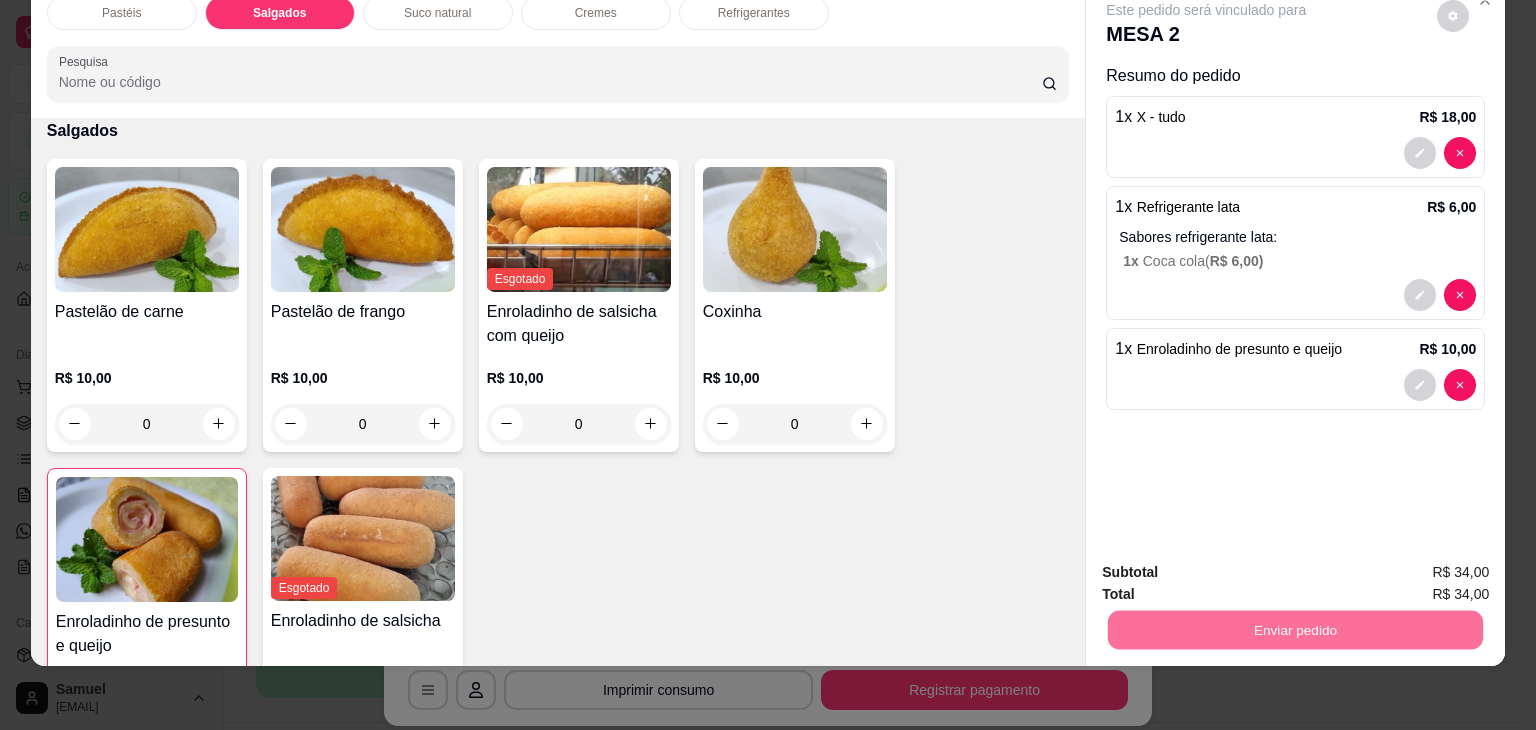 click on "Sim, quero registrar" at bounding box center [1419, 565] 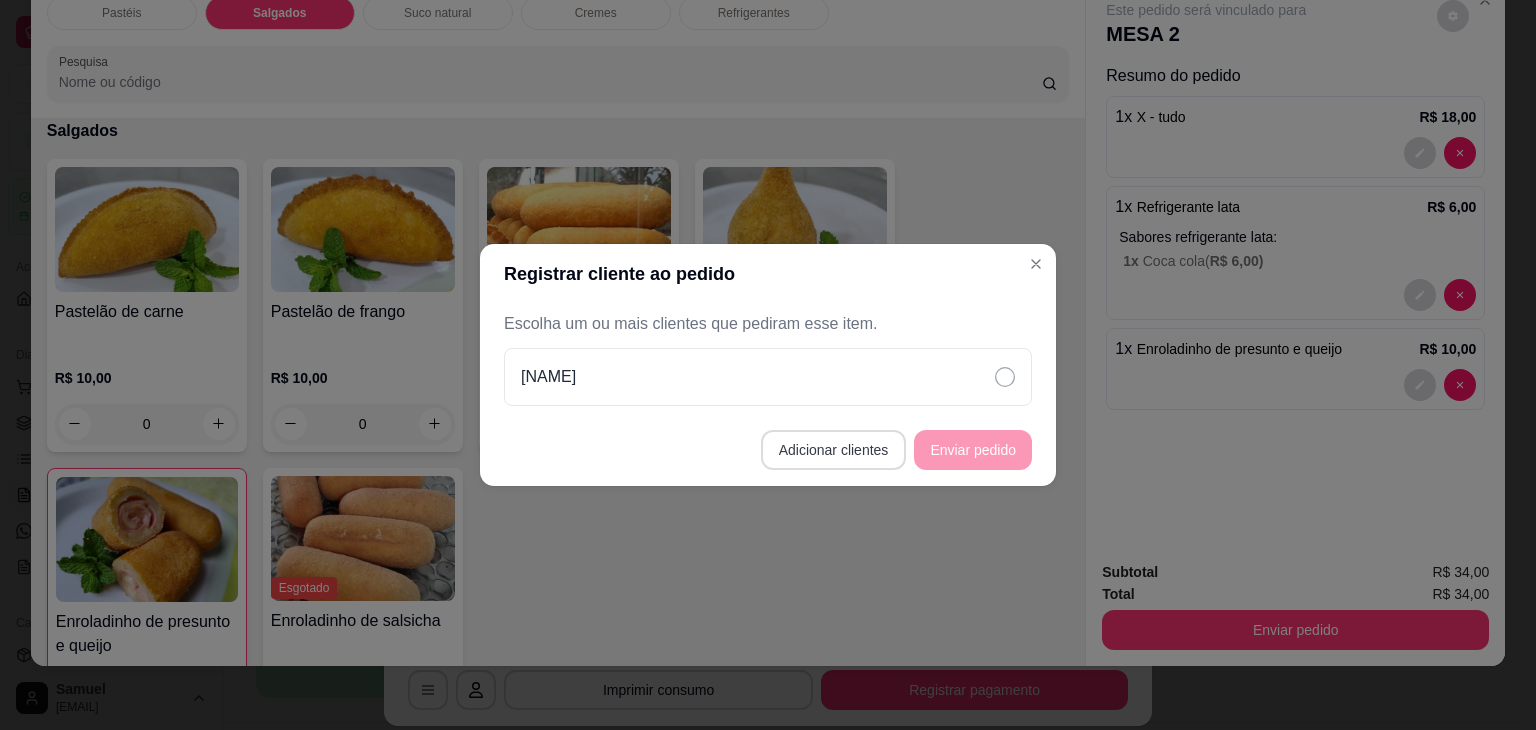 click on "Adicionar clientes" at bounding box center (834, 450) 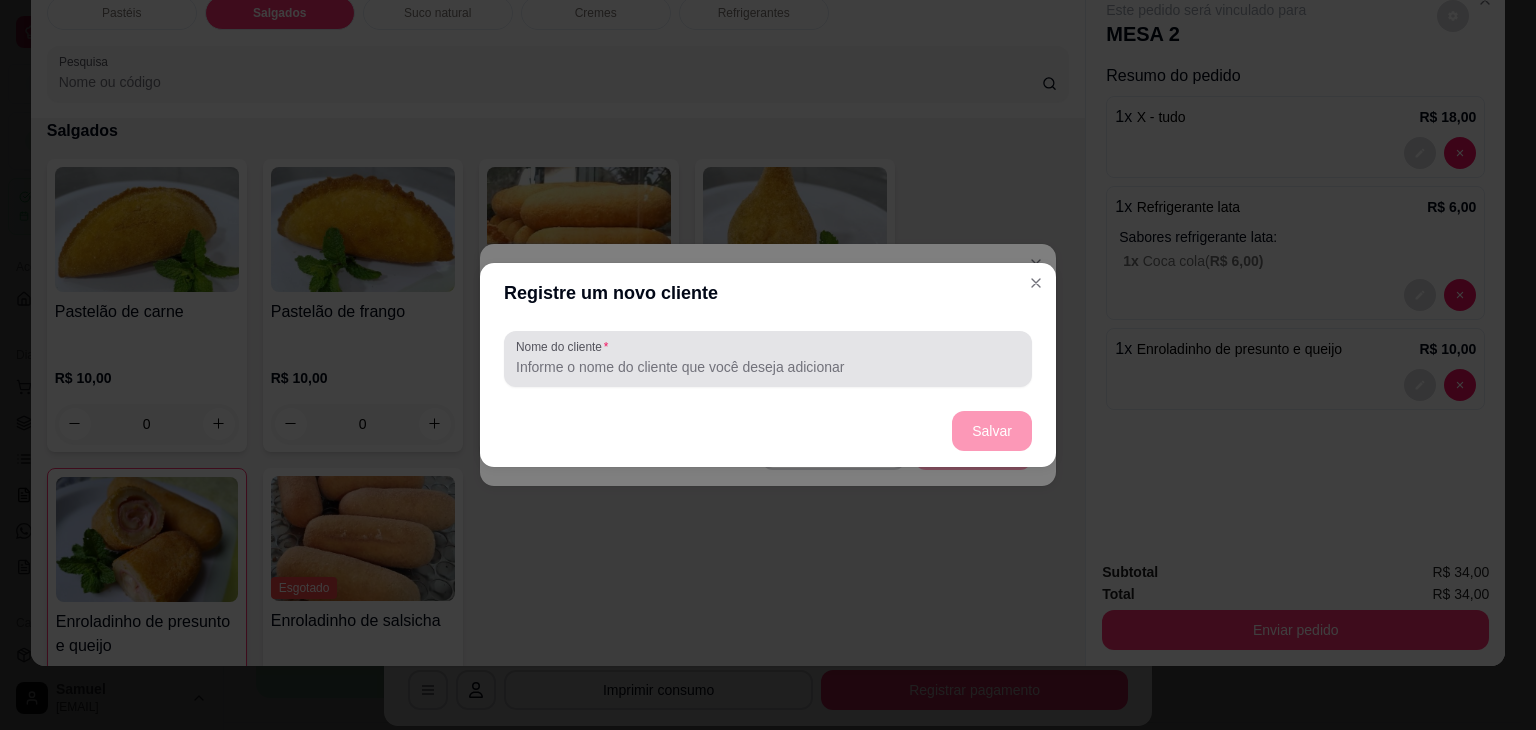 click at bounding box center [768, 359] 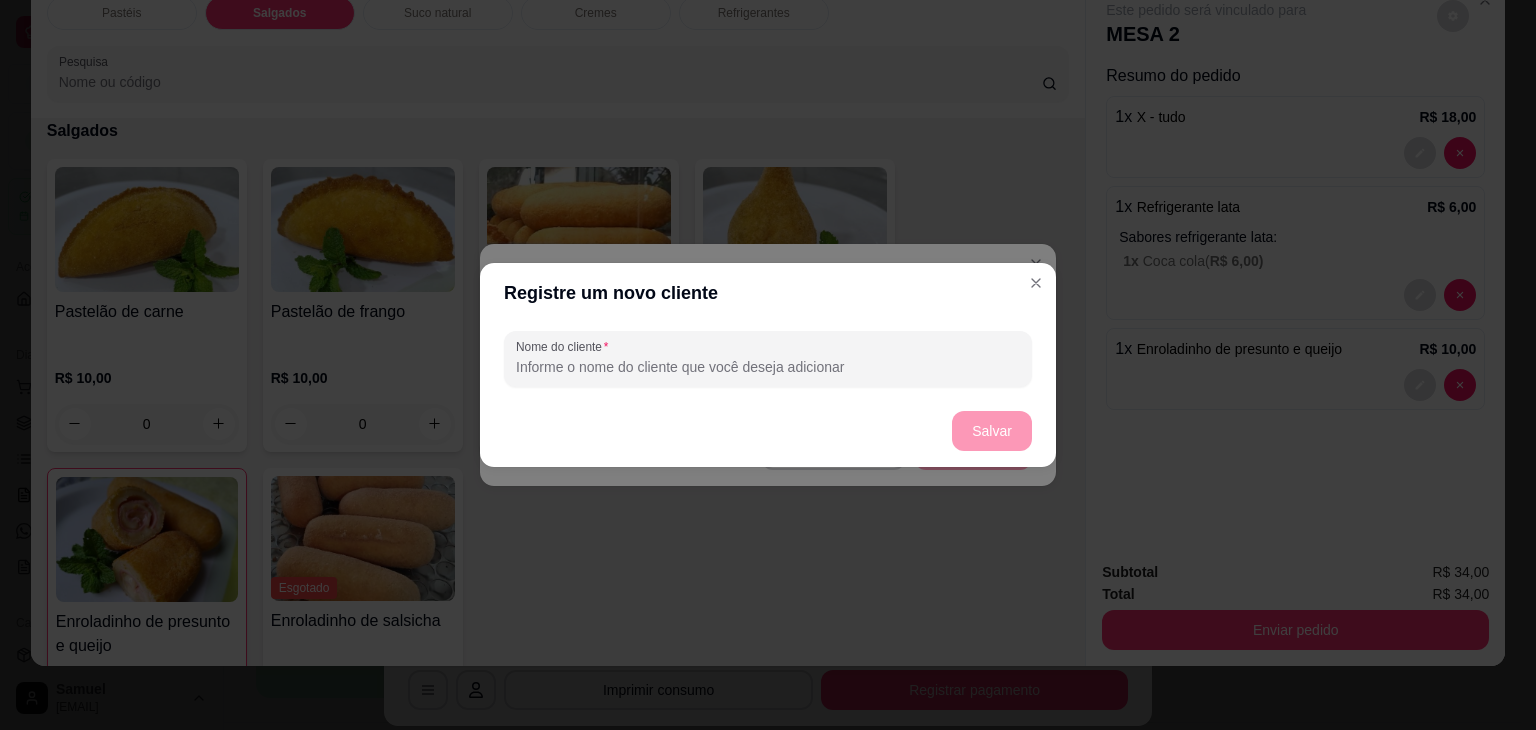 type on "," 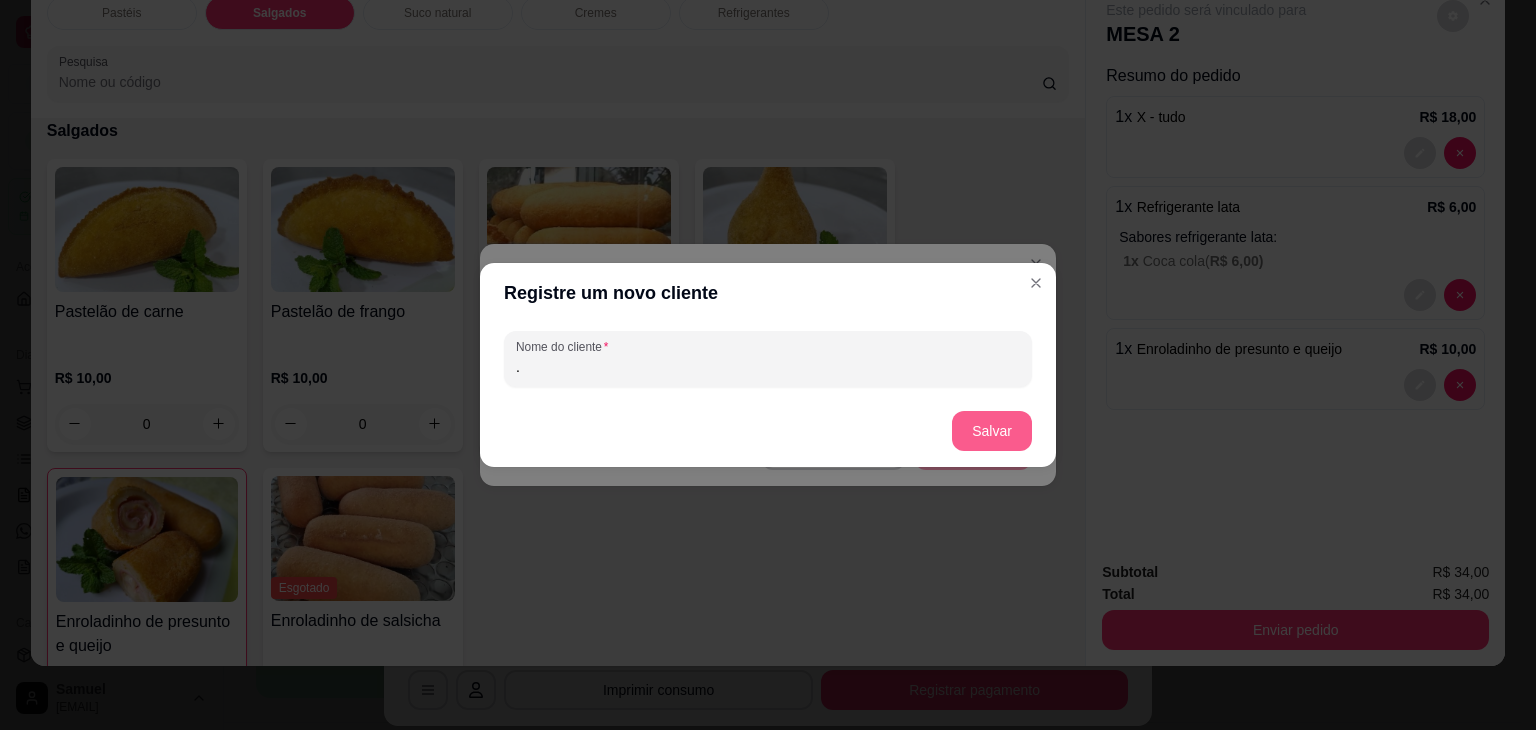 type on "." 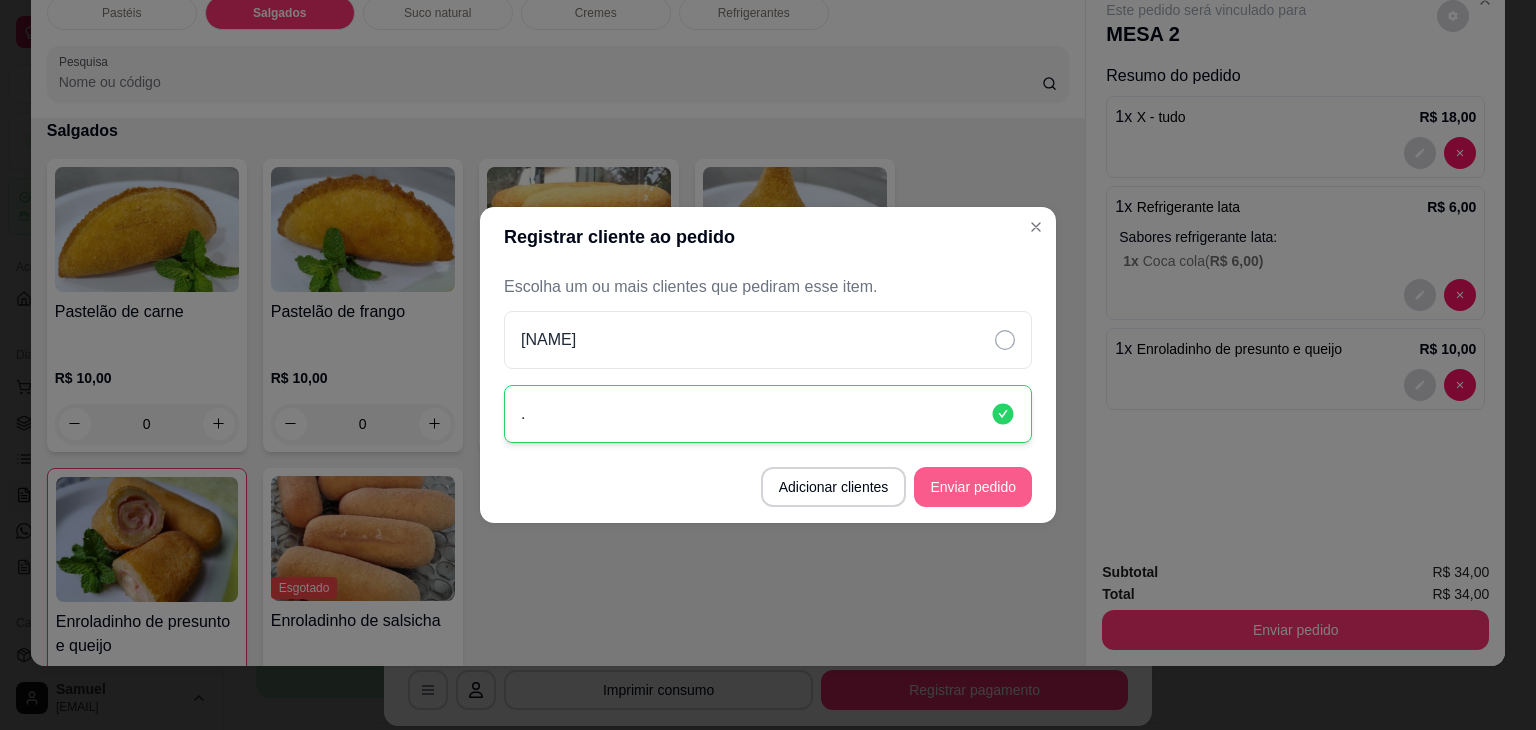 click on "Enviar pedido" at bounding box center (973, 487) 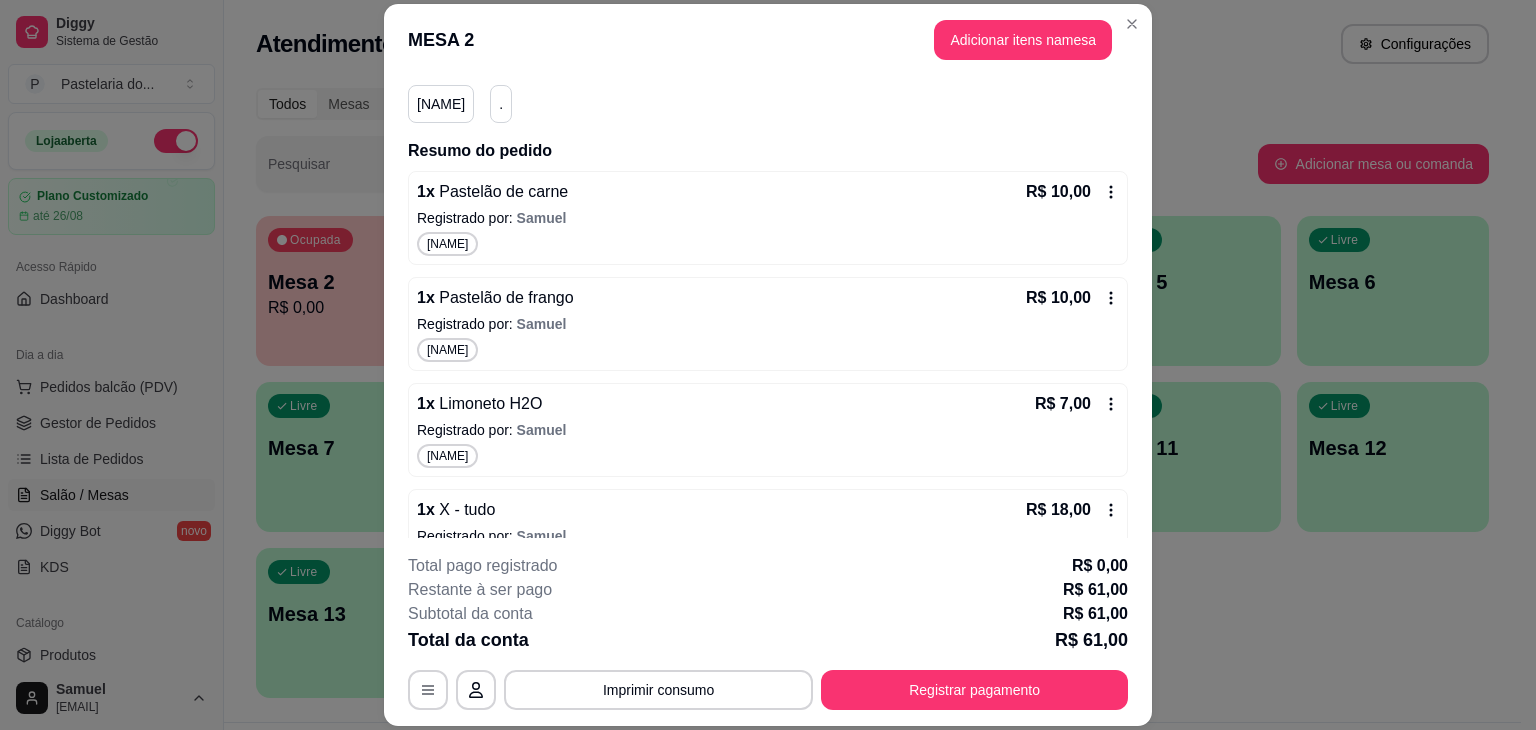 scroll, scrollTop: 0, scrollLeft: 0, axis: both 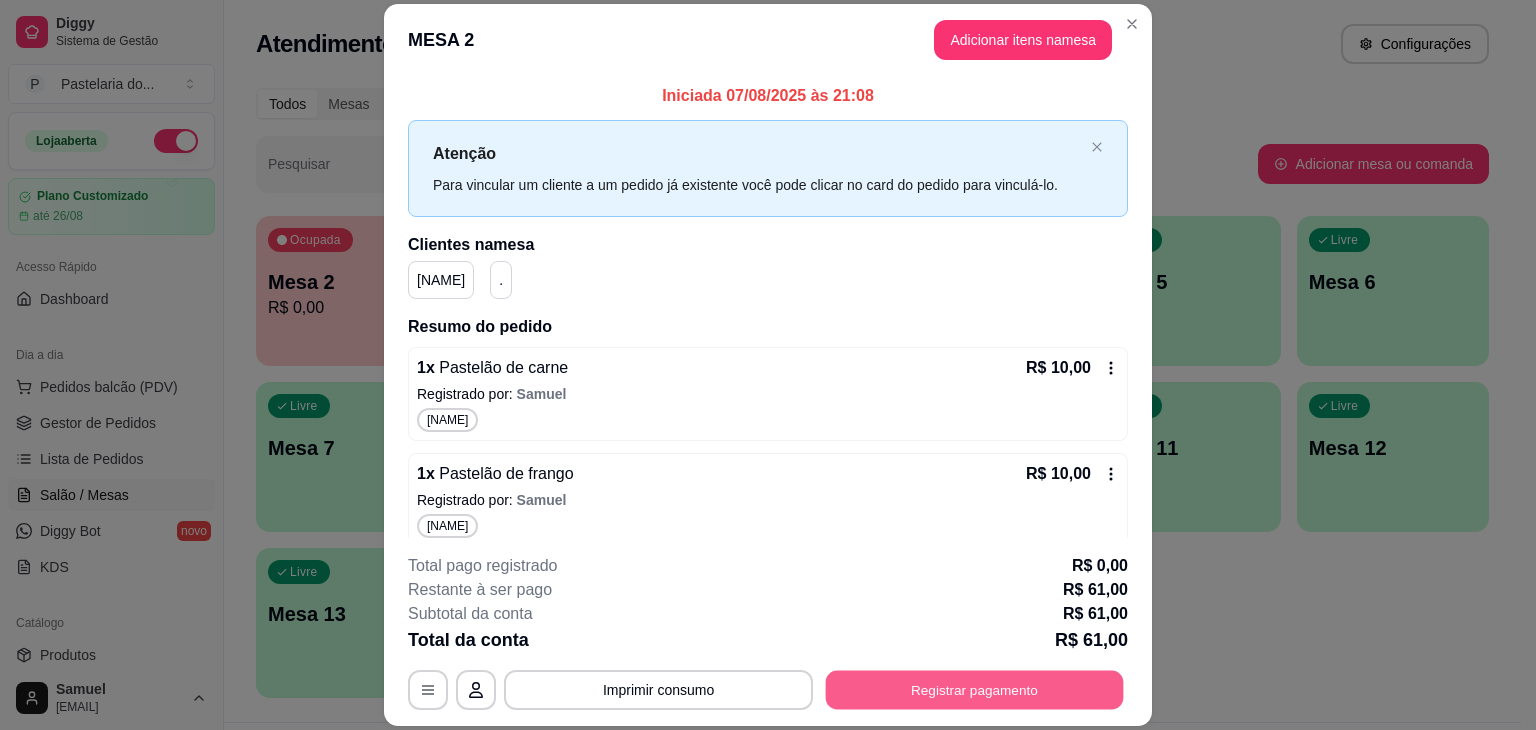 click on "Registrar pagamento" at bounding box center [975, 690] 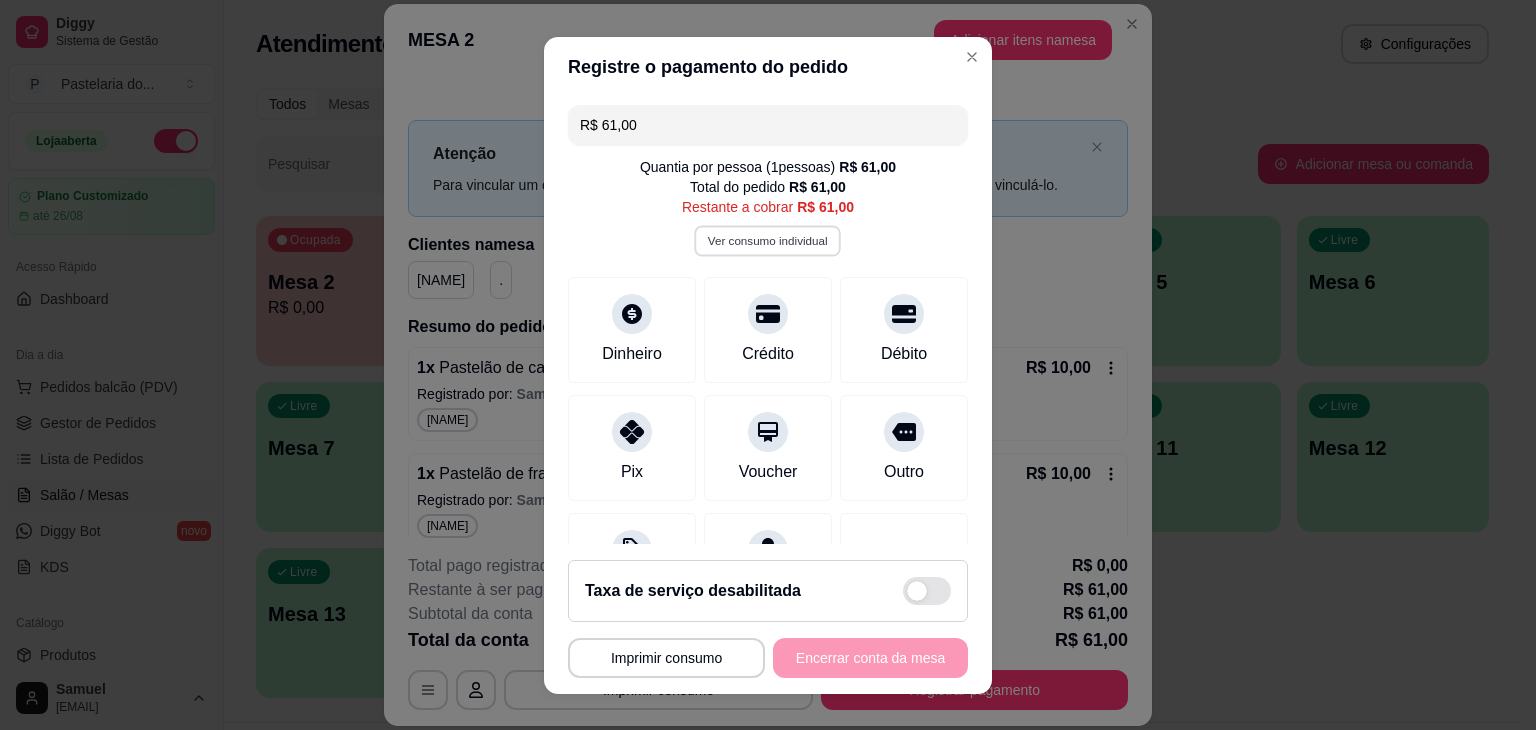 click on "Ver consumo individual" at bounding box center [768, 240] 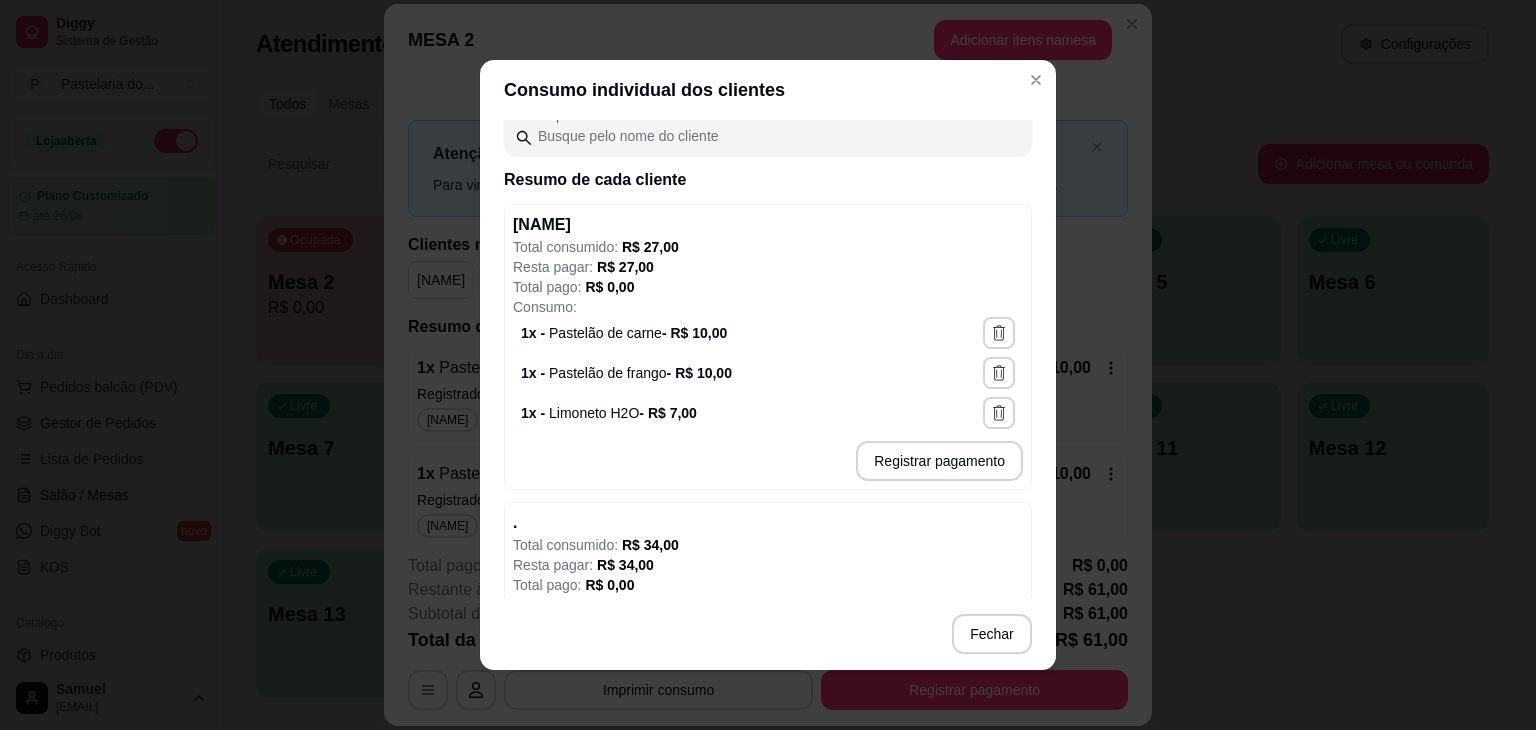 scroll, scrollTop: 157, scrollLeft: 0, axis: vertical 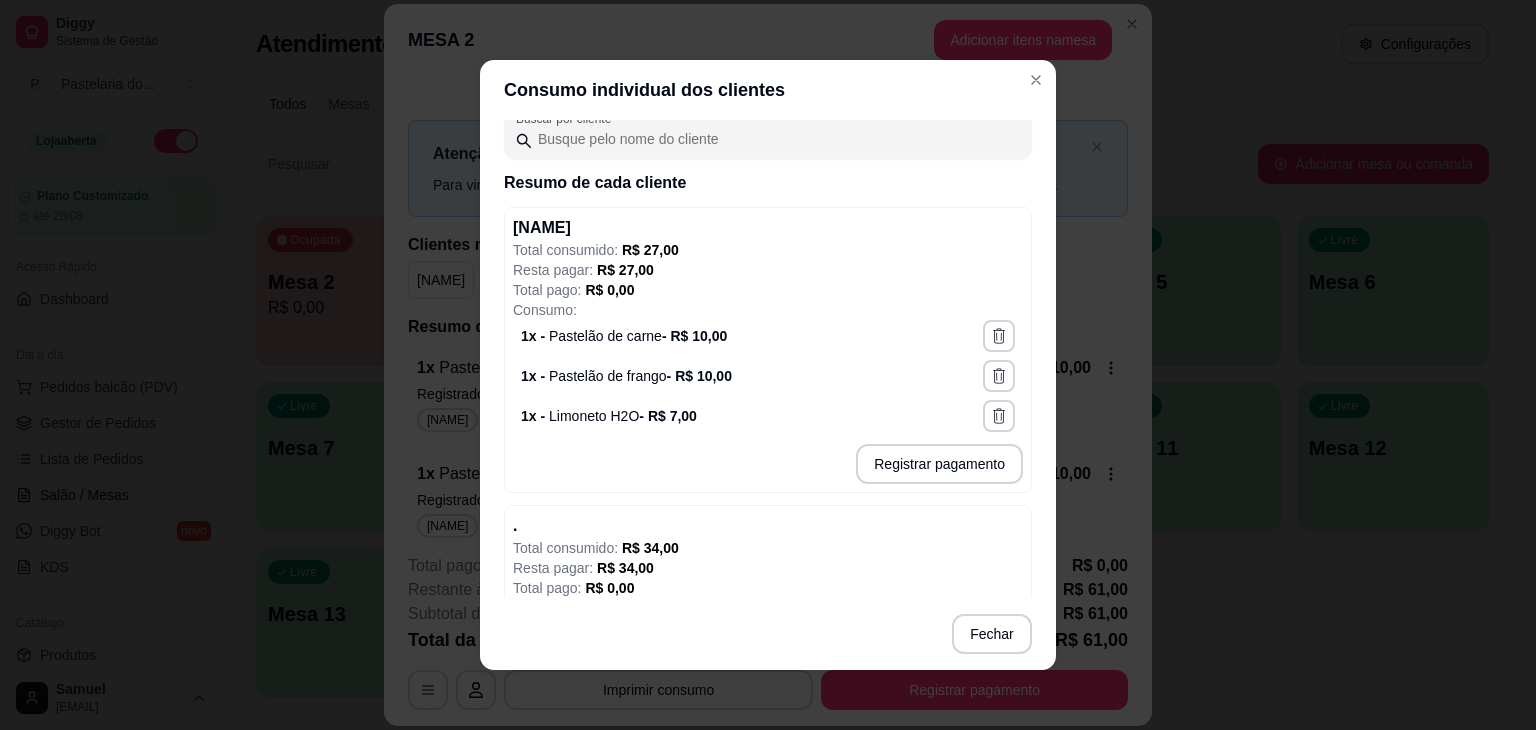 drag, startPoint x: 618, startPoint y: 249, endPoint x: 636, endPoint y: 242, distance: 19.313208 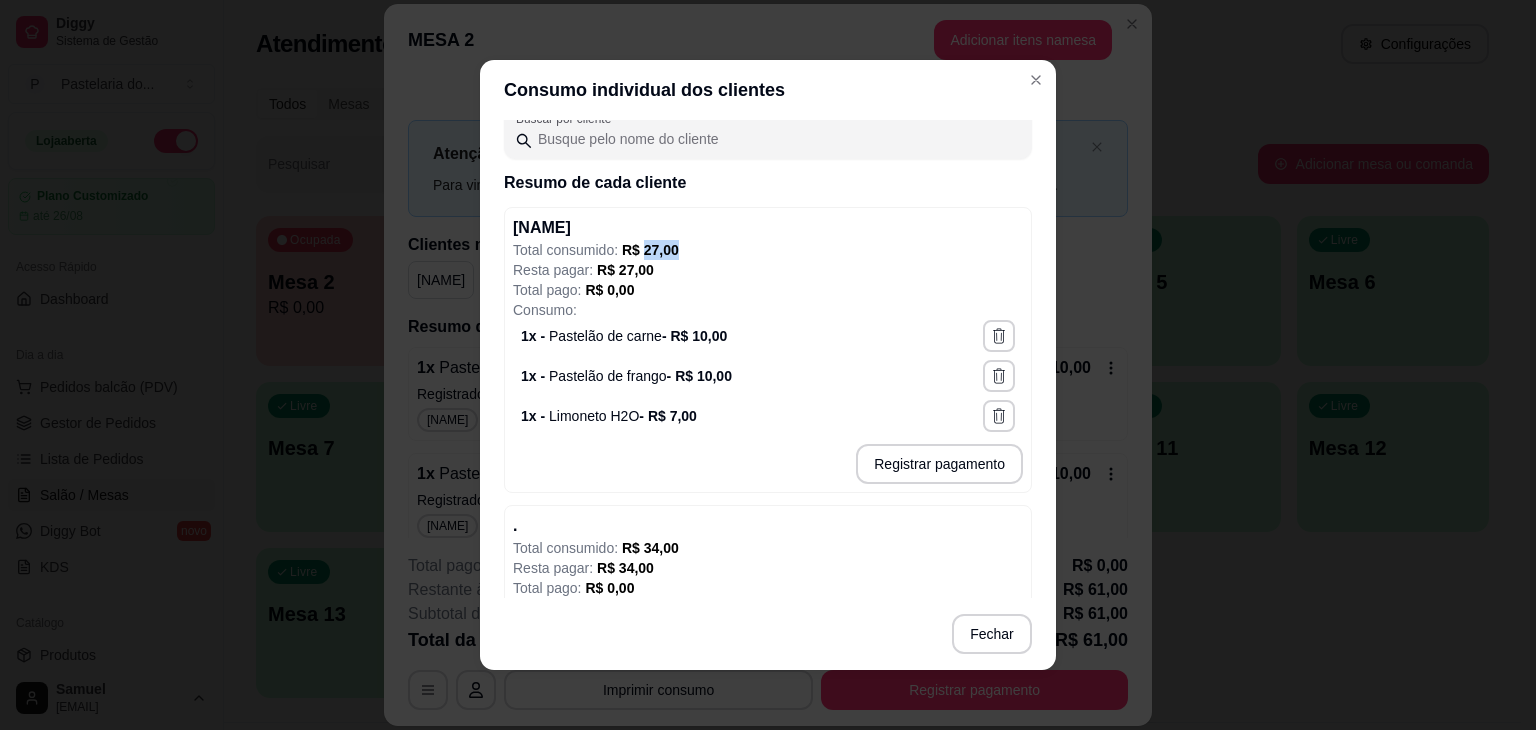 click on "R$ 27,00" at bounding box center [650, 250] 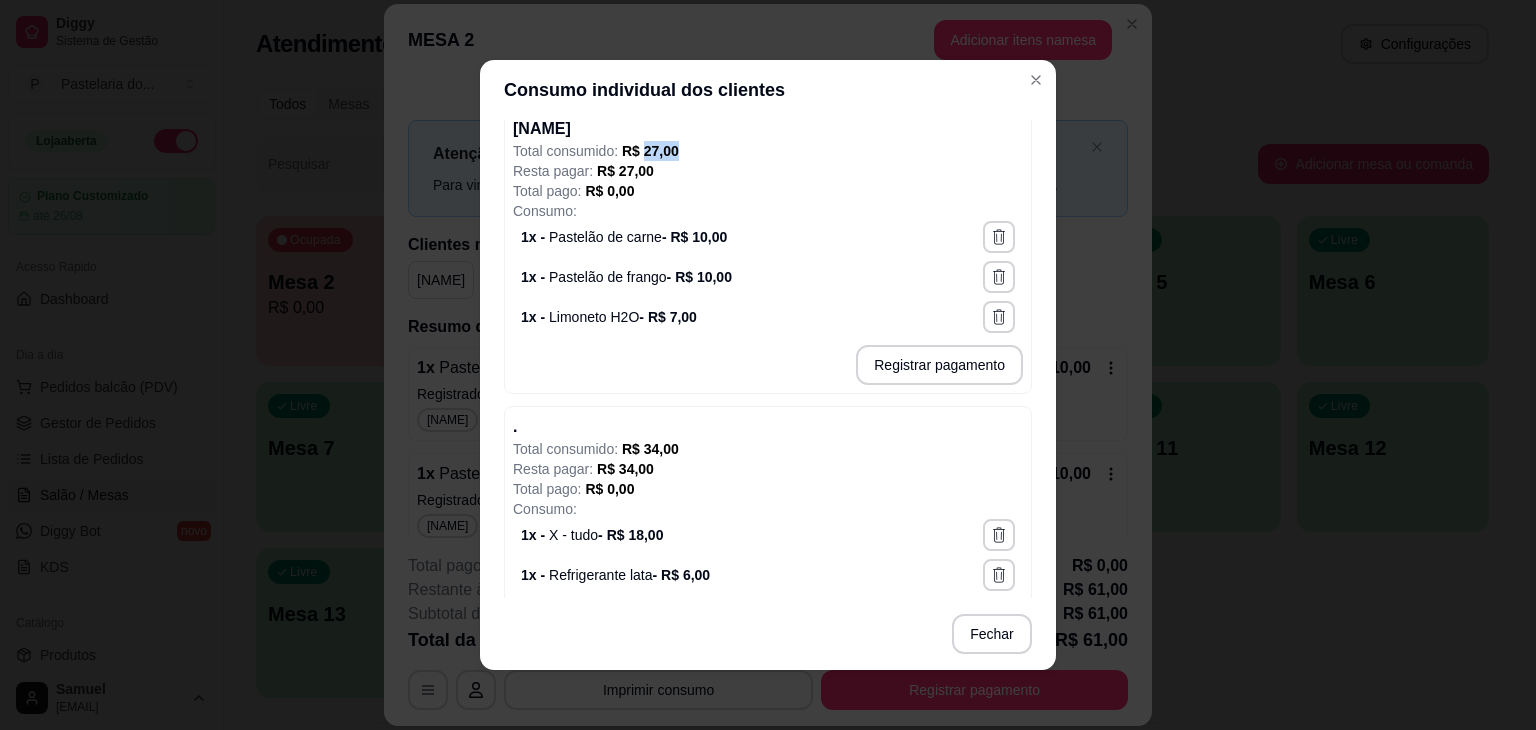 scroll, scrollTop: 357, scrollLeft: 0, axis: vertical 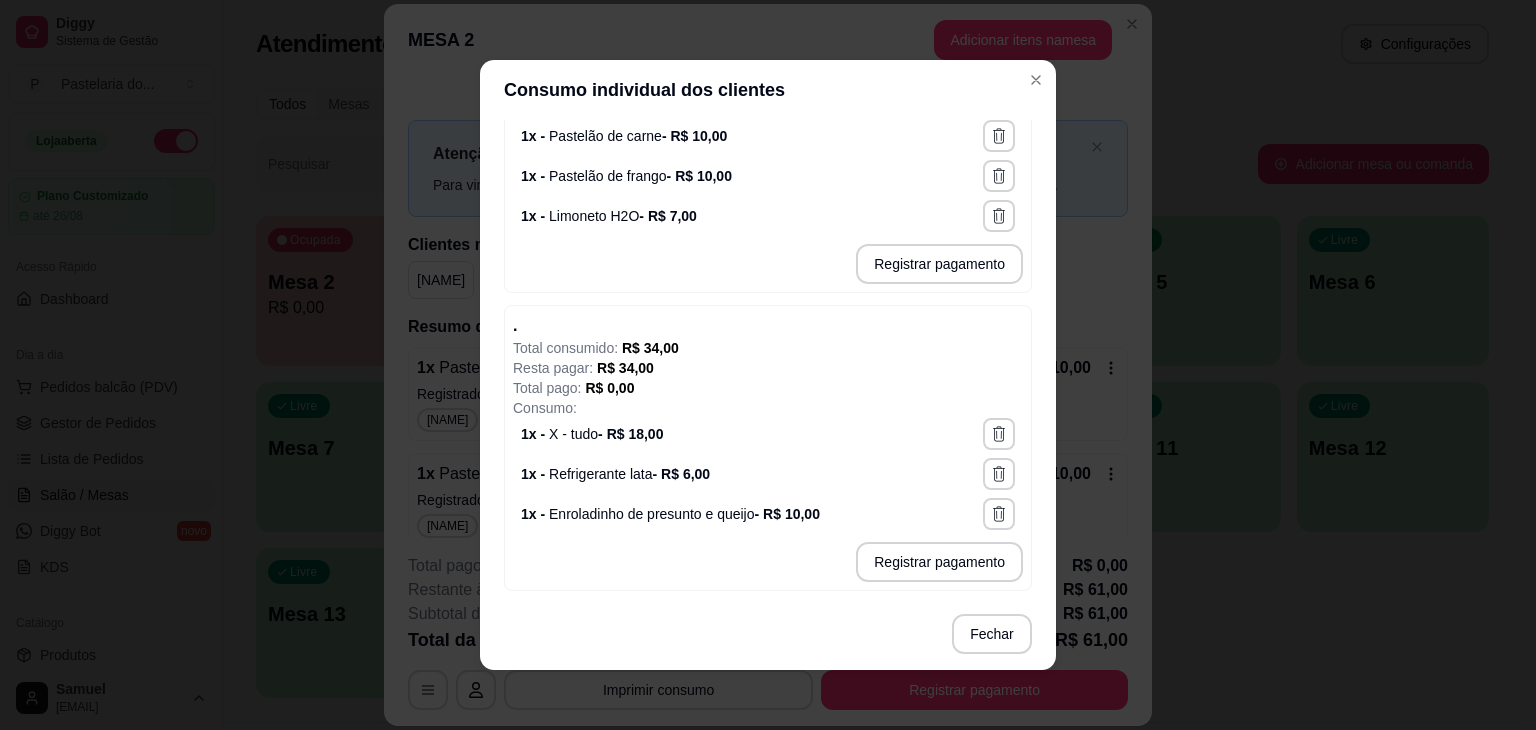 click on ". Total consumido: R$ 34,00 Resta pagar: R$ 34,00 Total pago: R$ 0,00 Consumo: 1 x - X - tudo - R$ 18,00 1 x - Refrigerante lata - R$ 6,00 1 x - Enroladinho de presunto e queijo - R$ 10,00 Registrar pagamento" at bounding box center [768, 448] 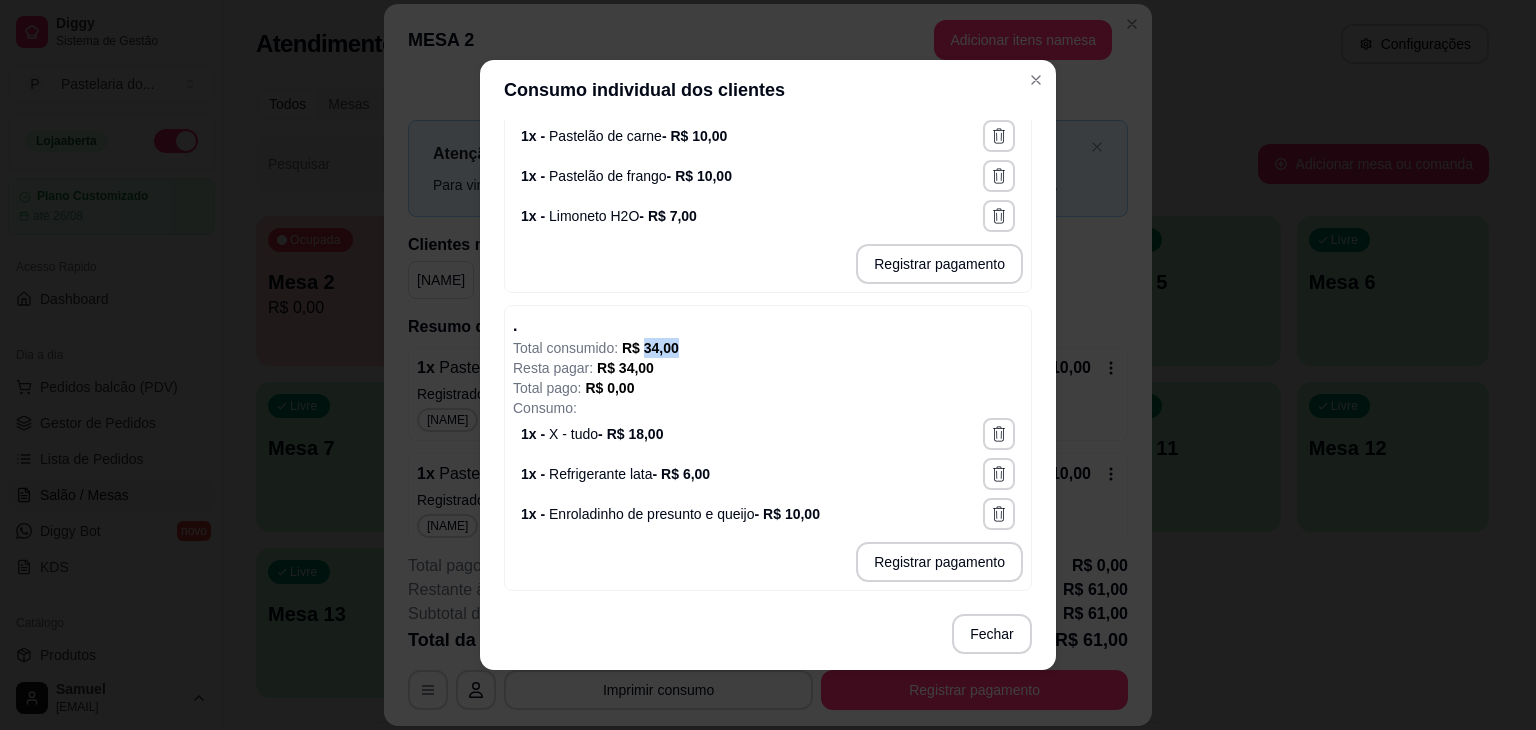click on "R$ 34,00" at bounding box center [650, 348] 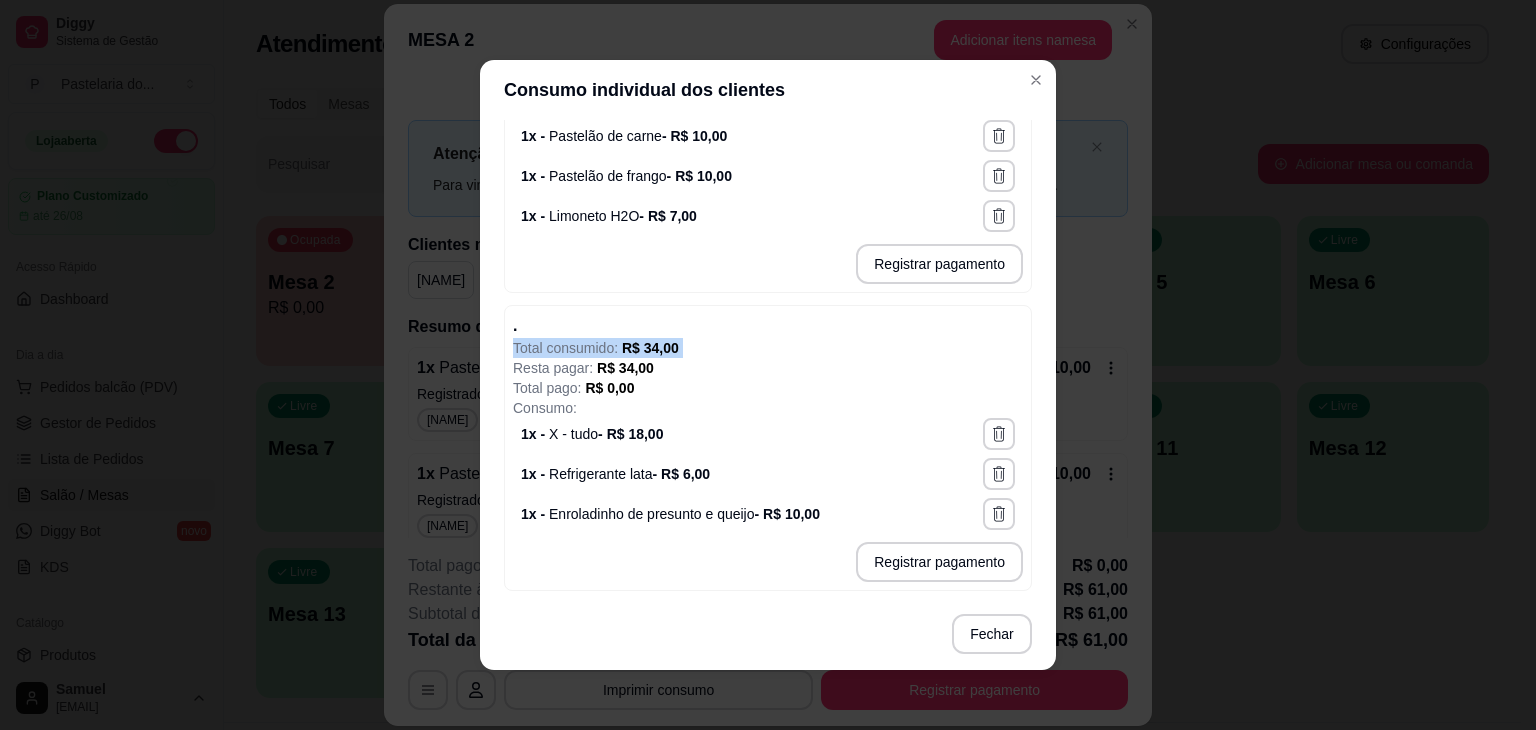 click on "R$ 34,00" at bounding box center (650, 348) 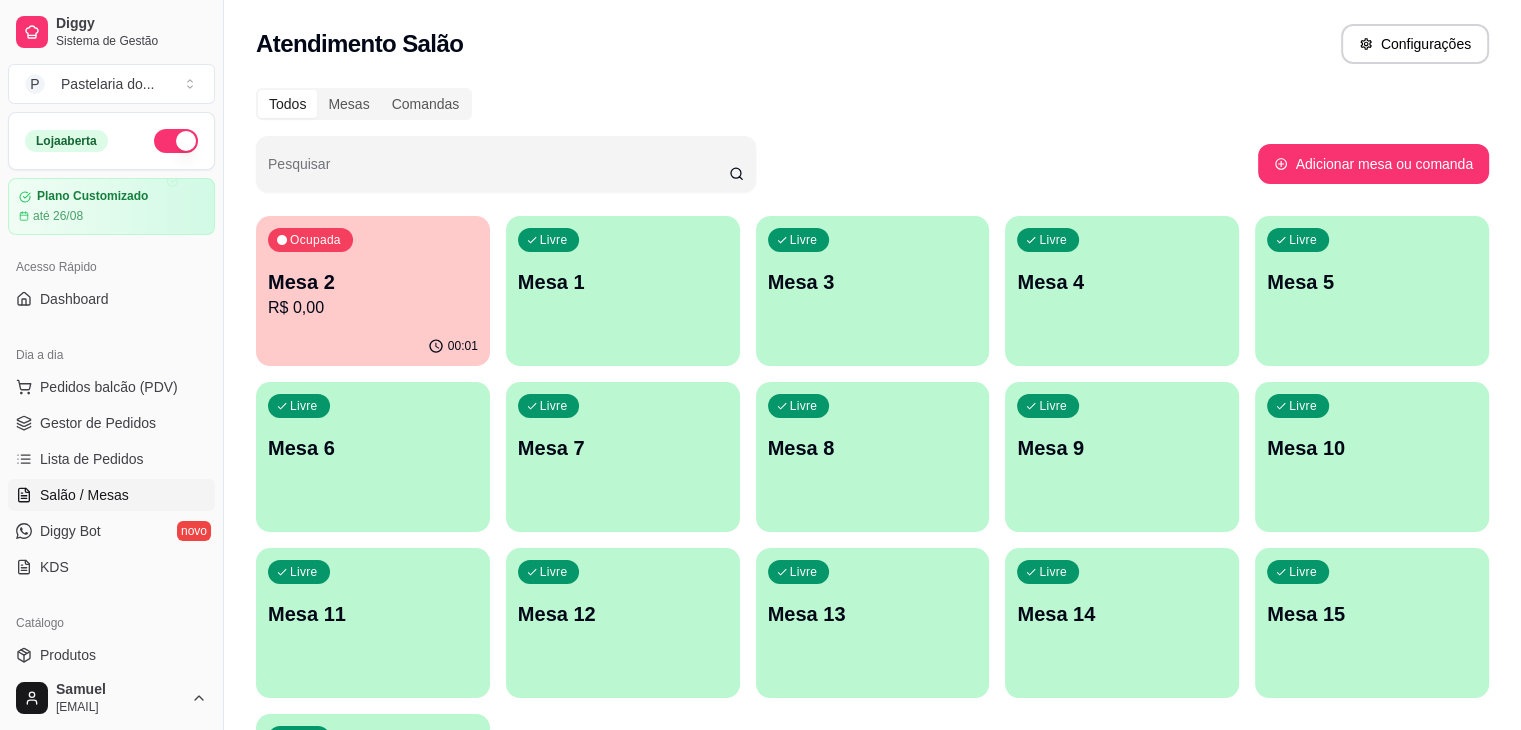 click on "Mesa 5" at bounding box center [1372, 282] 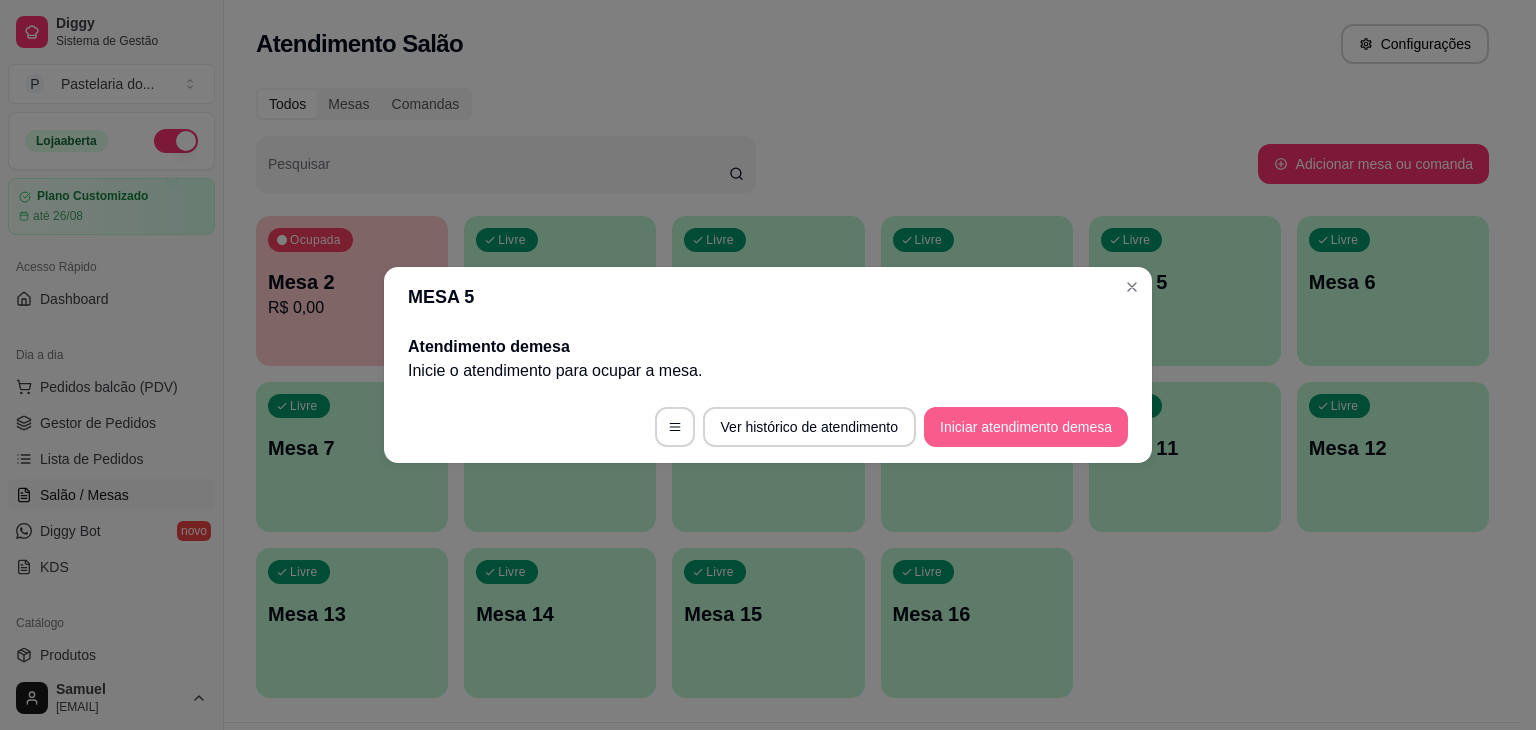click on "Iniciar atendimento de  mesa" at bounding box center [1026, 427] 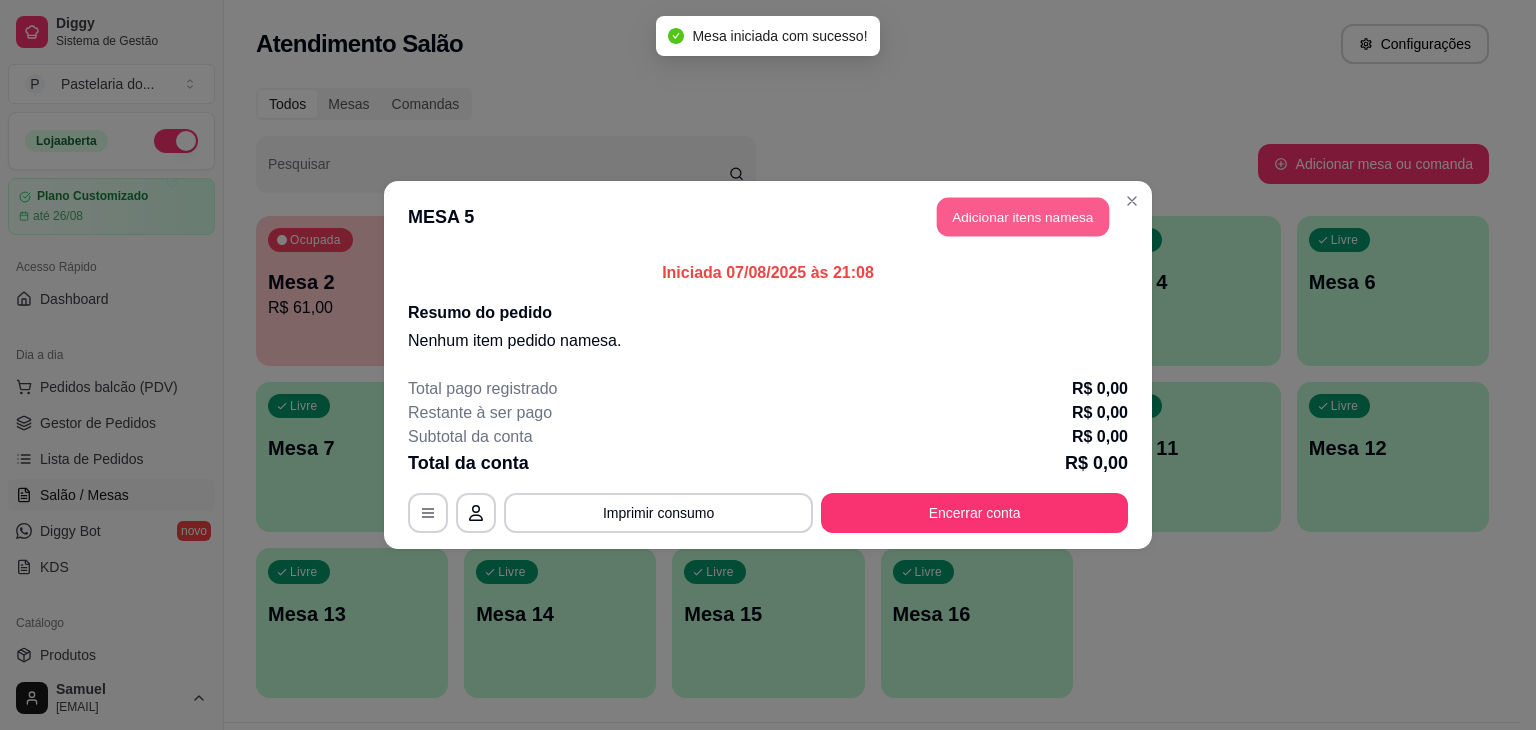 click on "Adicionar itens na  mesa" at bounding box center (1023, 217) 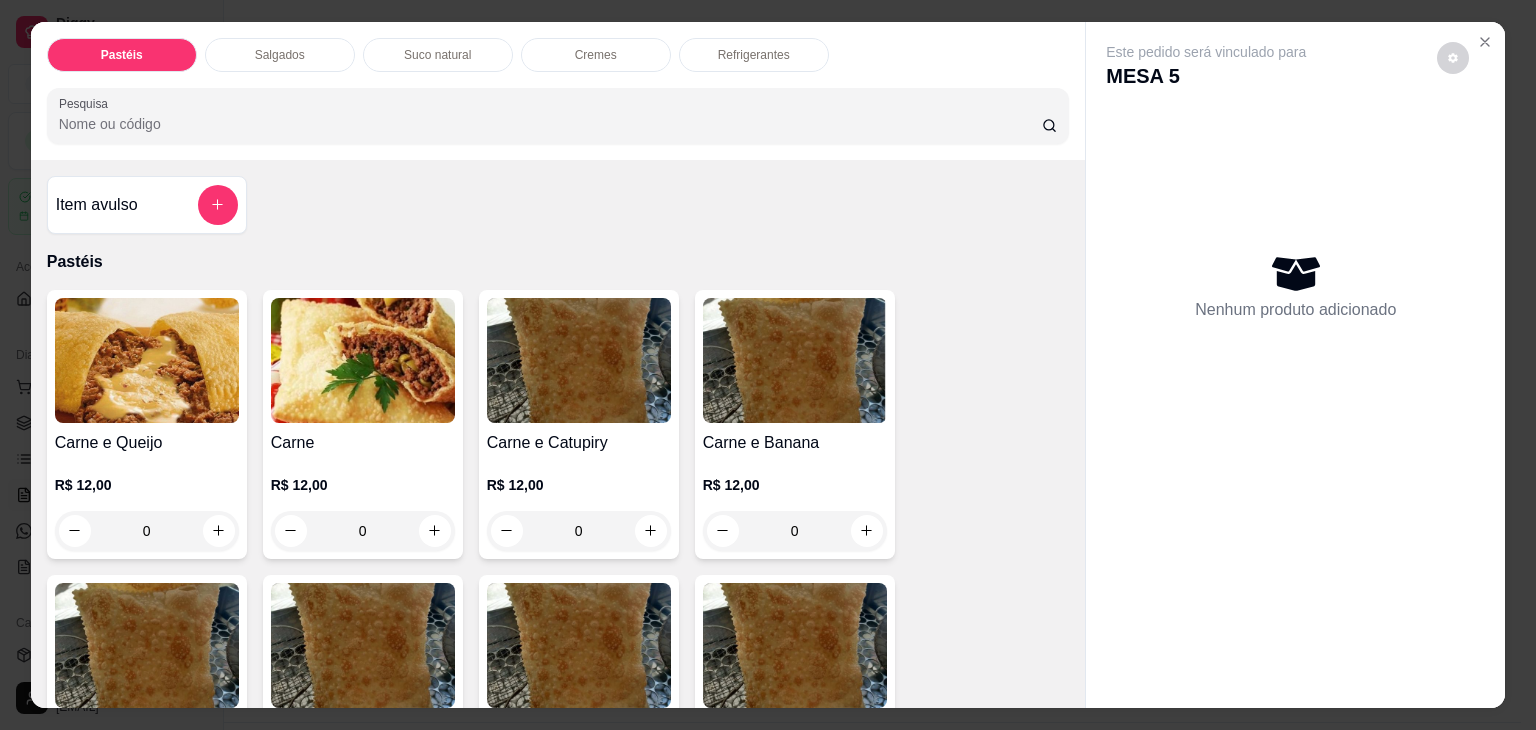 click on "Pastéis  Salgados  Suco natural Cremes Refrigerantes Pesquisa" at bounding box center [558, 91] 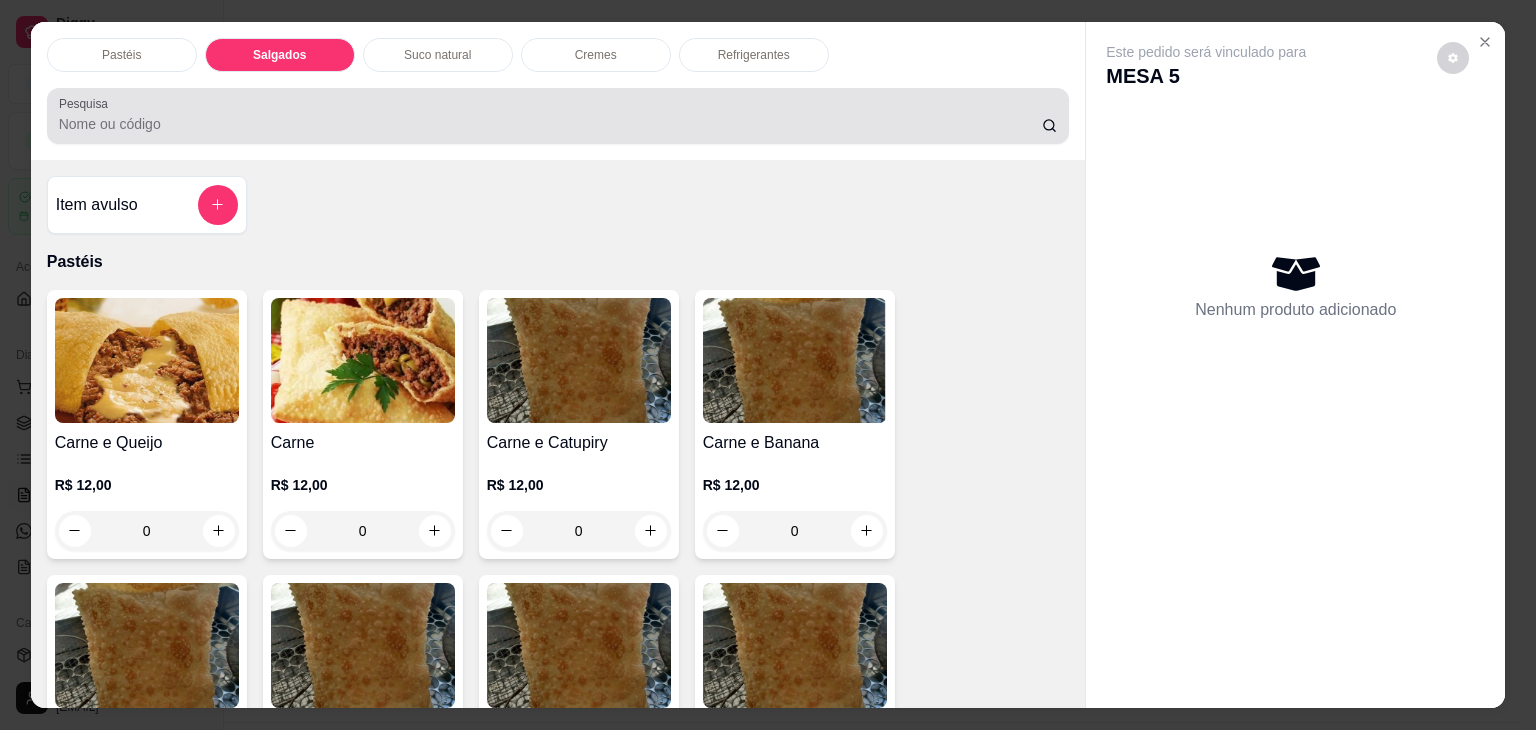 scroll, scrollTop: 2124, scrollLeft: 0, axis: vertical 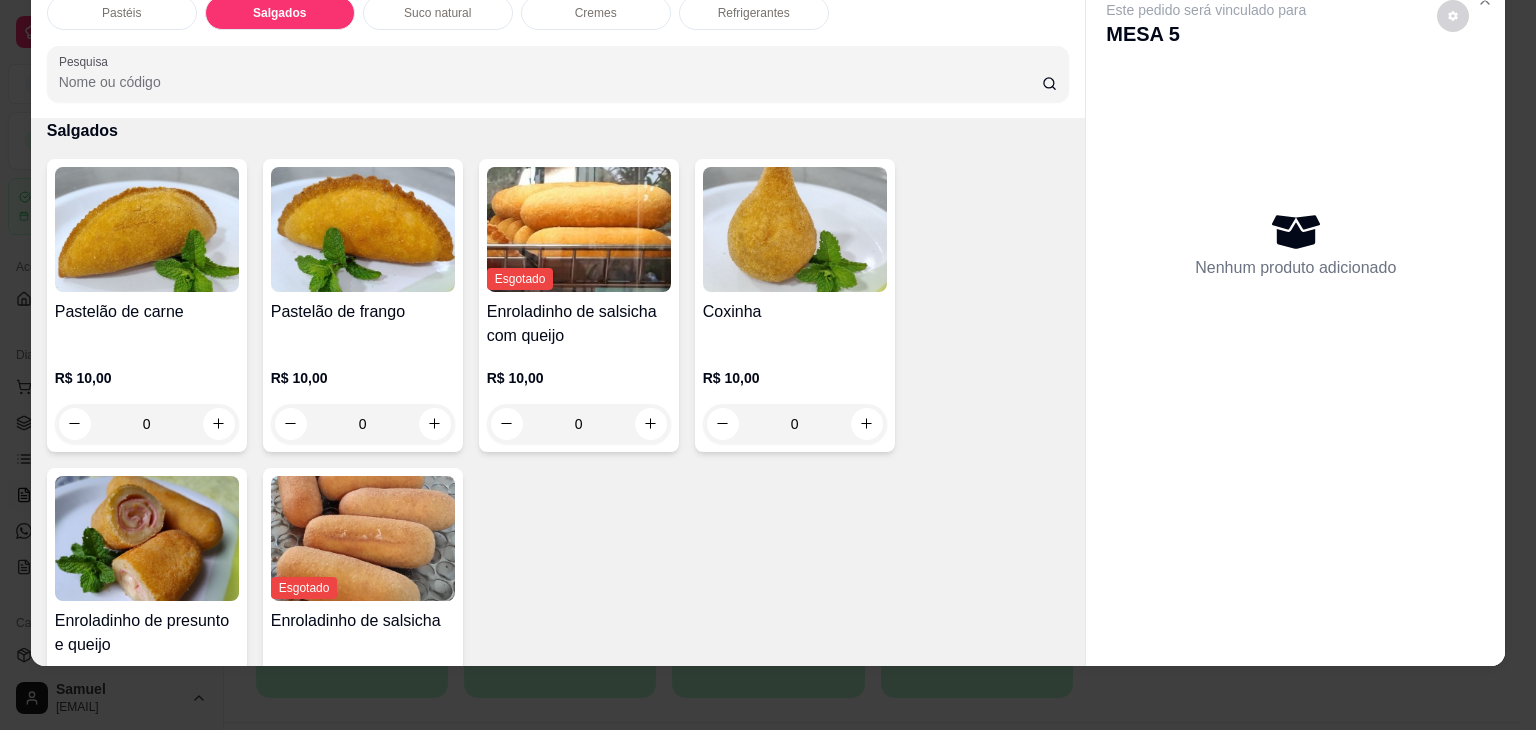 click at bounding box center (147, 538) 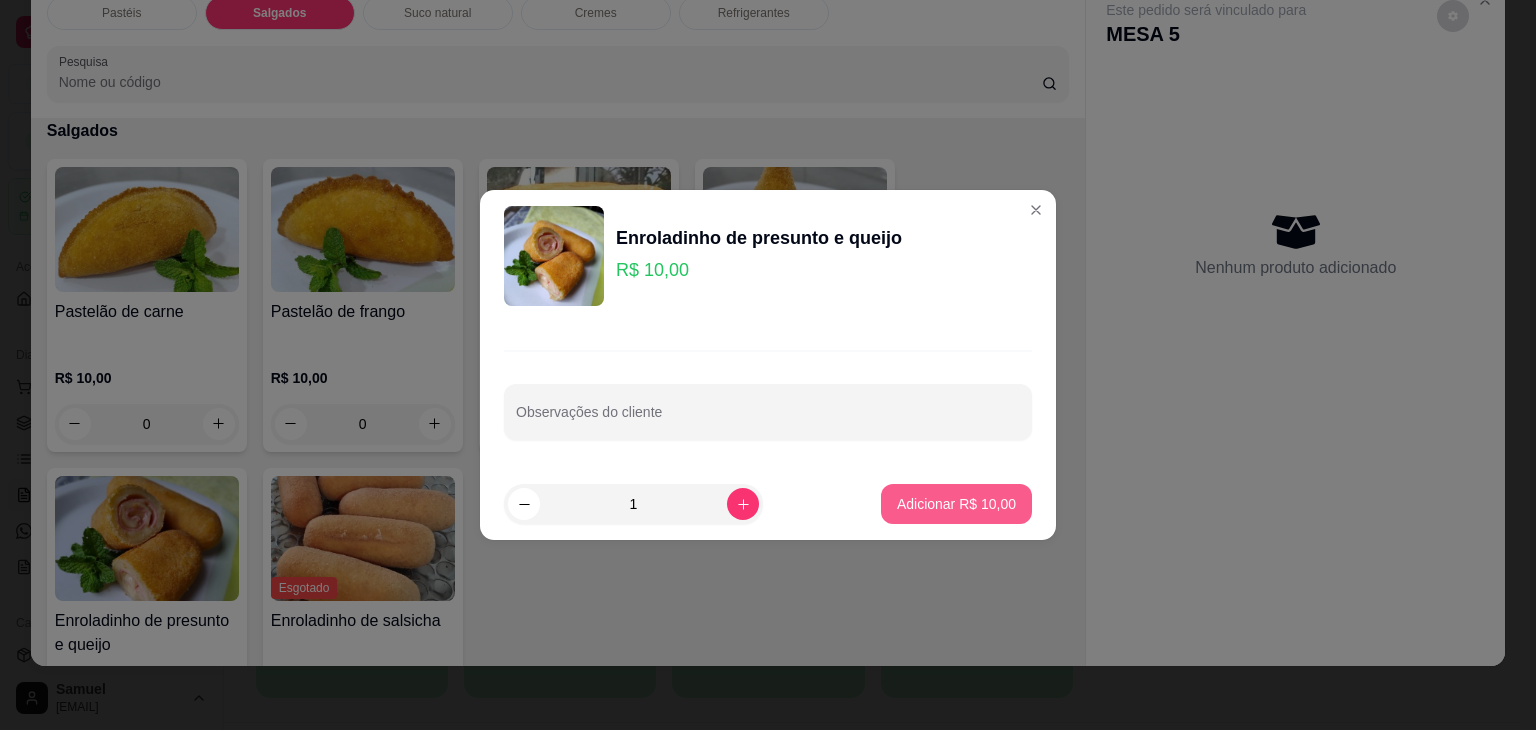 click on "Adicionar   R$ 10,00" at bounding box center (956, 504) 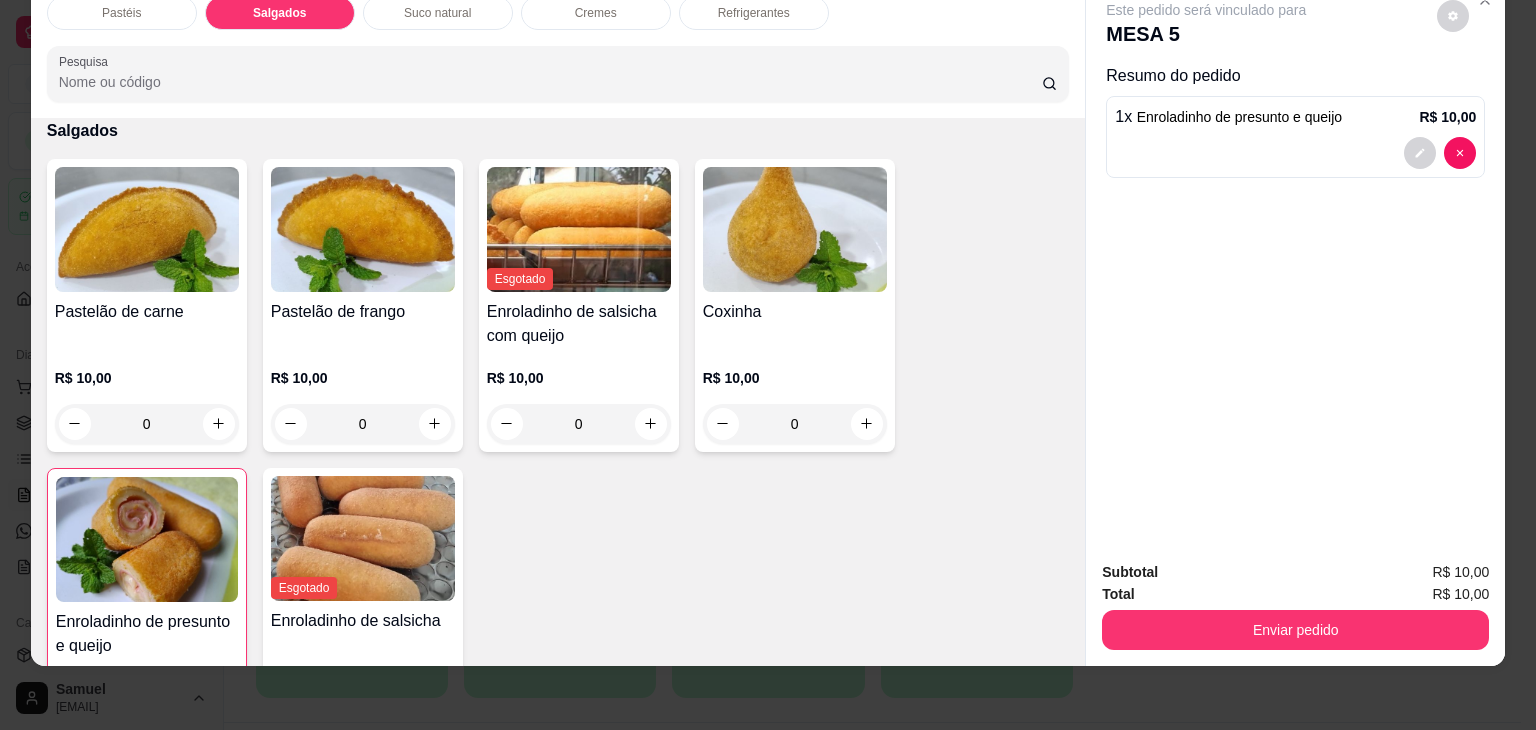 click at bounding box center (363, 229) 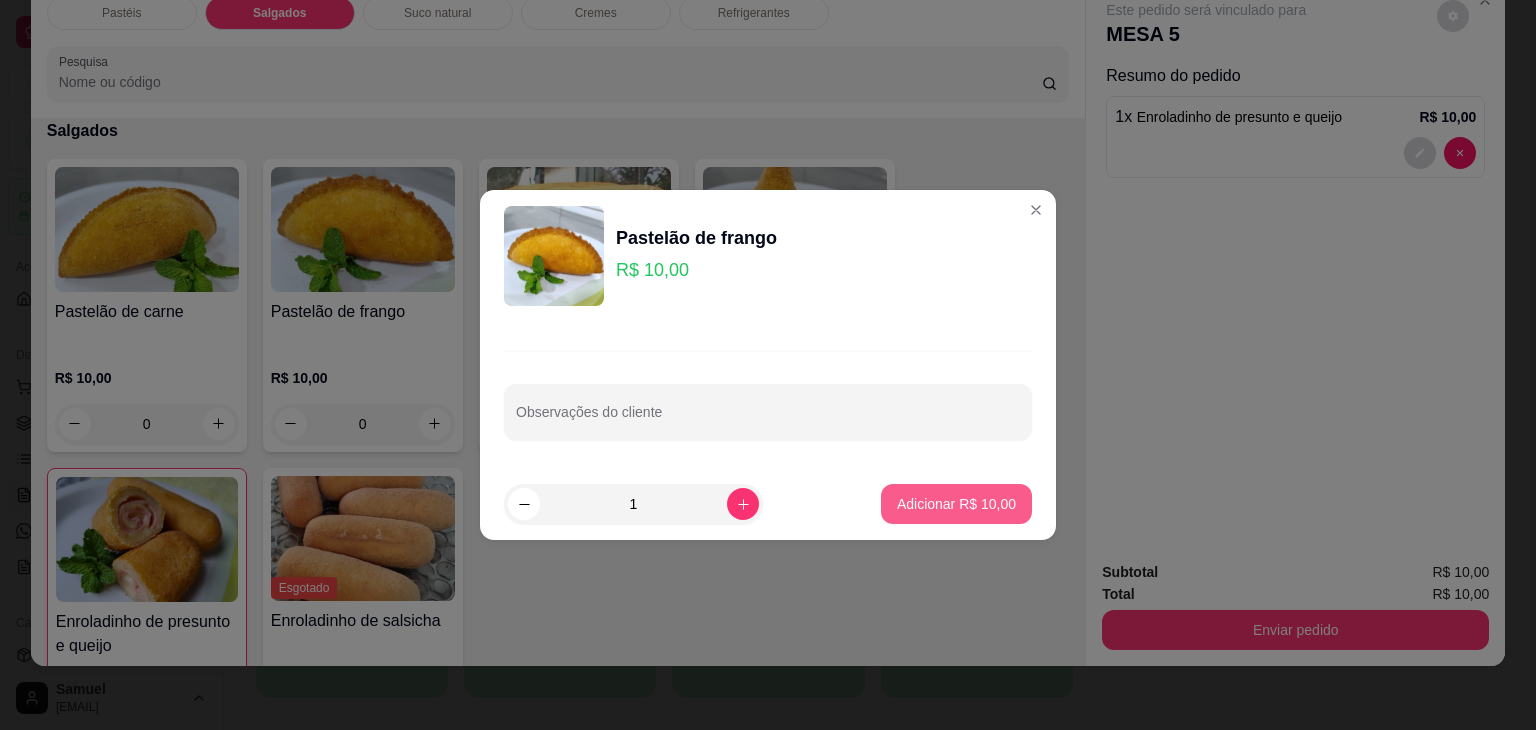 click on "Adicionar   R$ 10,00" at bounding box center (956, 504) 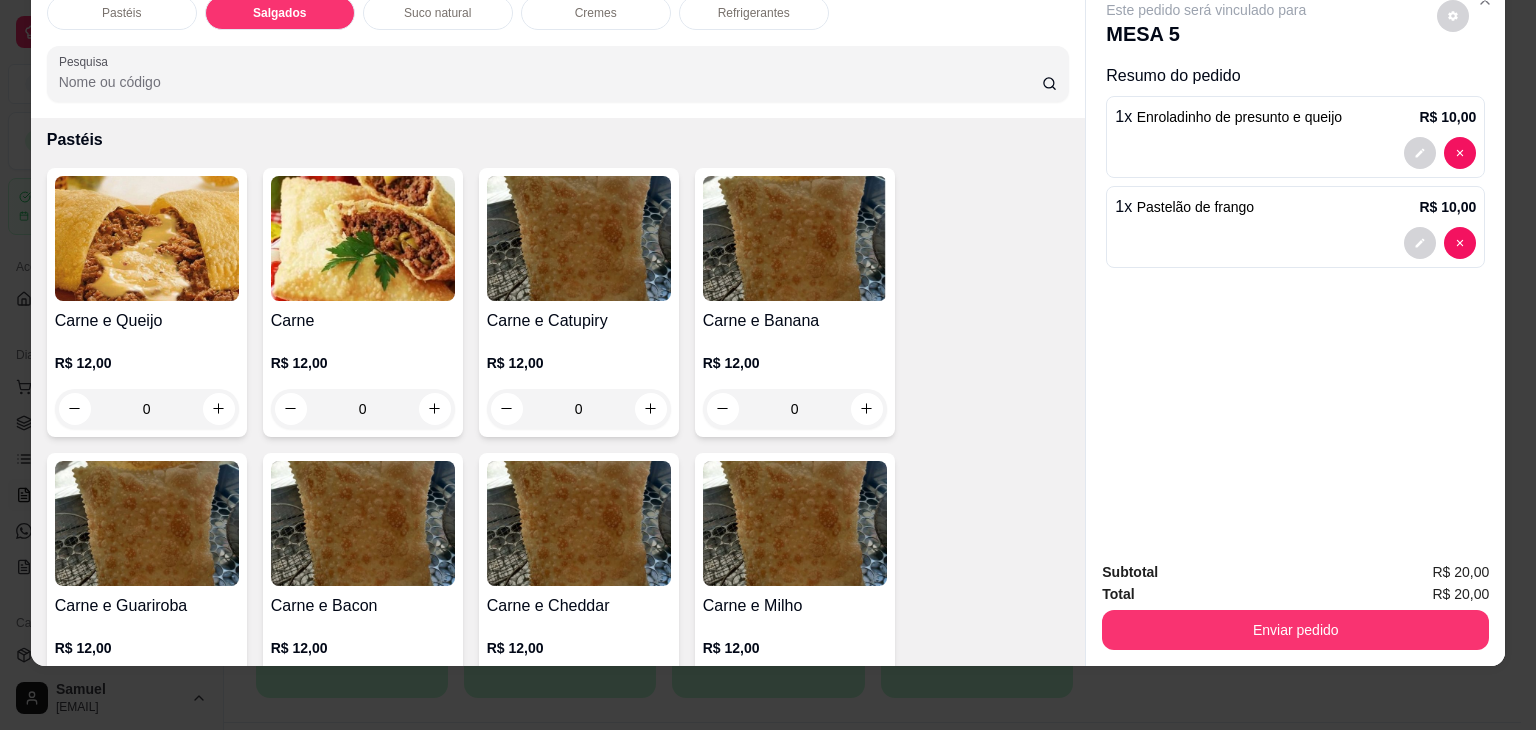 scroll, scrollTop: 0, scrollLeft: 0, axis: both 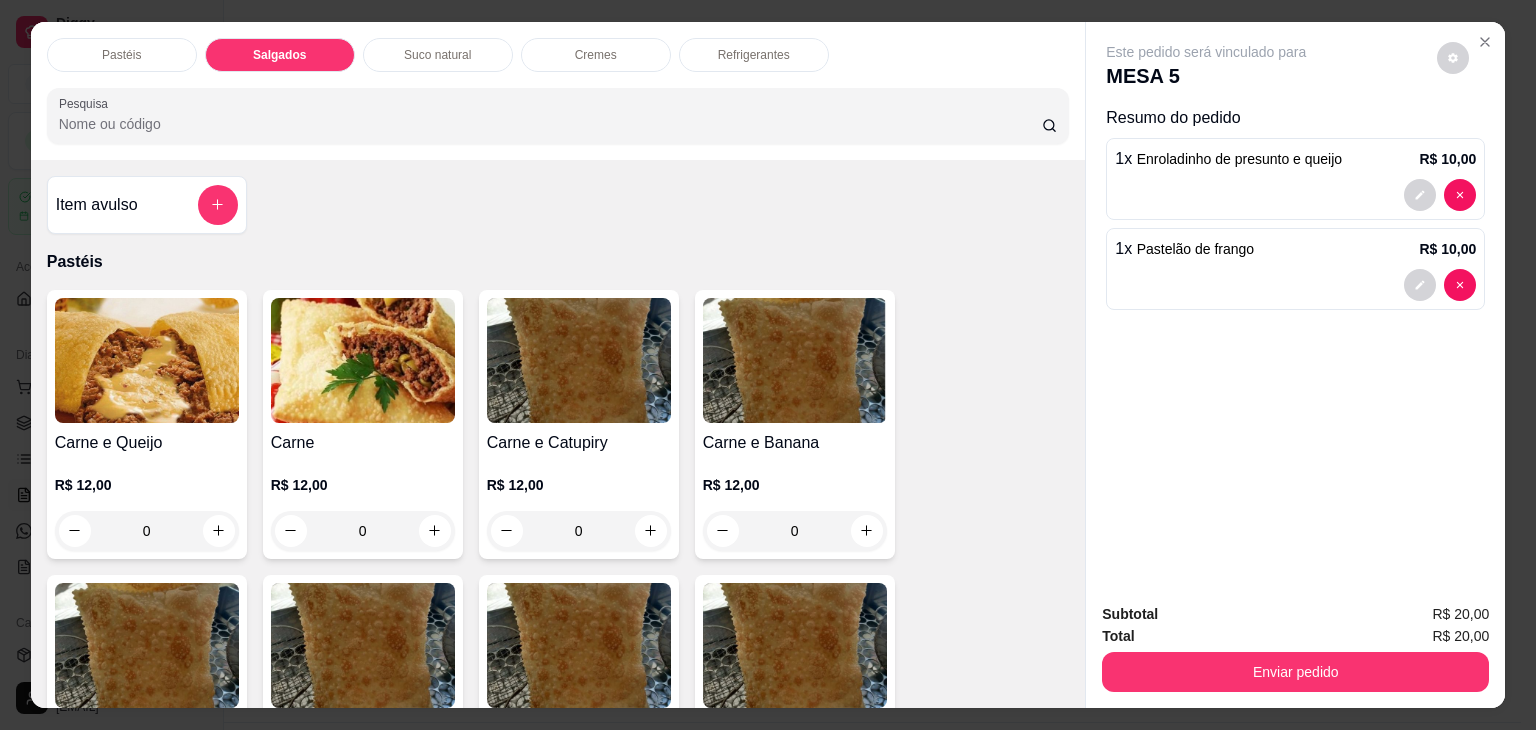 click at bounding box center [147, 360] 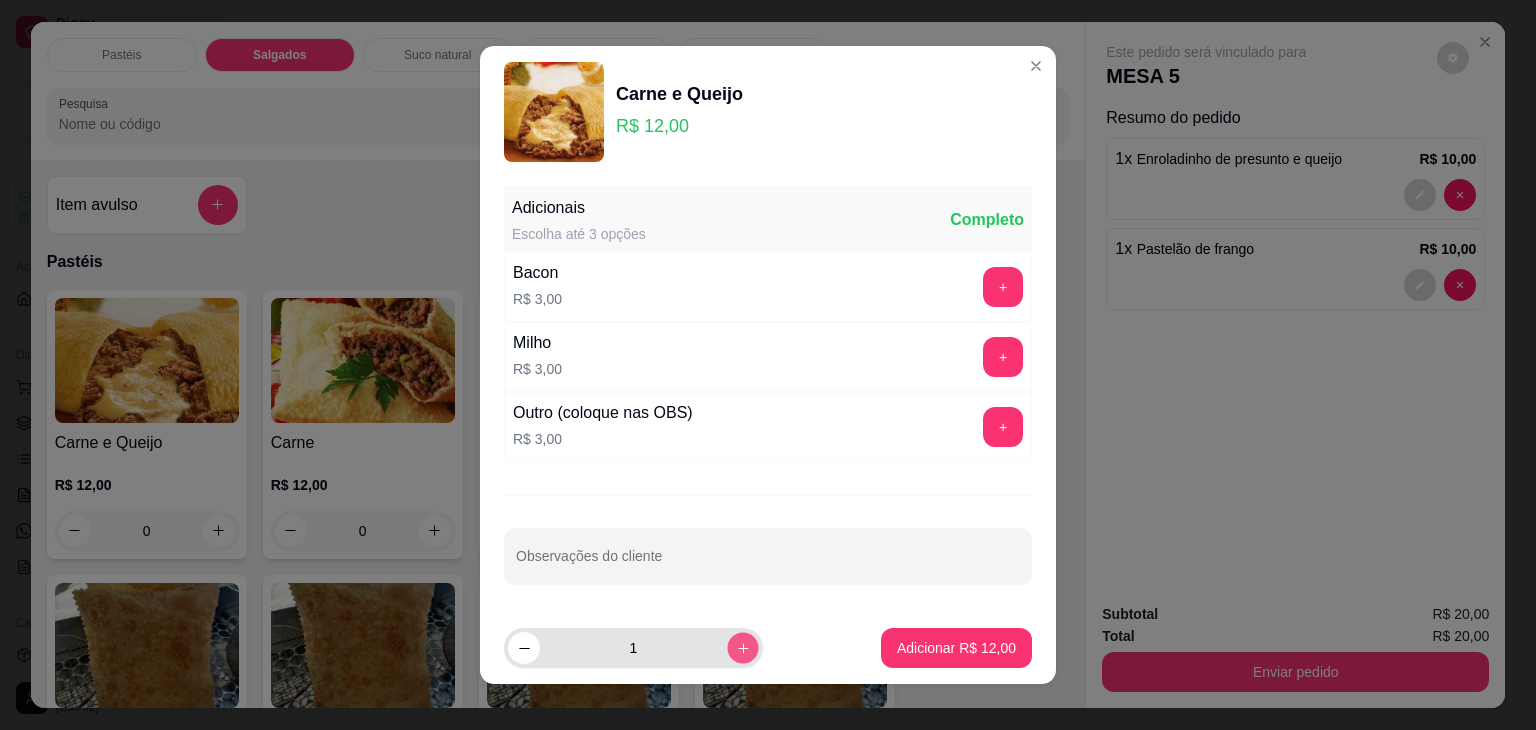 click at bounding box center [742, 647] 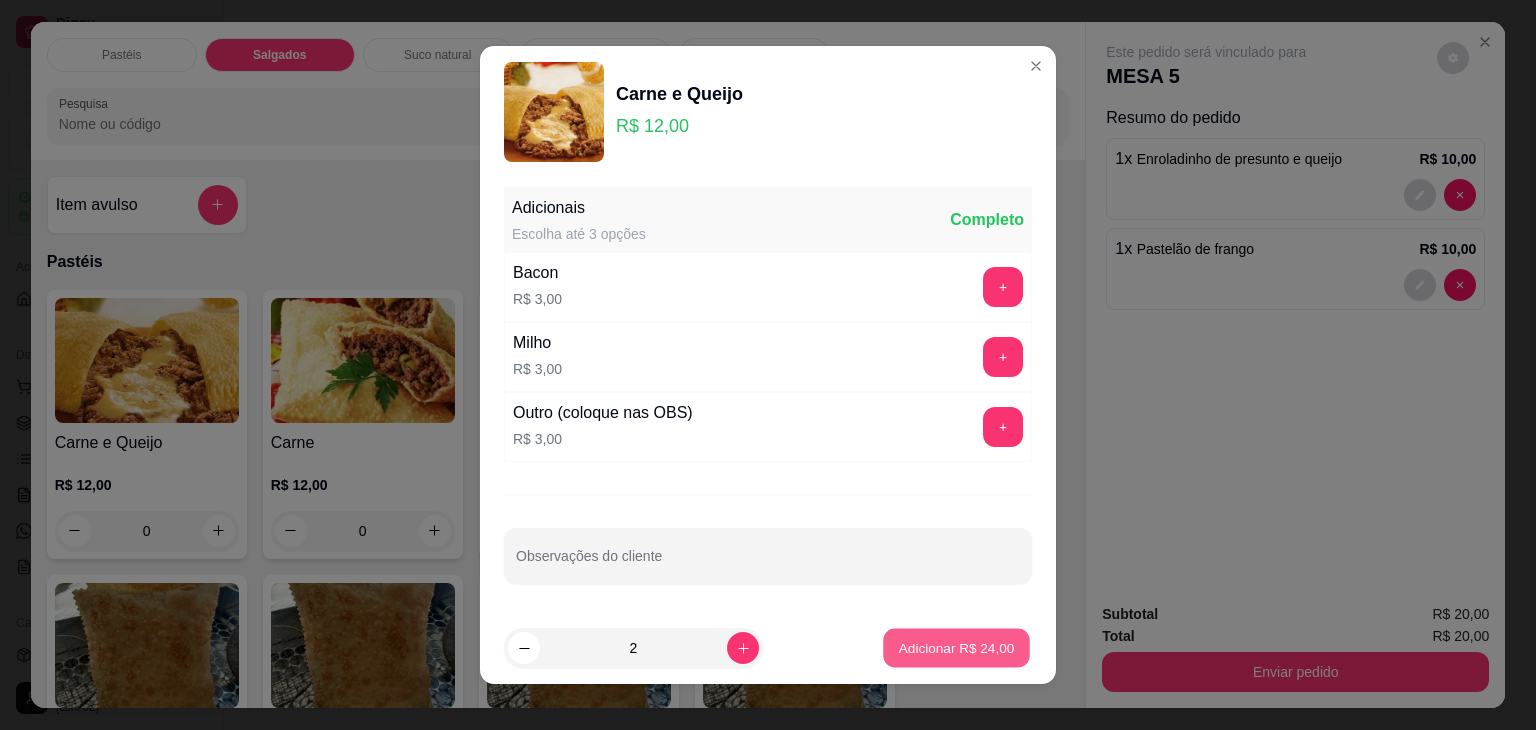 click on "Adicionar   R$ 24,00" at bounding box center (956, 648) 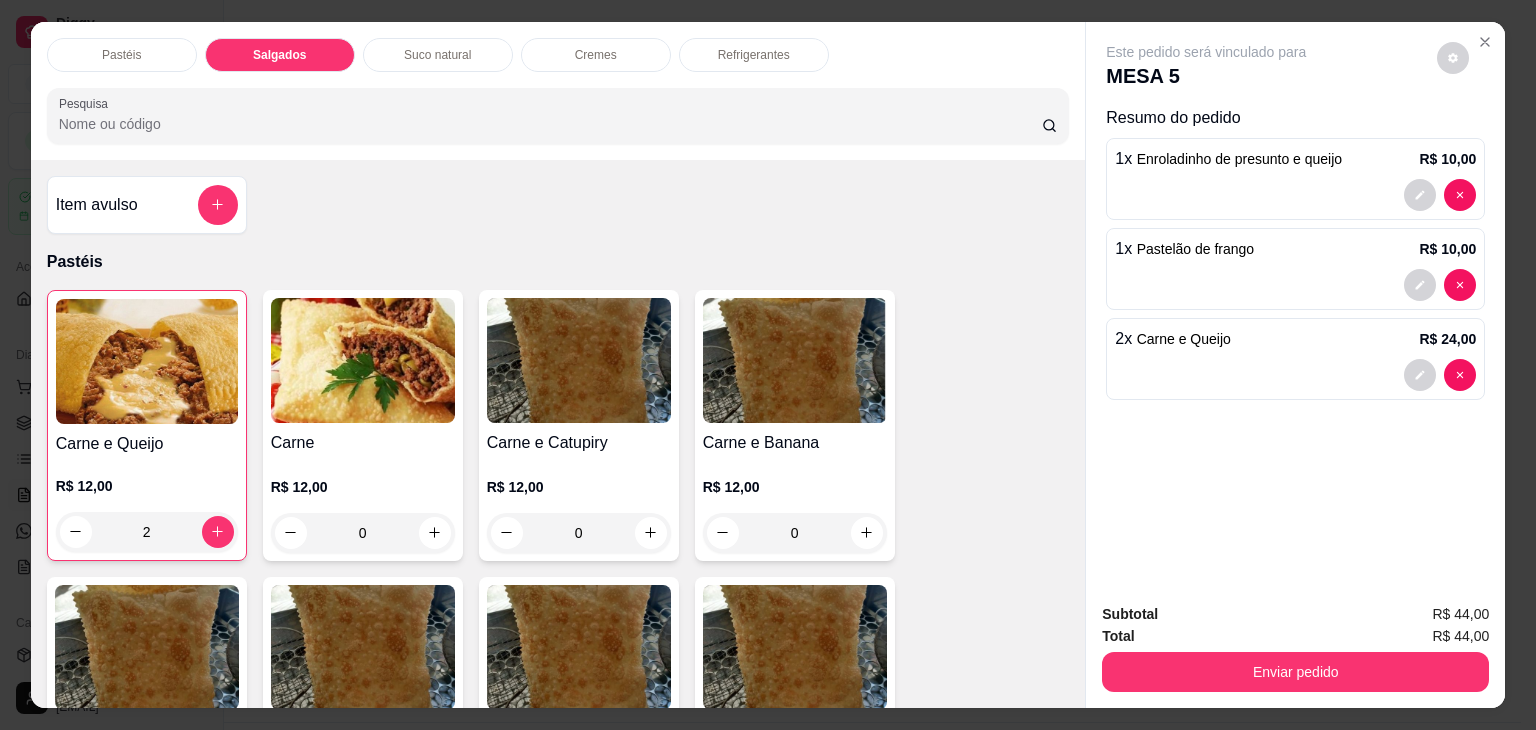 click on "Refrigerantes" at bounding box center [754, 55] 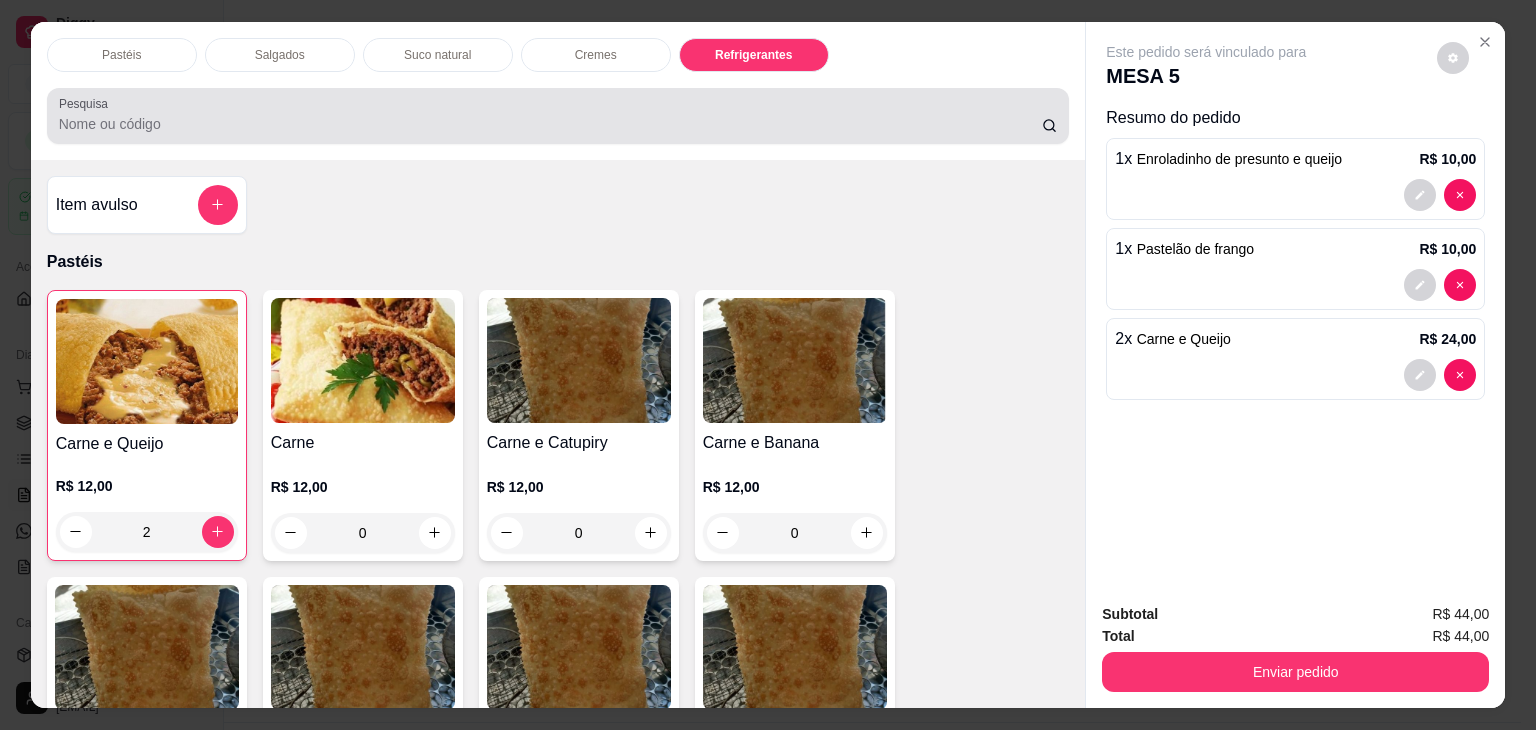scroll, scrollTop: 4624, scrollLeft: 0, axis: vertical 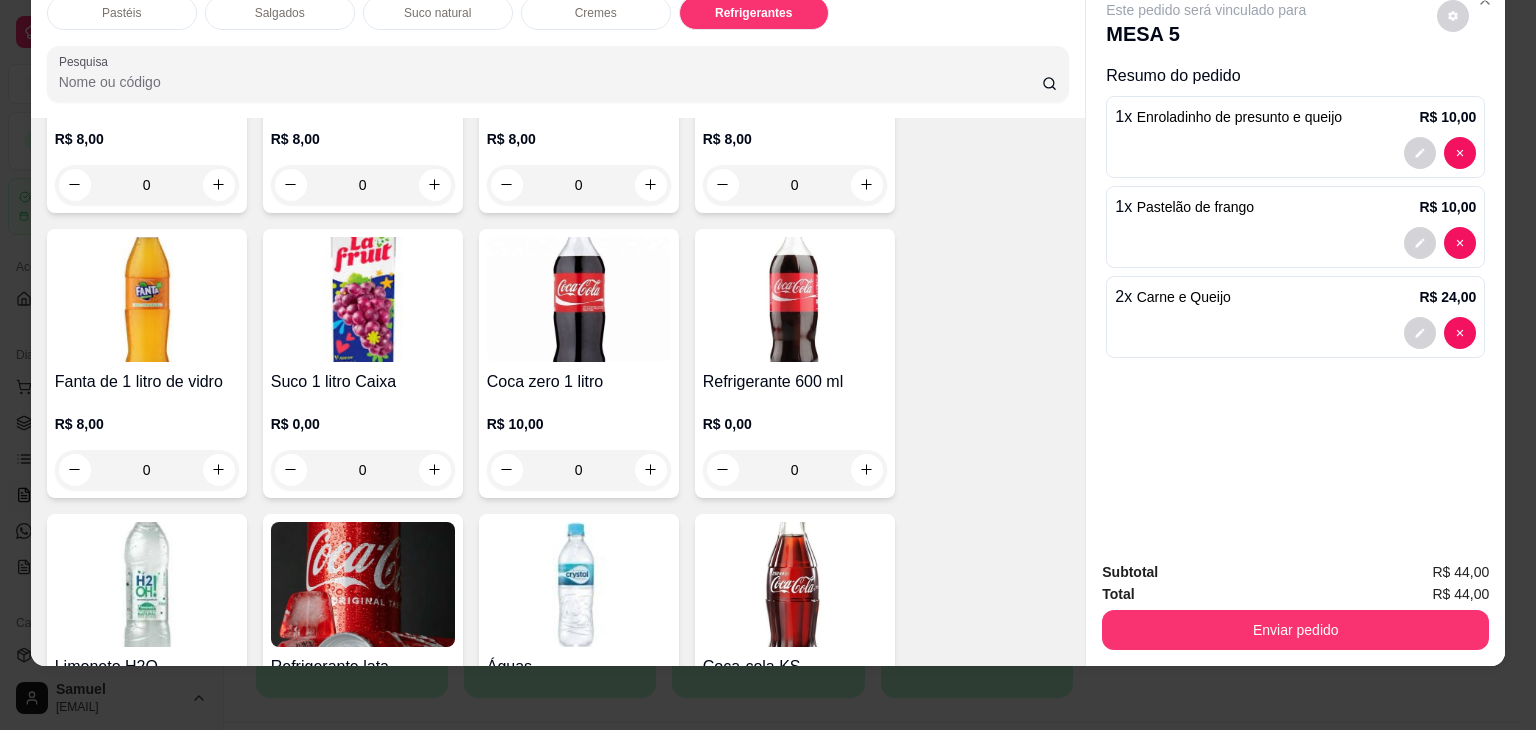 click at bounding box center (579, 299) 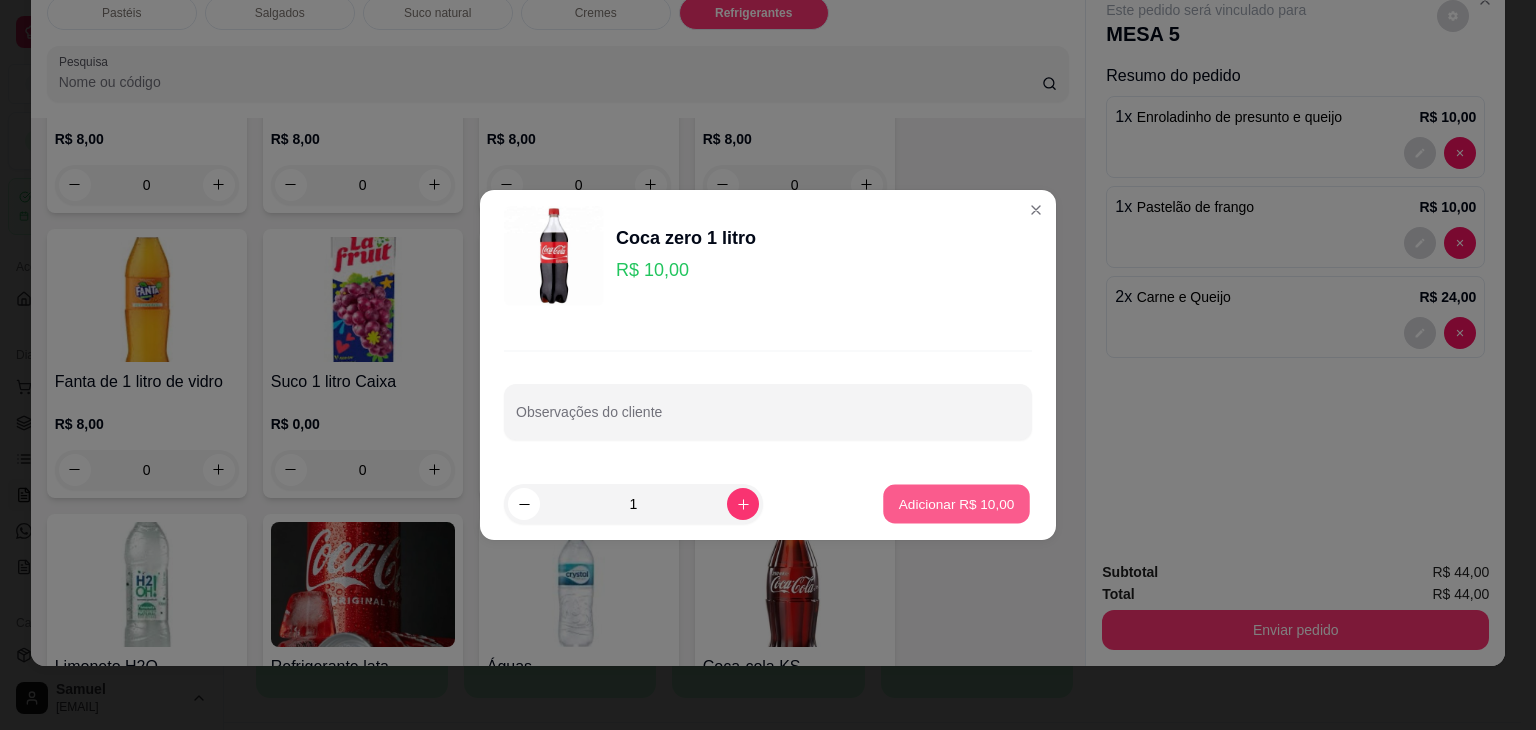 click on "Adicionar   R$ 10,00" at bounding box center (957, 503) 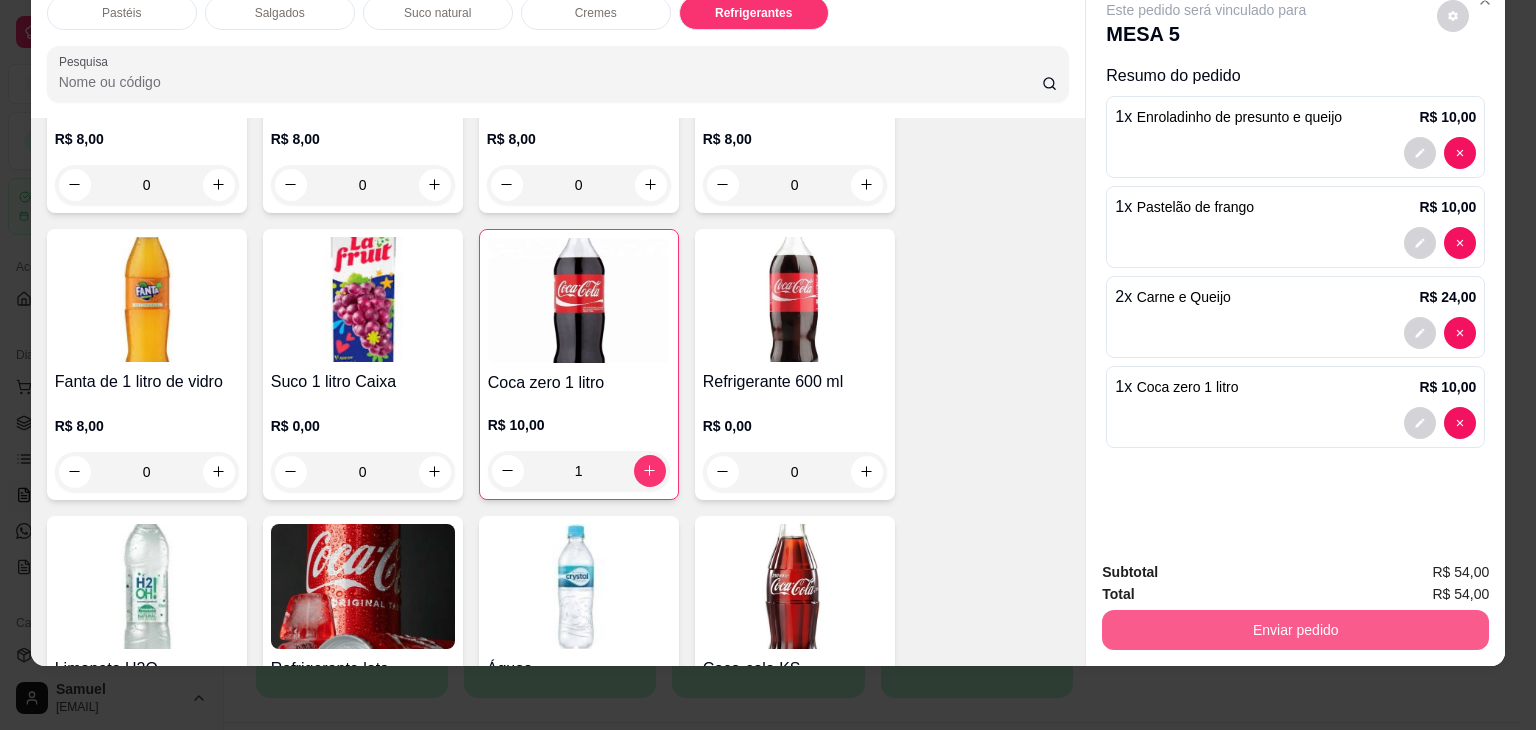 click on "Enviar pedido" at bounding box center [1295, 627] 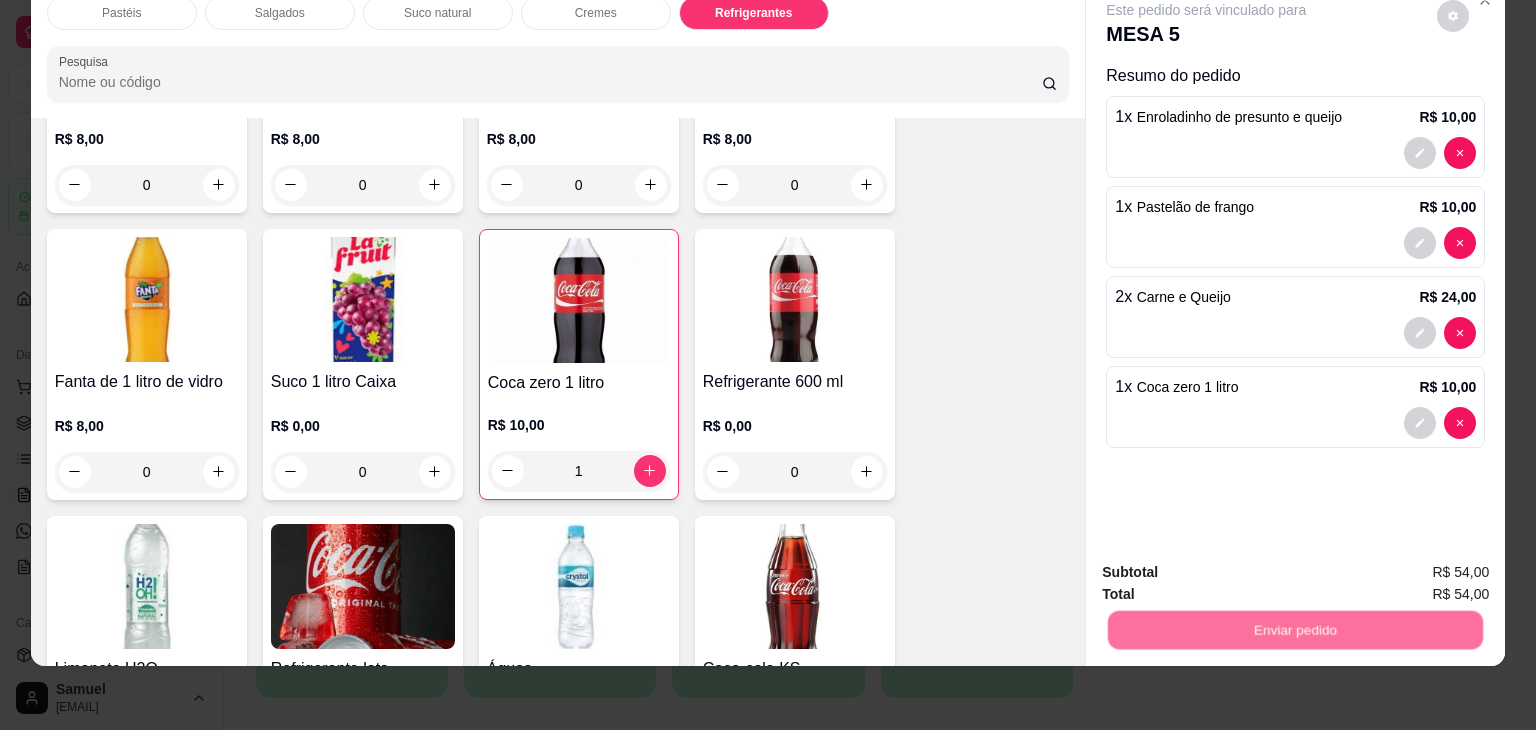 click on "Não registrar e enviar pedido" at bounding box center (1229, 564) 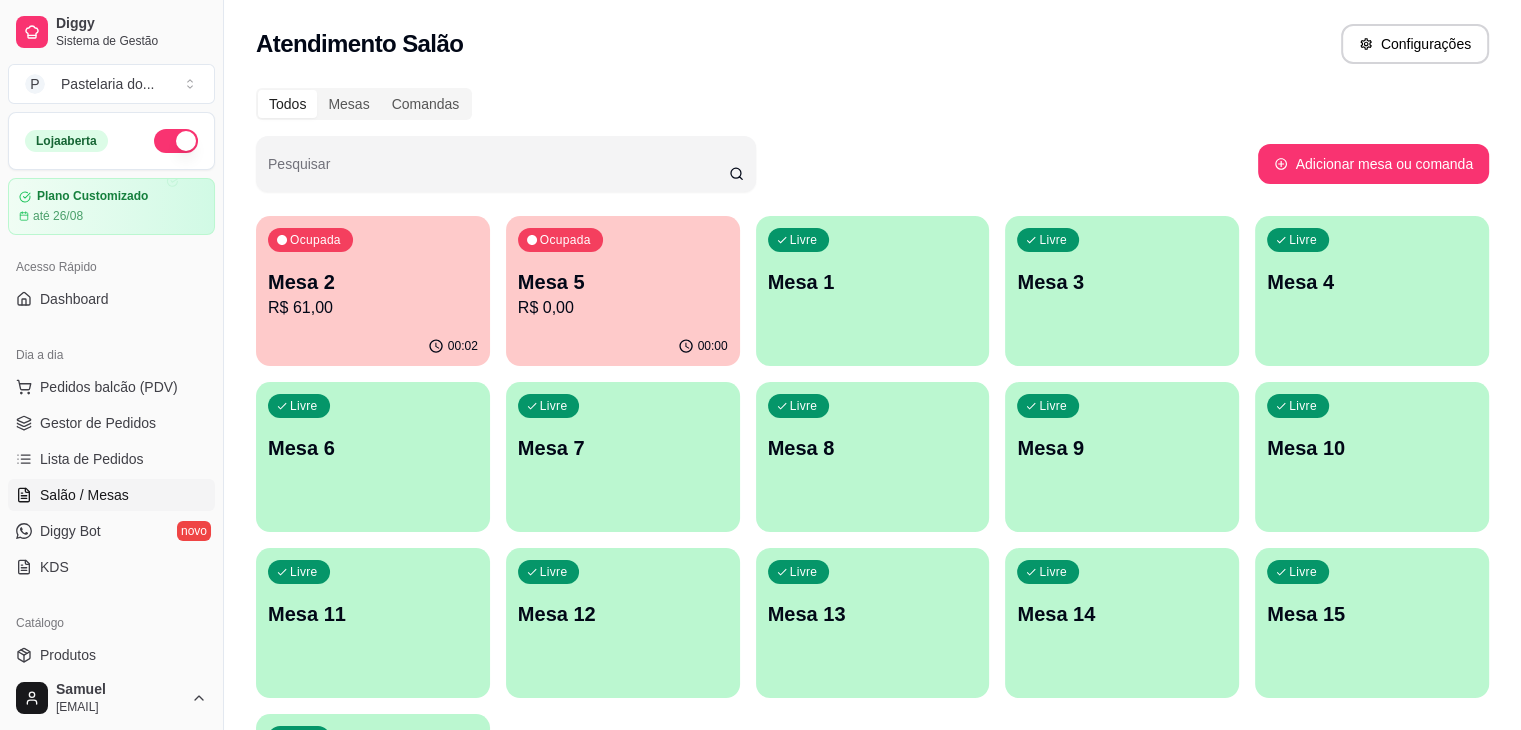 click on "Mesa 5" at bounding box center (623, 282) 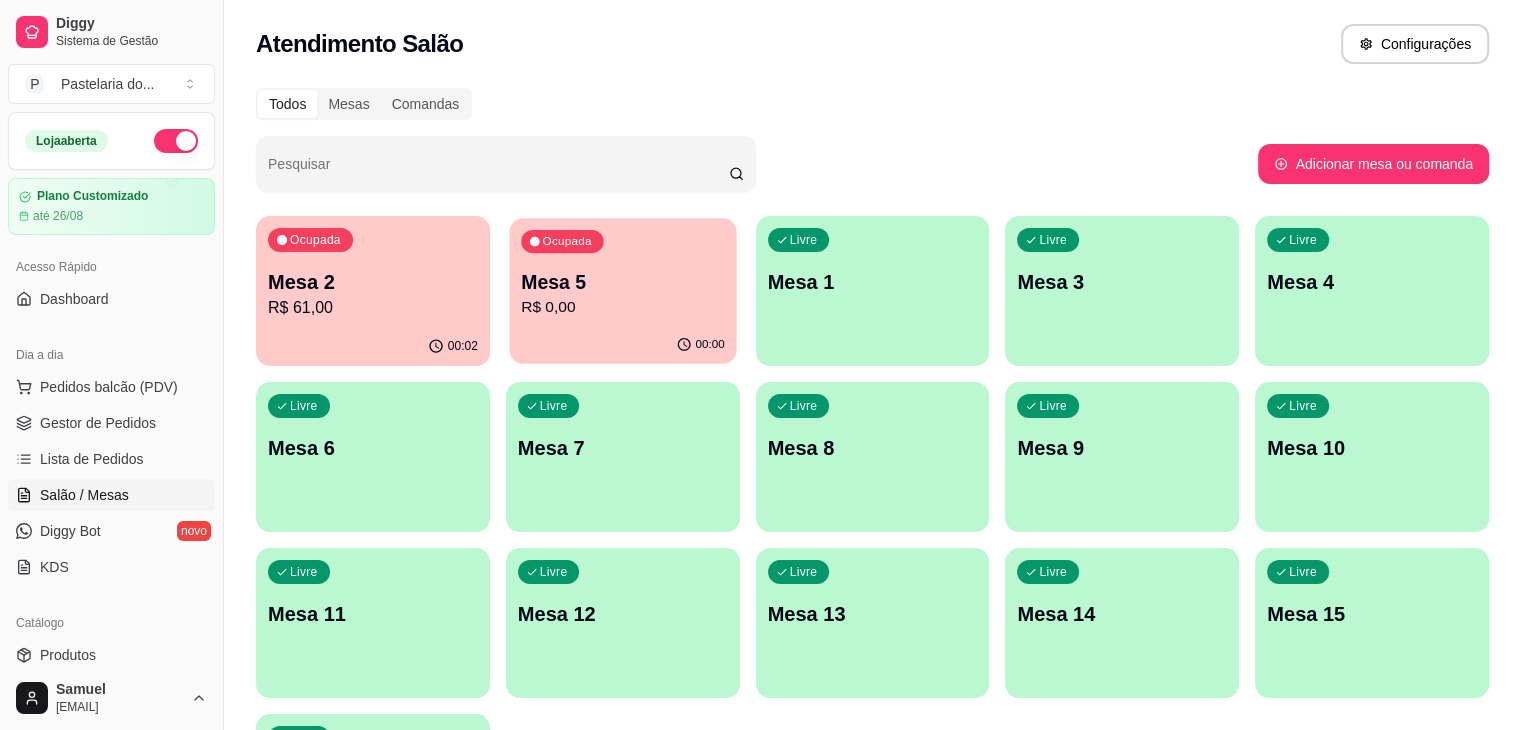 click on "Mesa 5" at bounding box center (623, 282) 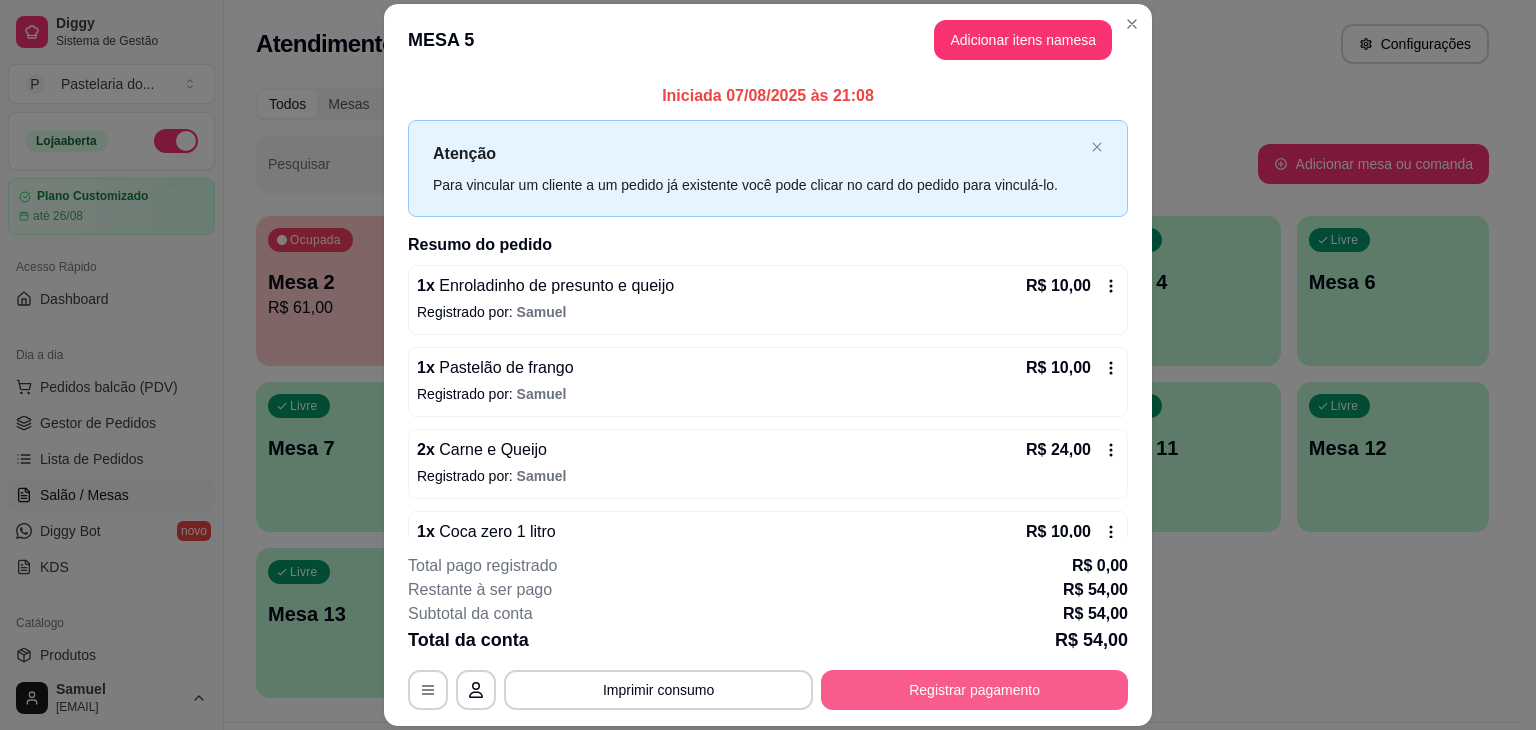 click on "Registrar pagamento" at bounding box center [974, 690] 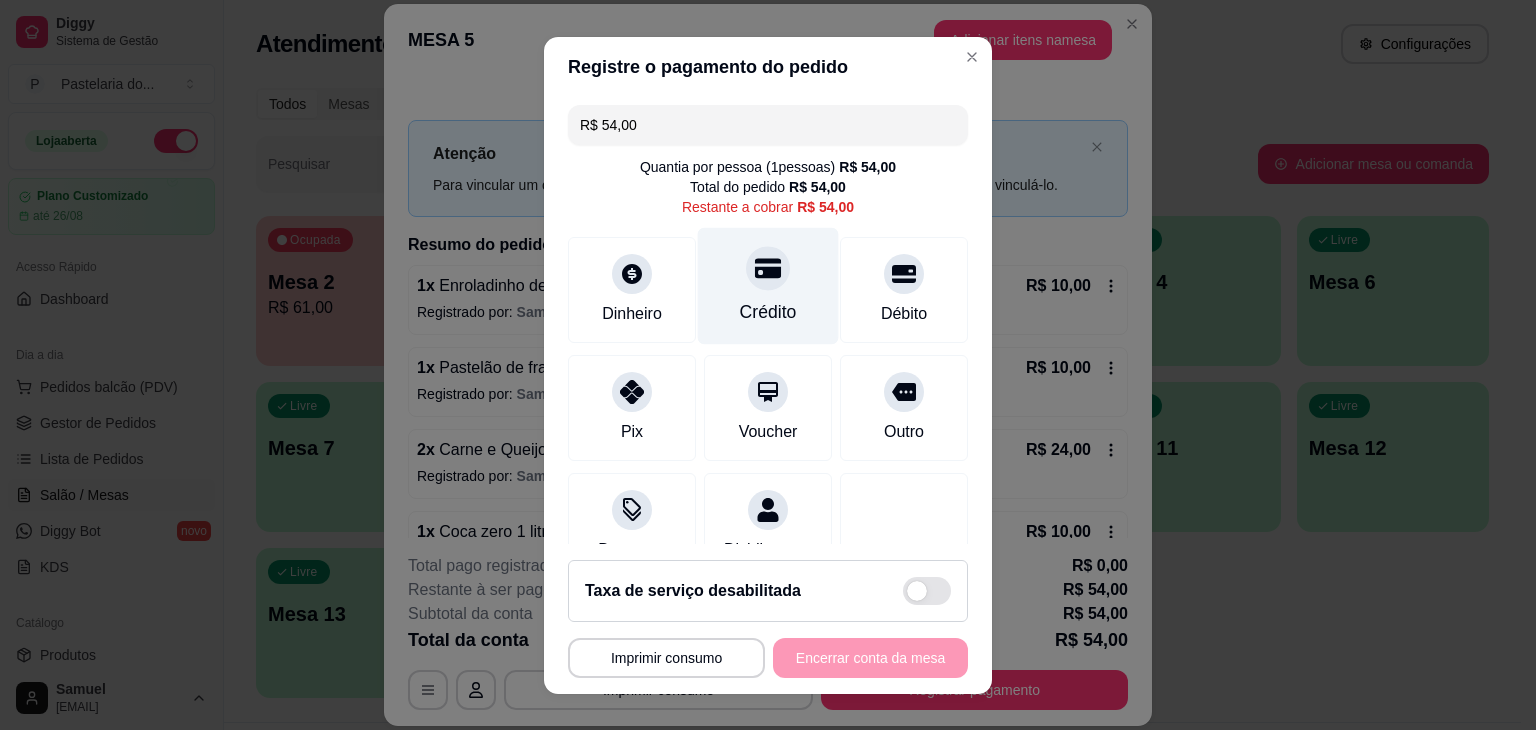 click on "Crédito" at bounding box center (768, 285) 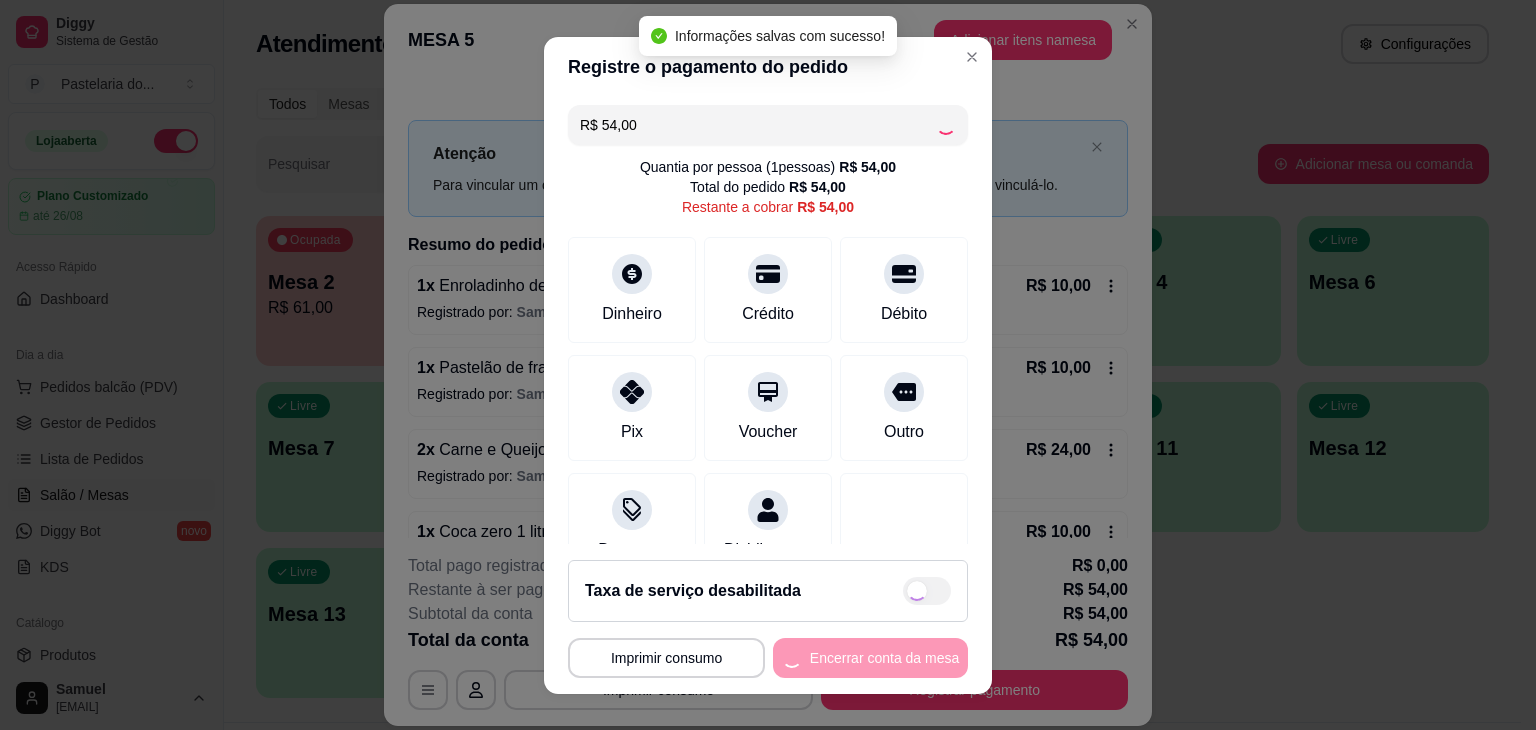 type on "R$ 0,00" 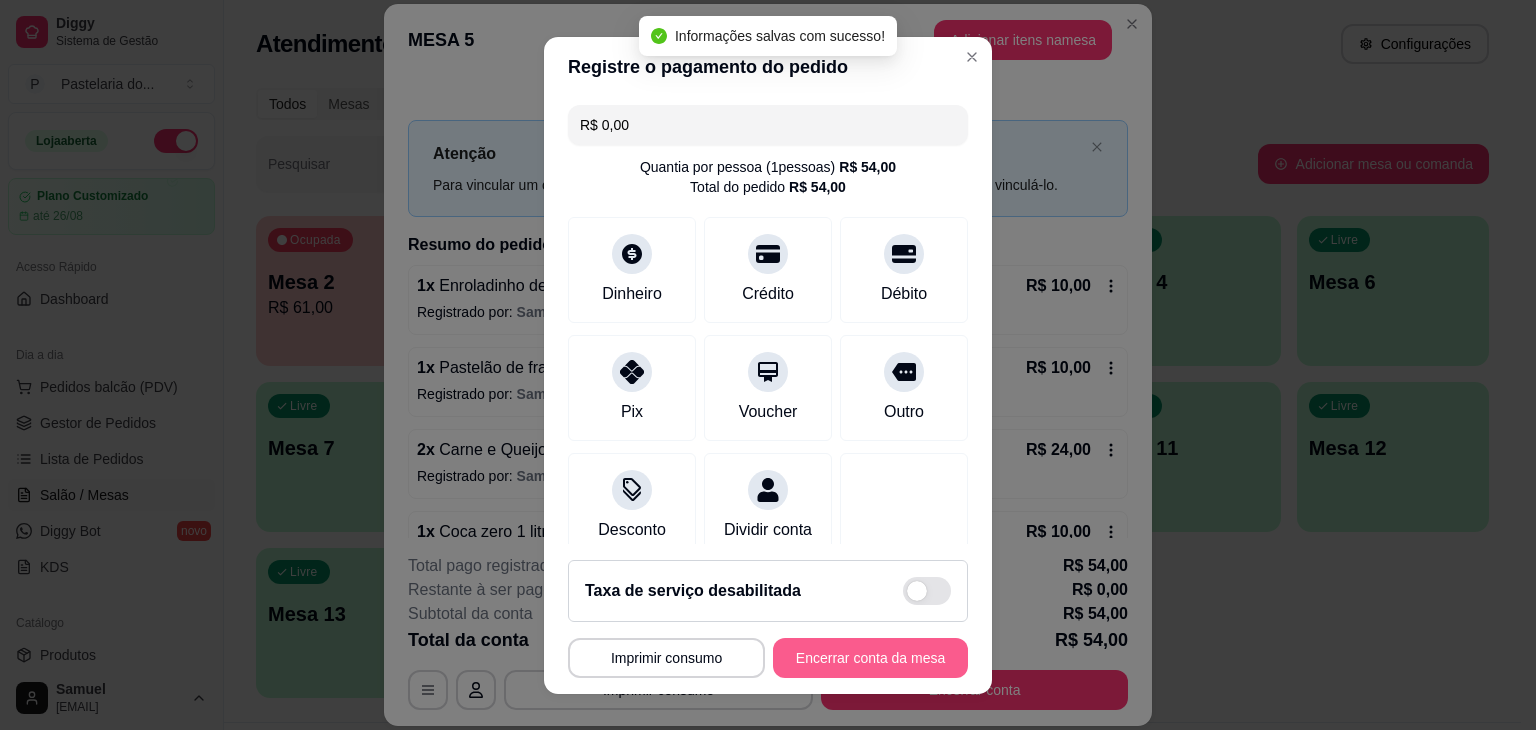 click on "Encerrar conta da mesa" at bounding box center [870, 658] 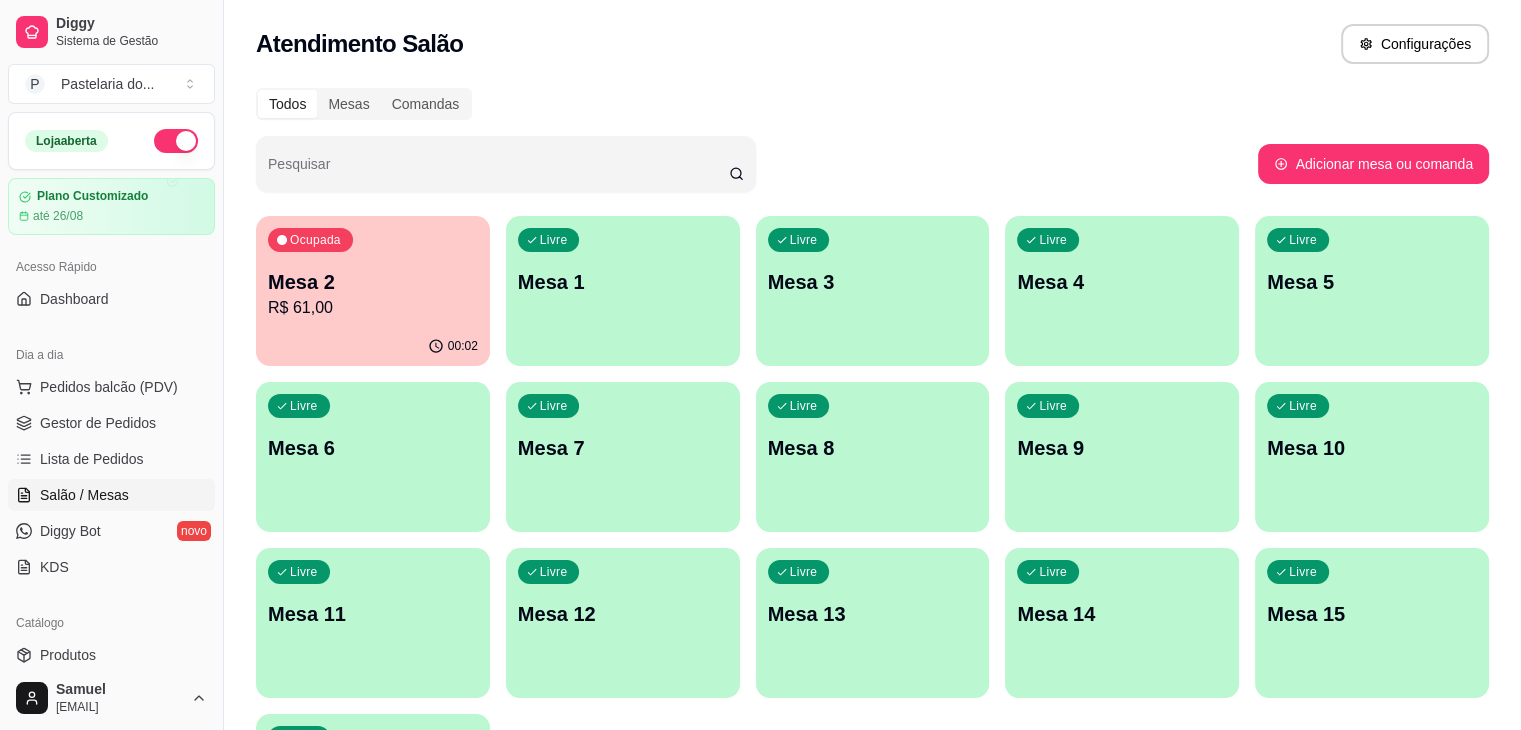 click on "Todos Mesas Comandas Pesquisar Adicionar mesa ou comanda Ocupada Mesa 2 R$ 61,00 00:02 Livre Mesa 1 Livre Mesa 3 Livre Mesa 4 Livre Mesa 5 Livre Mesa 6 Livre Mesa 7 Livre Mesa 8 Livre Mesa 9 Livre Mesa 10 Livre Mesa 11 Livre Mesa 12 Livre Mesa 13 Livre Mesa 14 Livre Mesa 15 Livre Mesa 16" at bounding box center (872, 482) 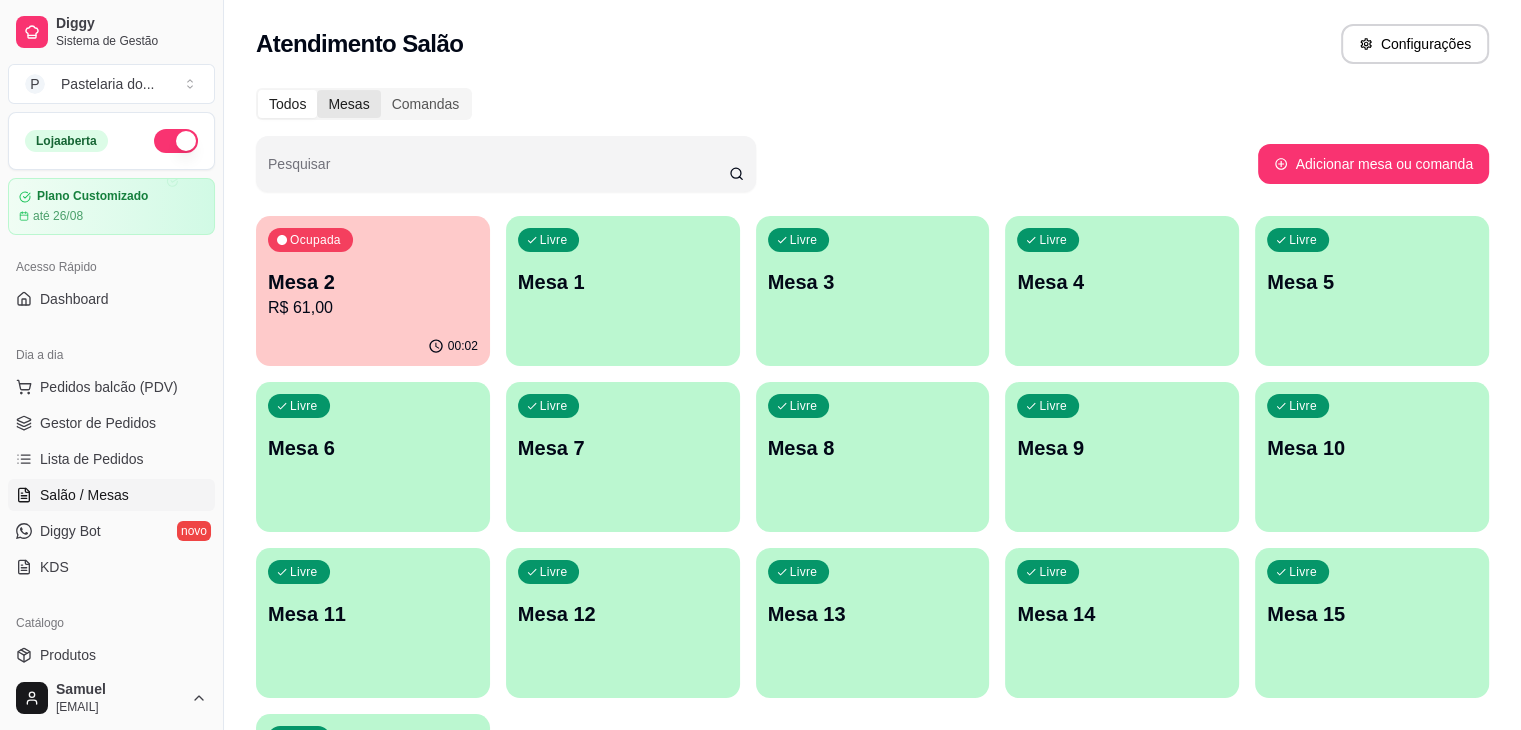 click on "Mesas" at bounding box center [348, 104] 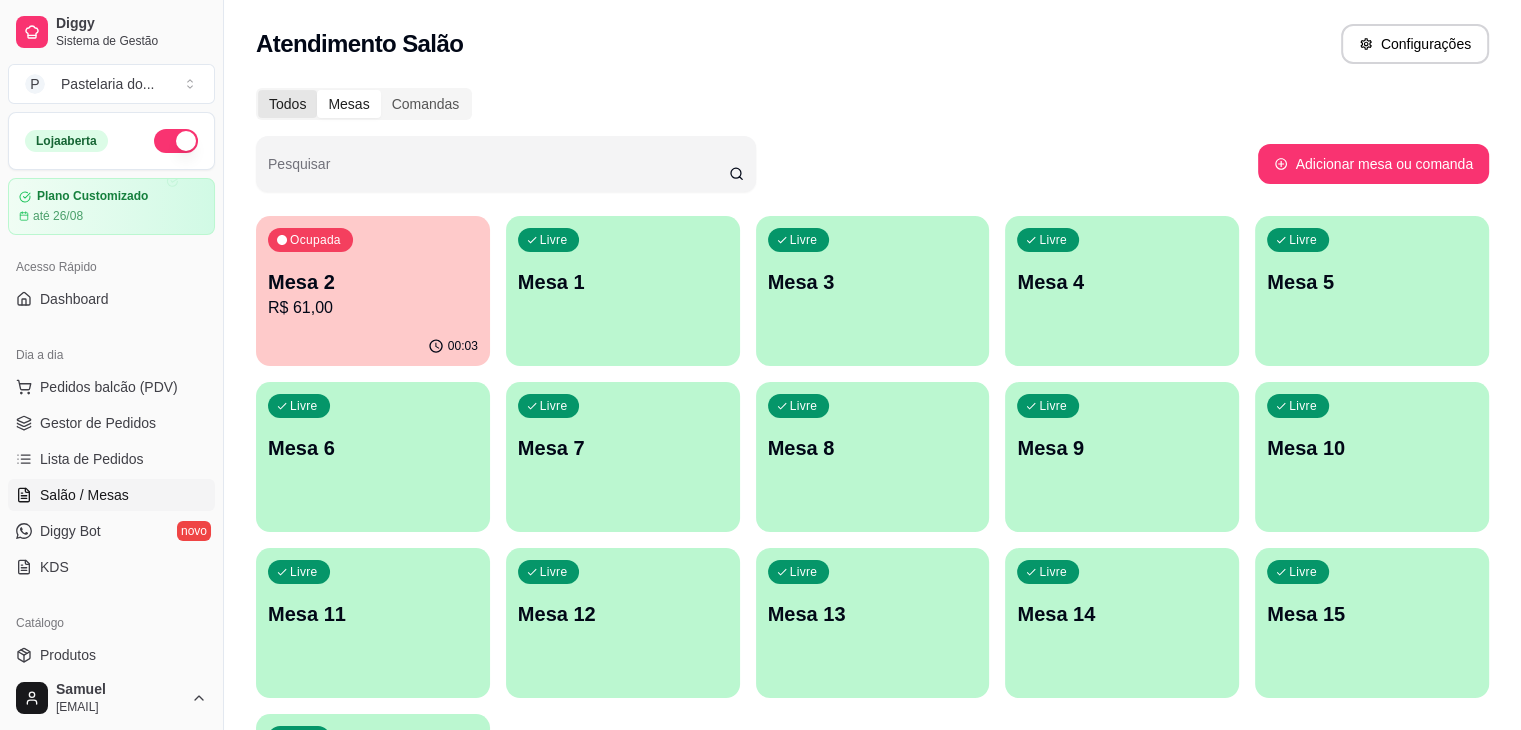 click on "Todos" at bounding box center (287, 104) 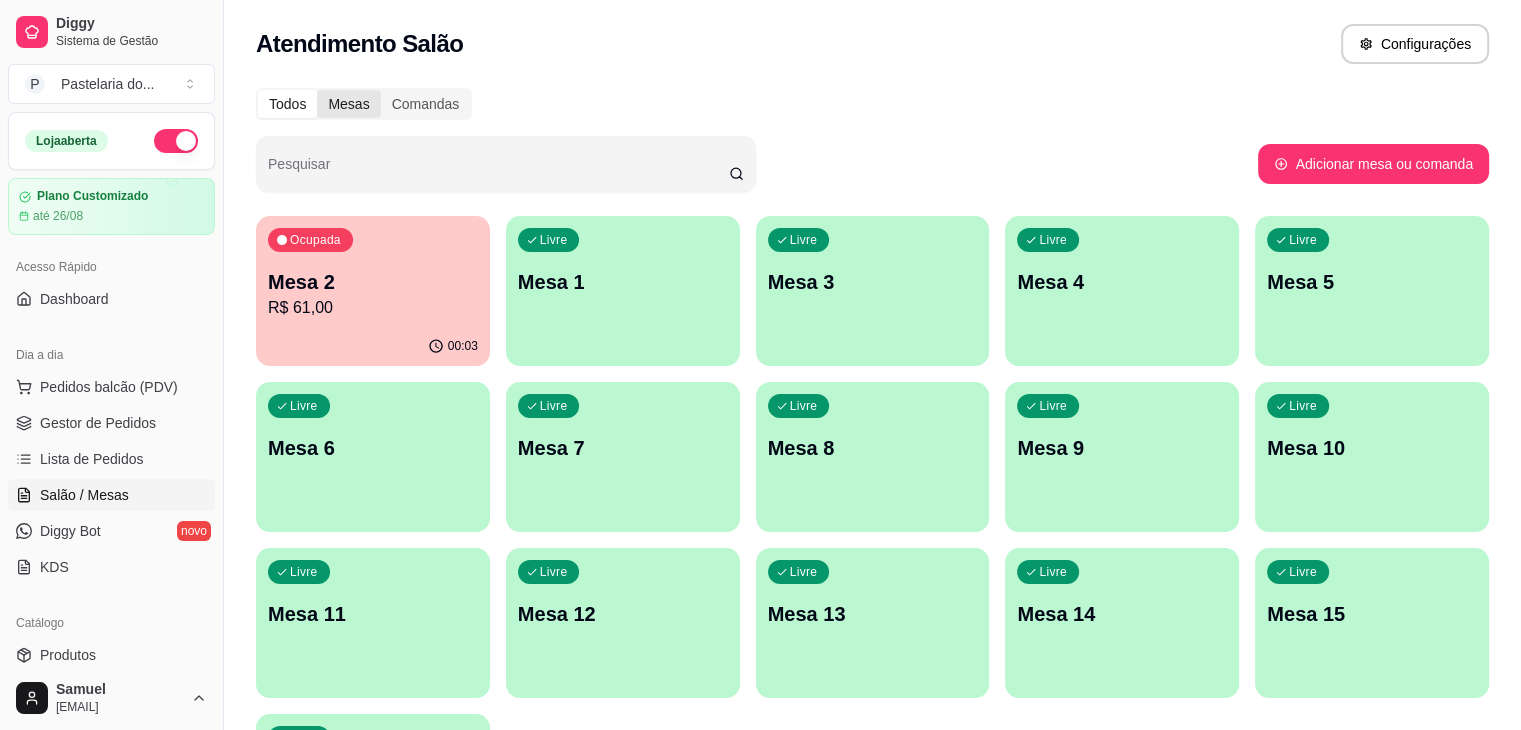 click on "Mesas" at bounding box center (348, 104) 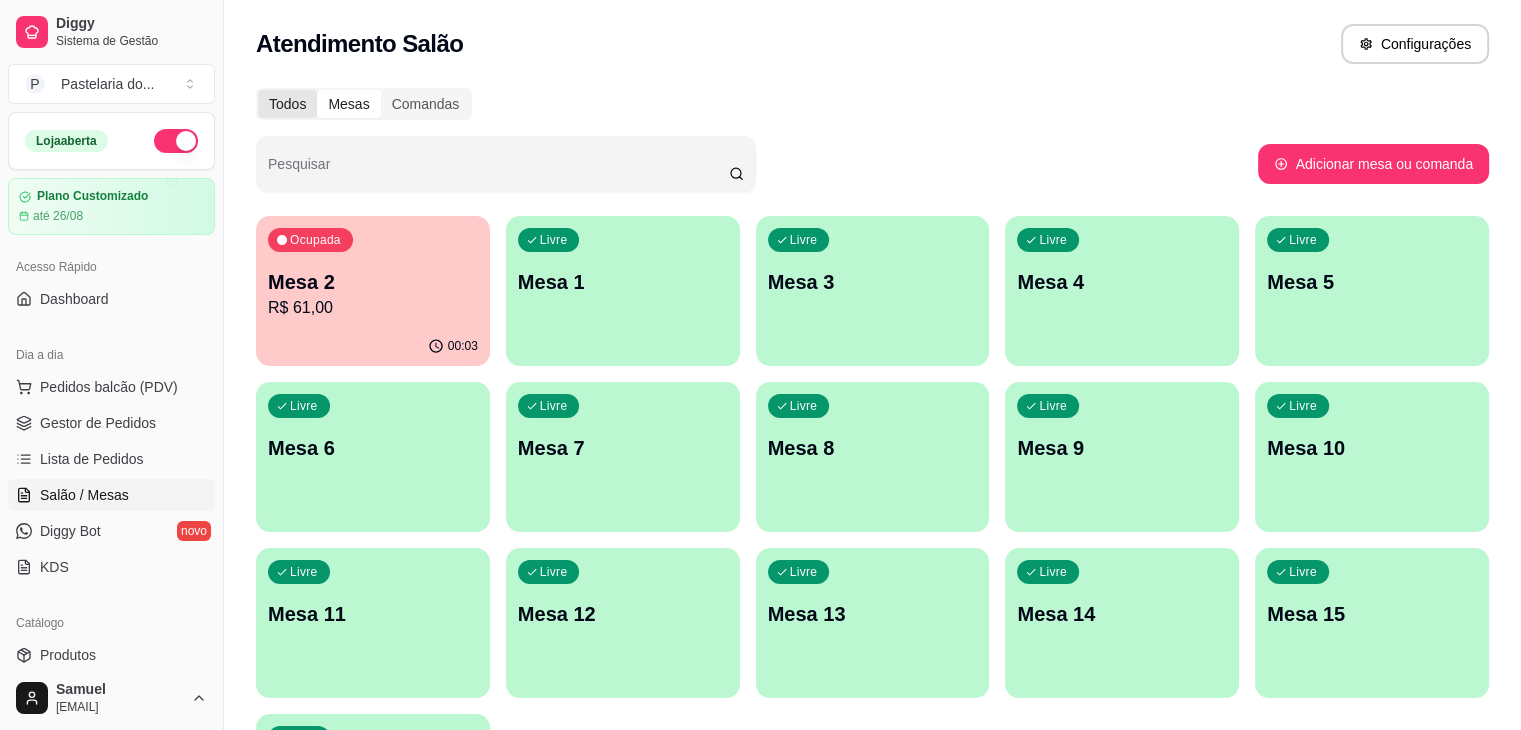 click on "Todos" at bounding box center [287, 104] 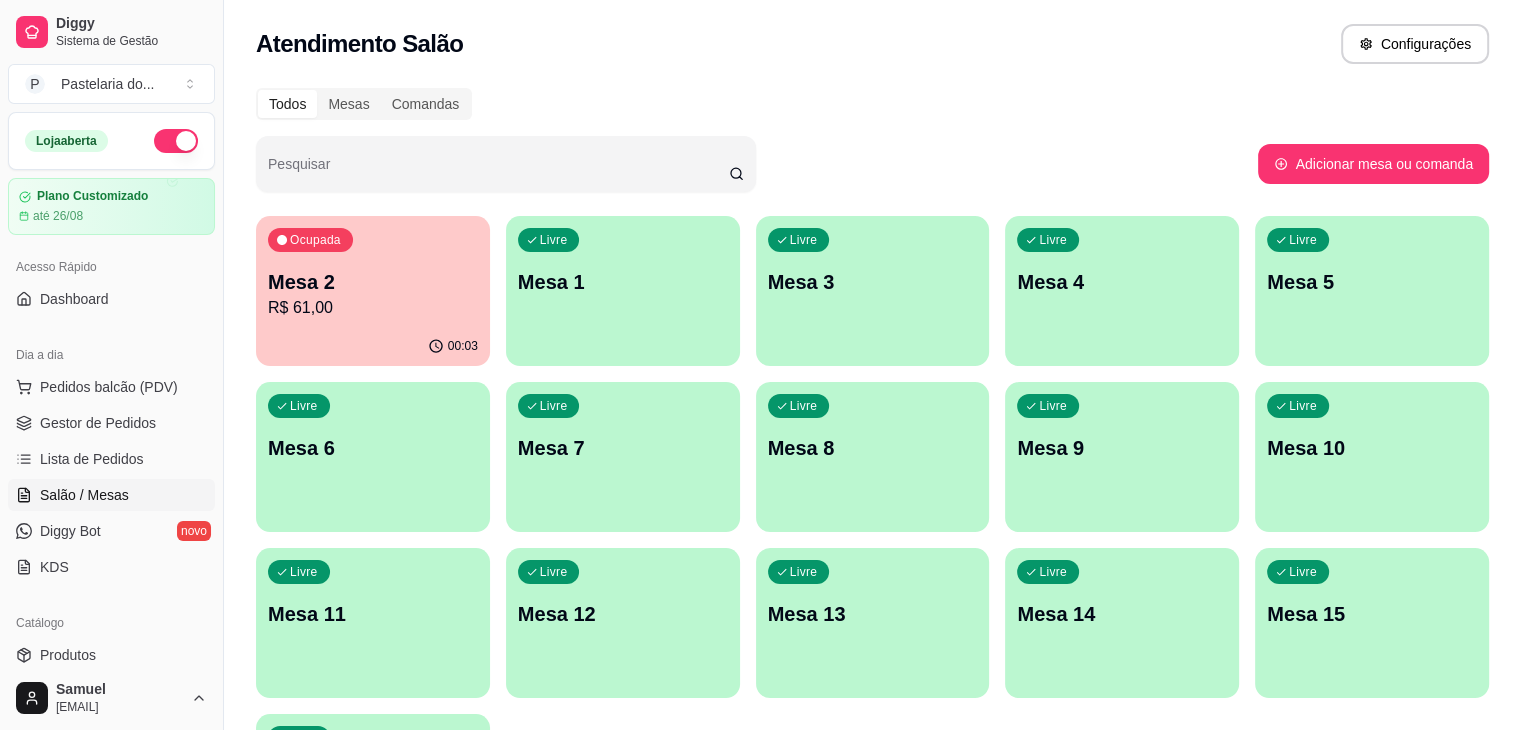 click on "Mesa 9" at bounding box center [1122, 448] 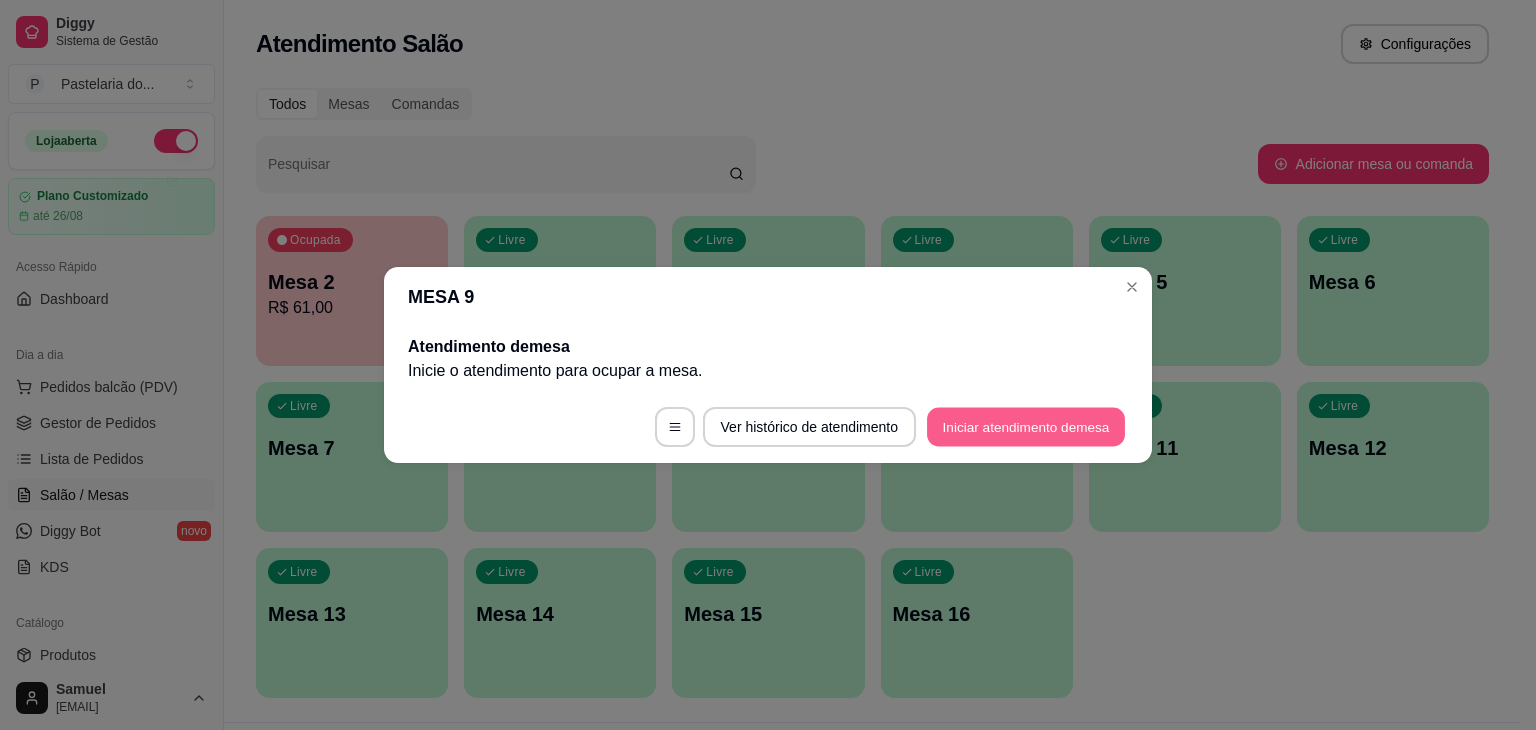 click on "Iniciar atendimento de  mesa" at bounding box center [1026, 427] 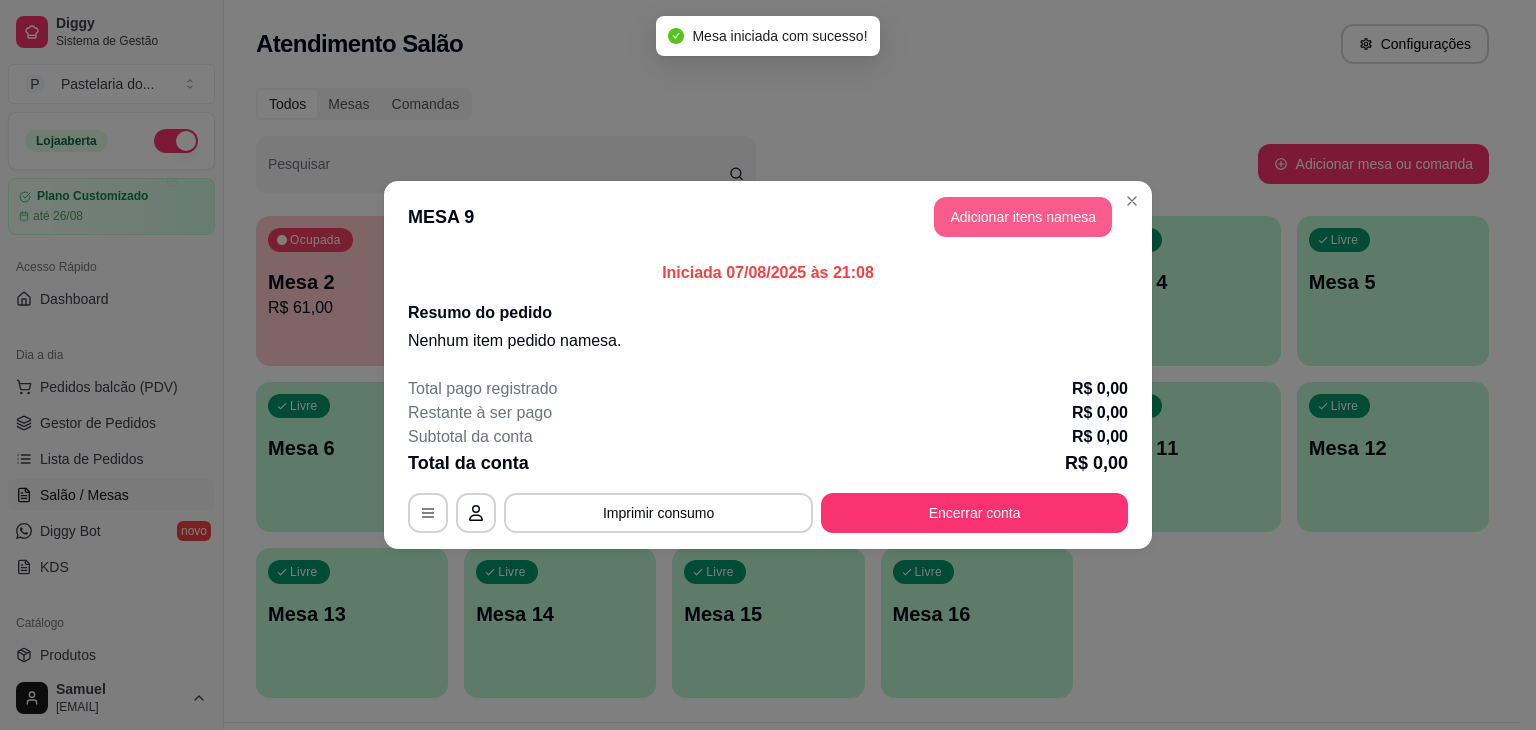 click on "Adicionar itens na  mesa" at bounding box center (1023, 217) 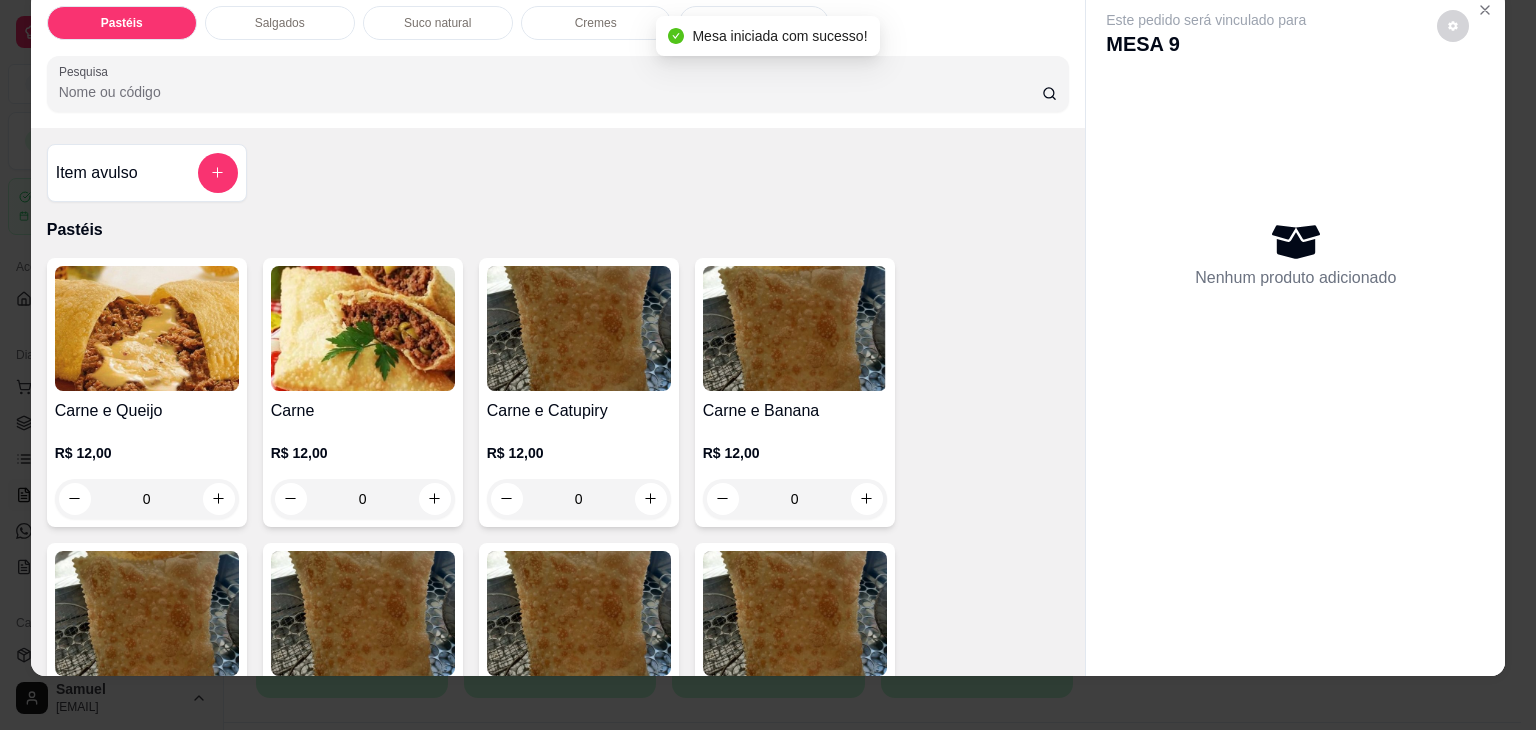 scroll, scrollTop: 49, scrollLeft: 0, axis: vertical 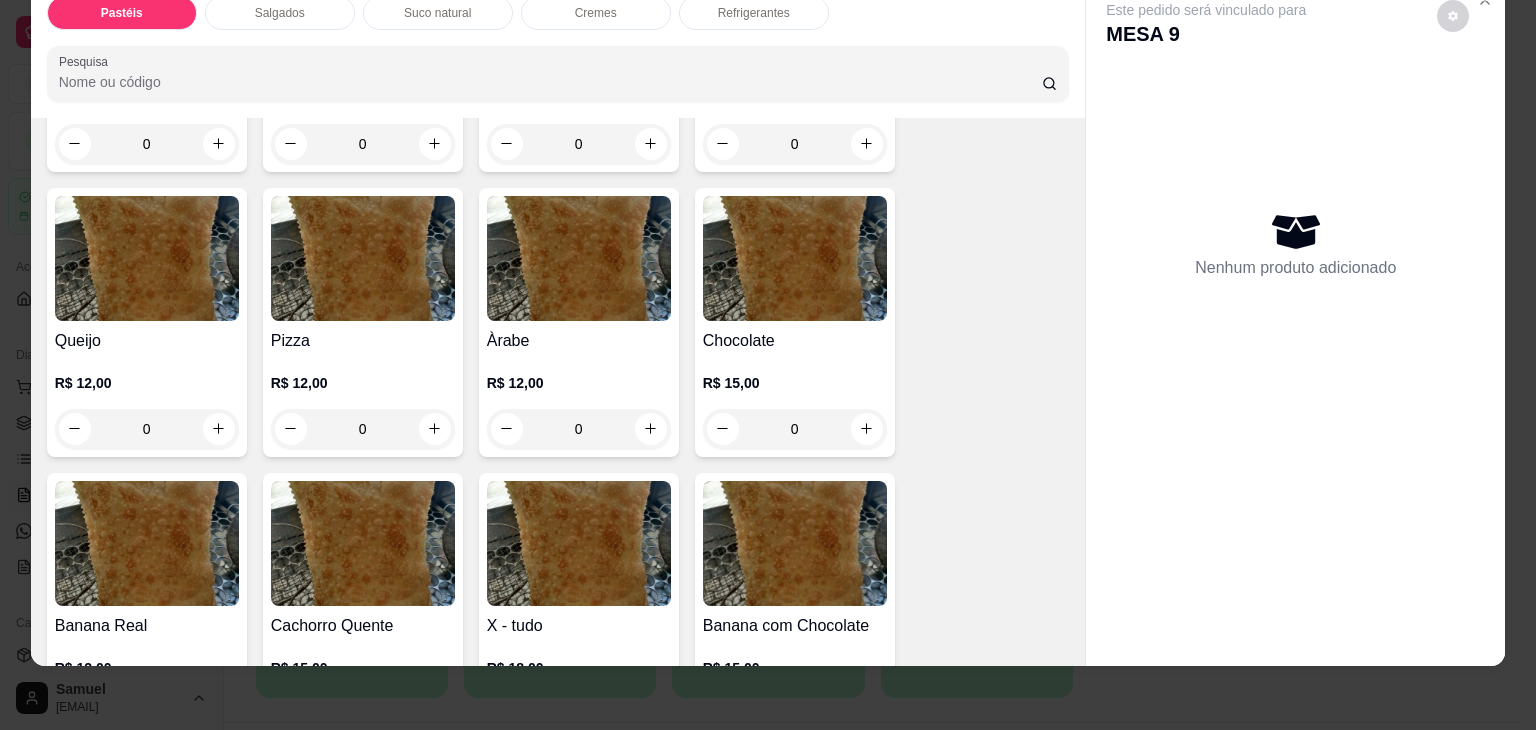 click at bounding box center [579, 258] 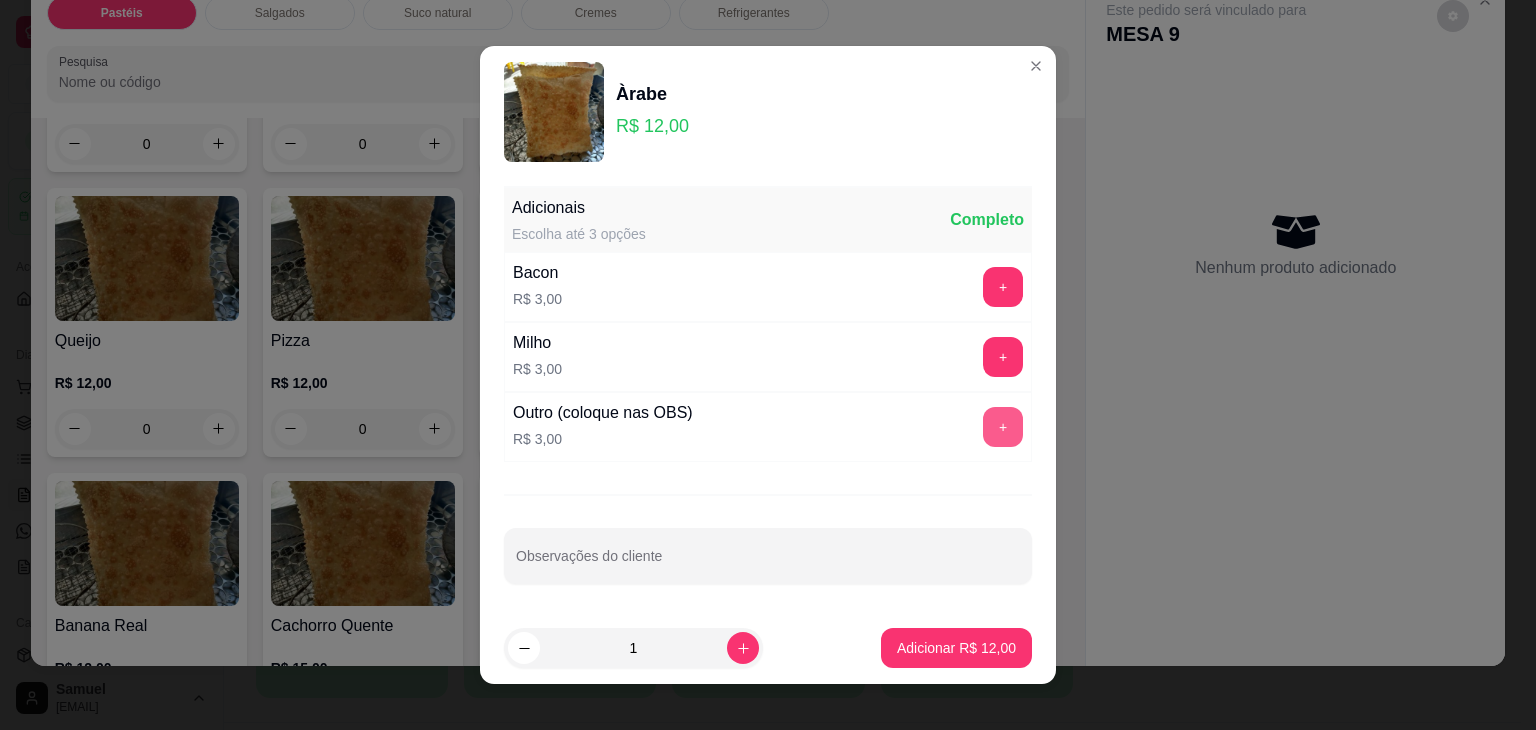 click on "+" at bounding box center (1003, 427) 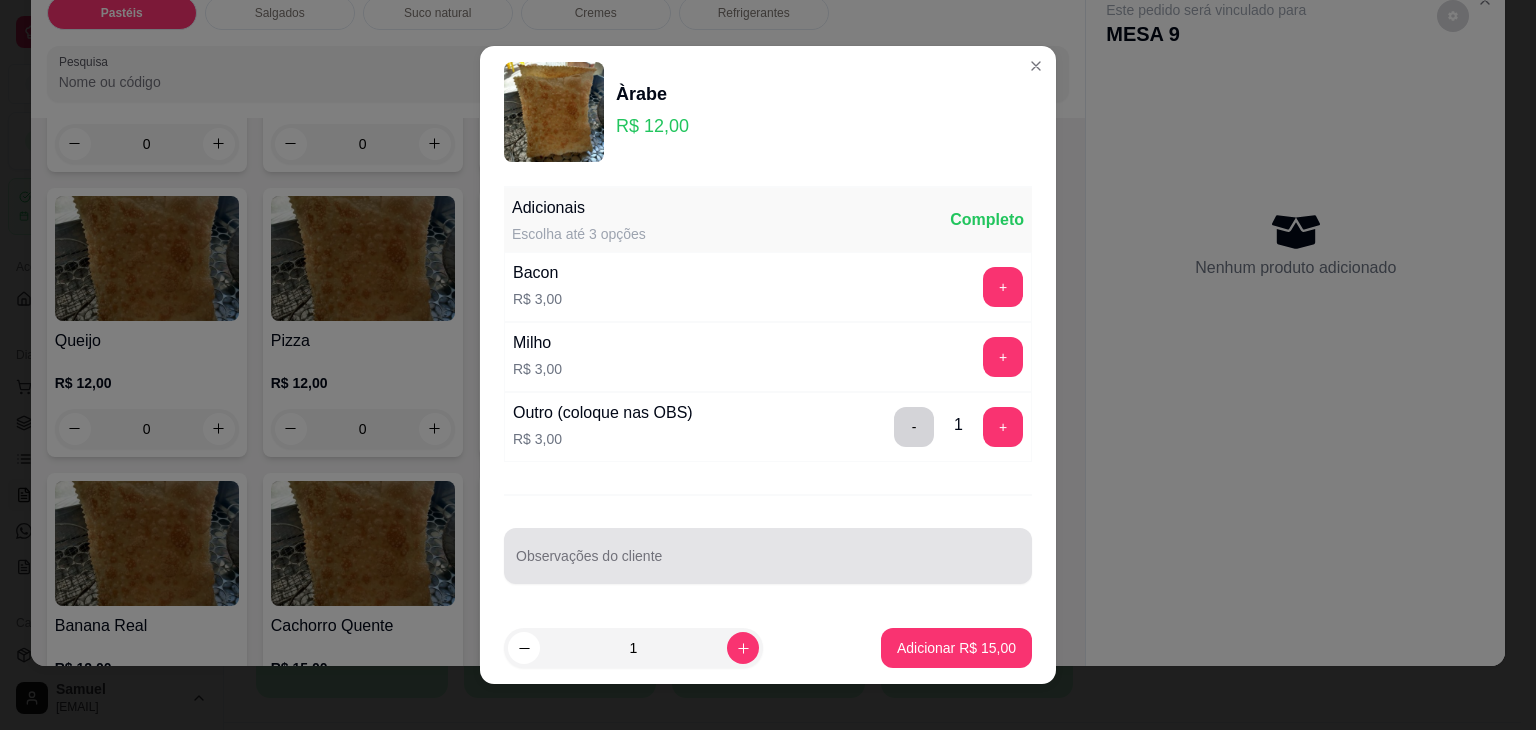 click on "Observações do cliente" at bounding box center [768, 564] 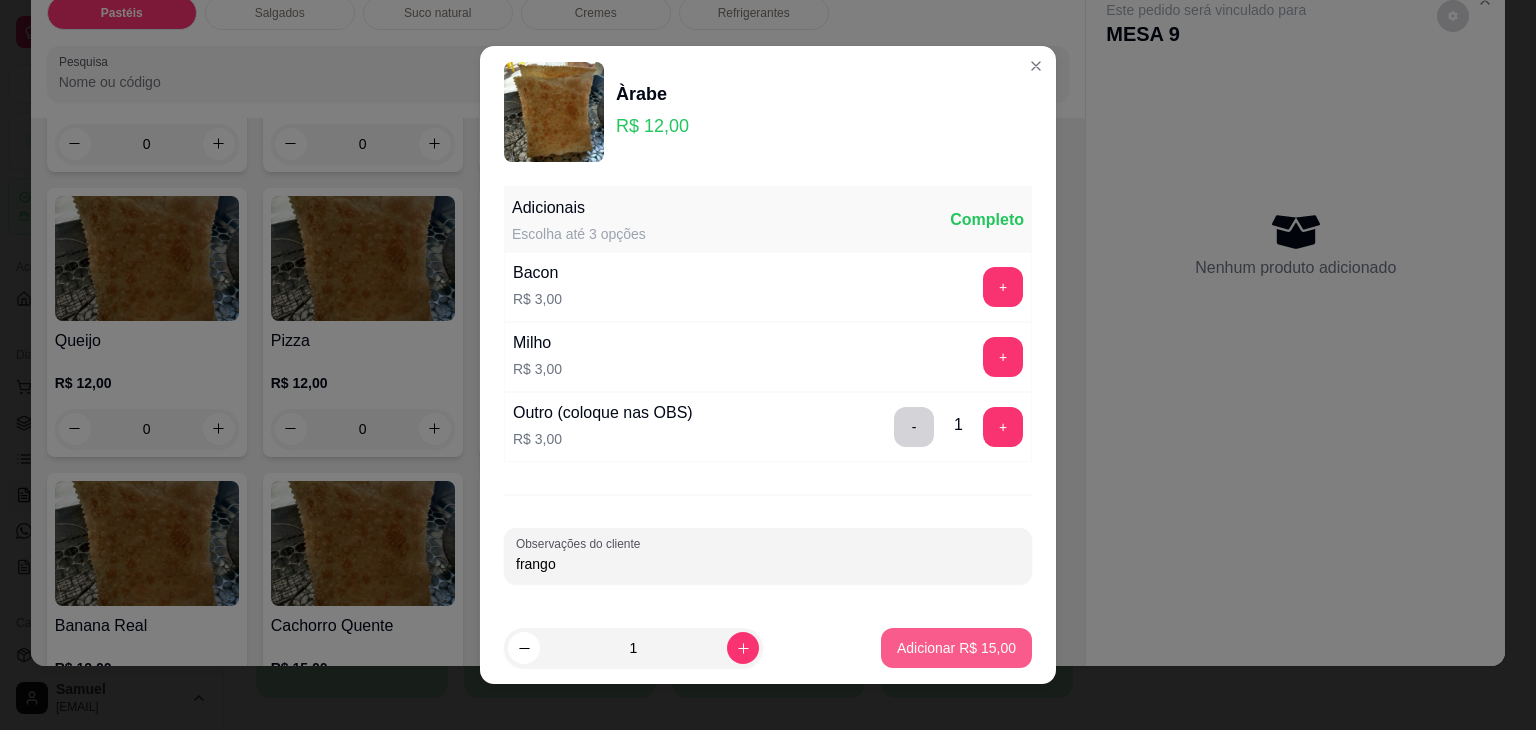 type on "frango" 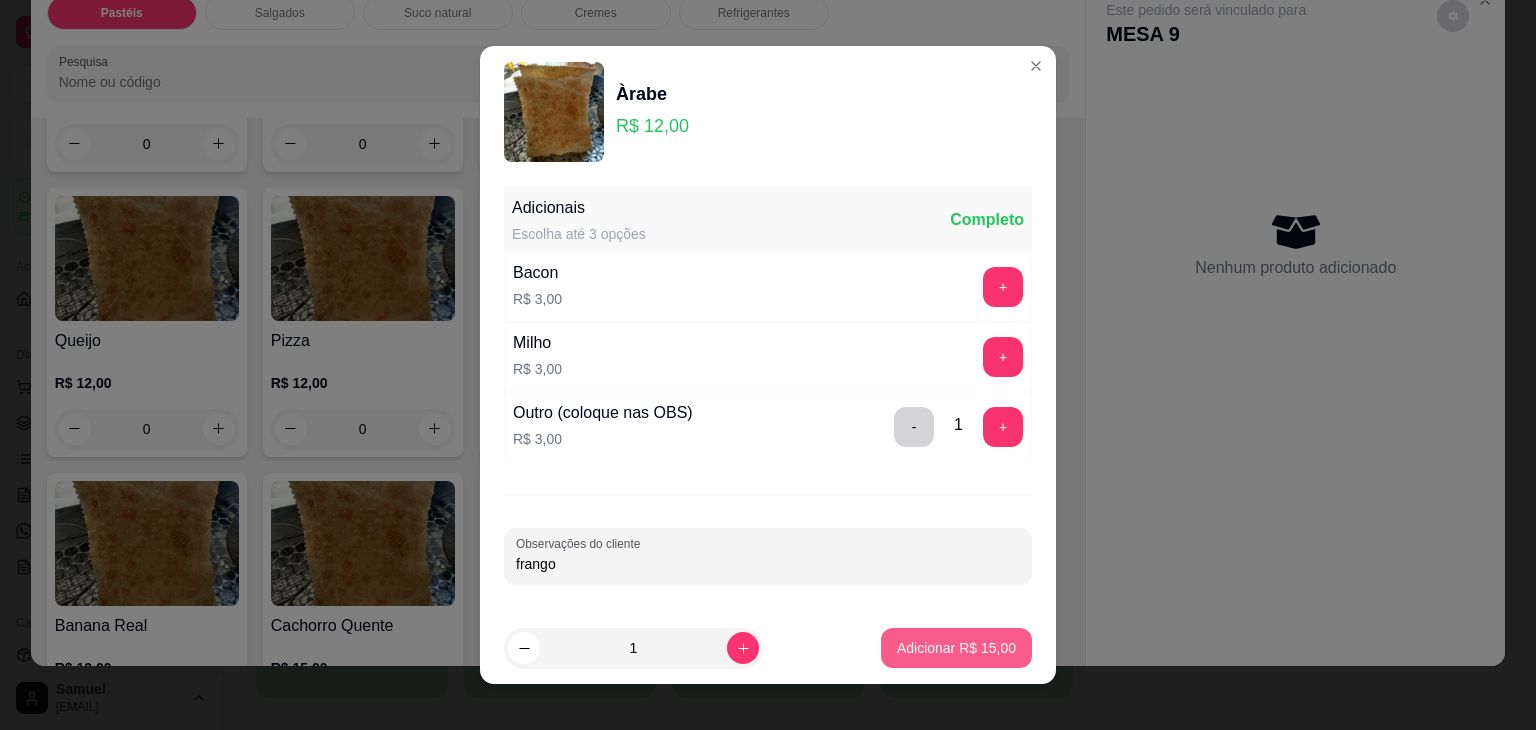 click on "Adicionar   R$ 15,00" at bounding box center [956, 648] 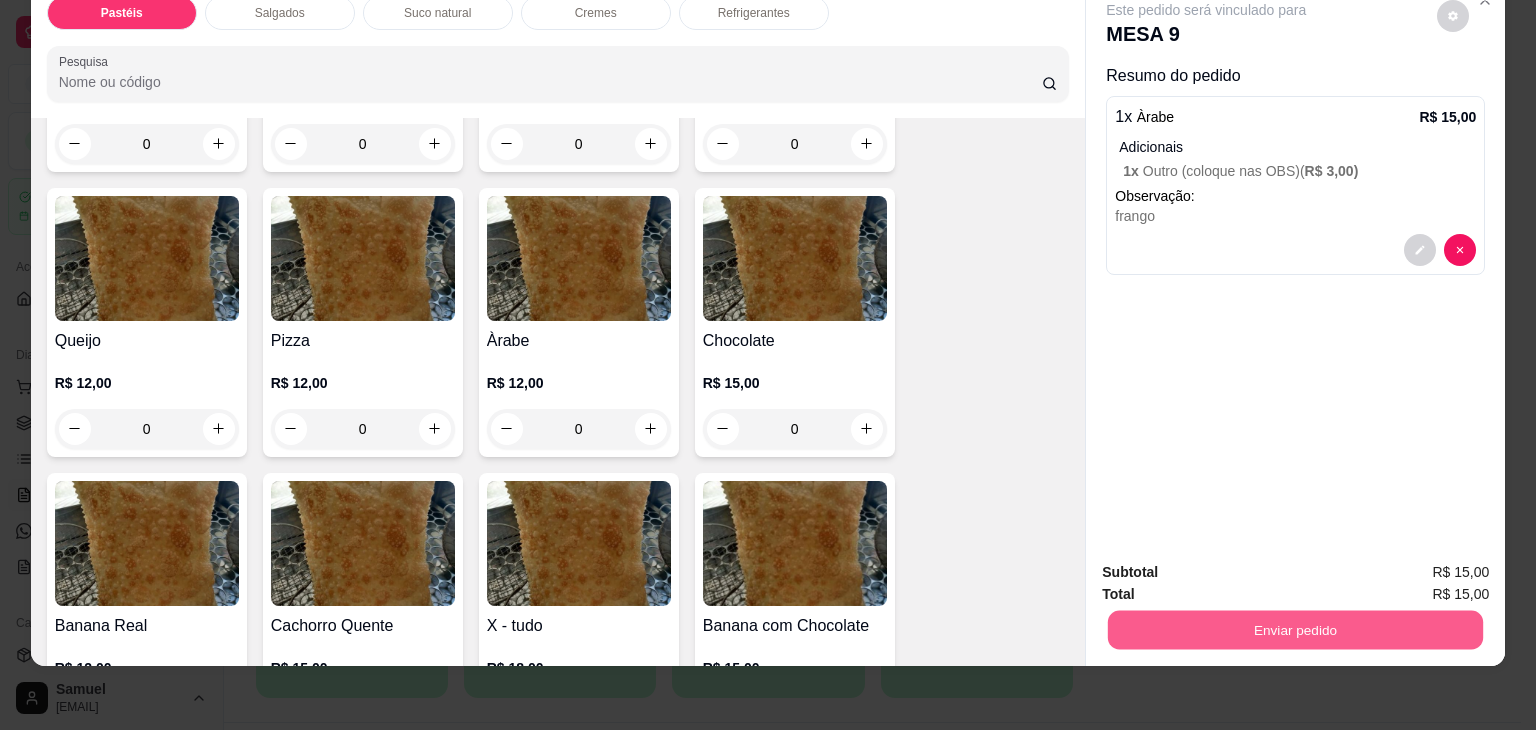 click on "Enviar pedido" at bounding box center [1295, 630] 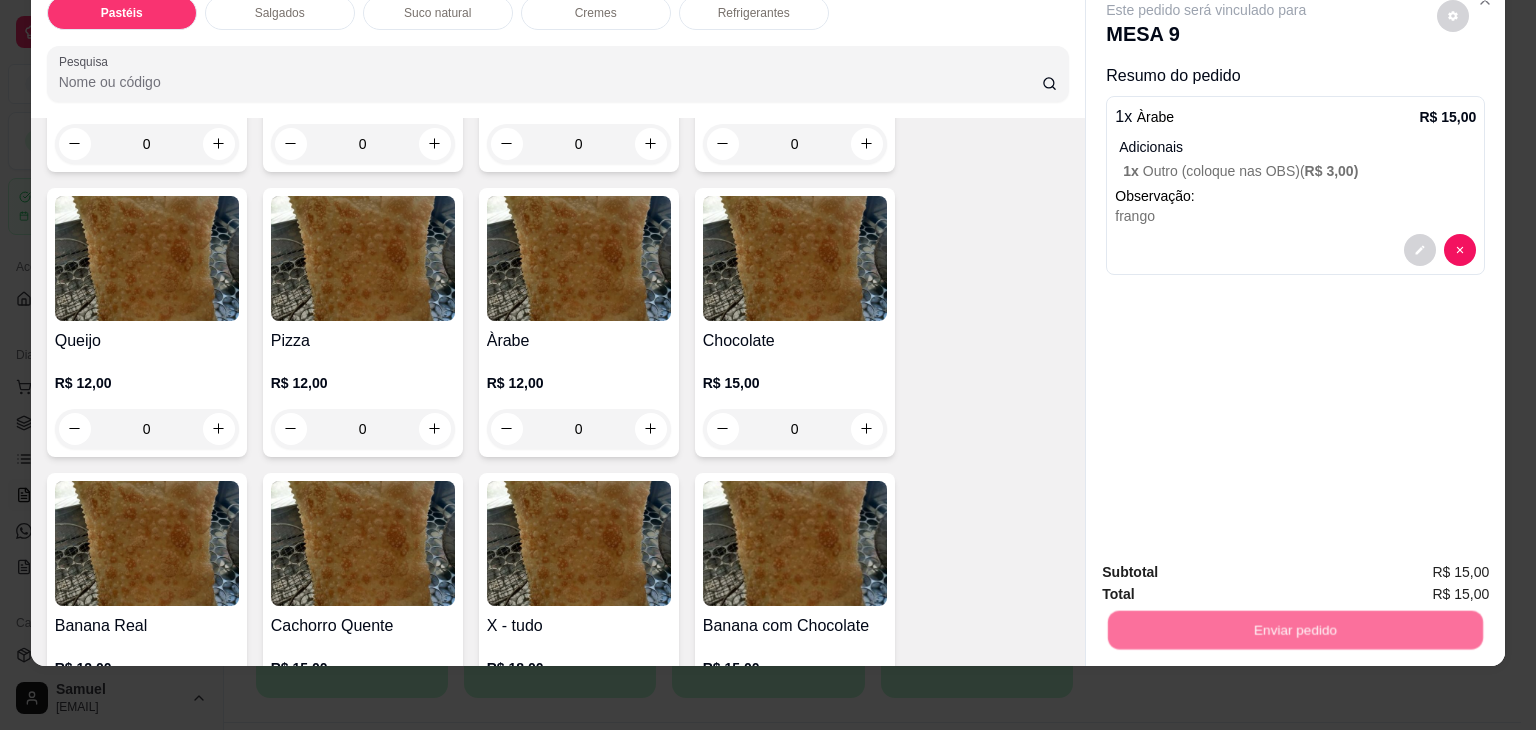click on "Não registrar e enviar pedido" at bounding box center (1229, 565) 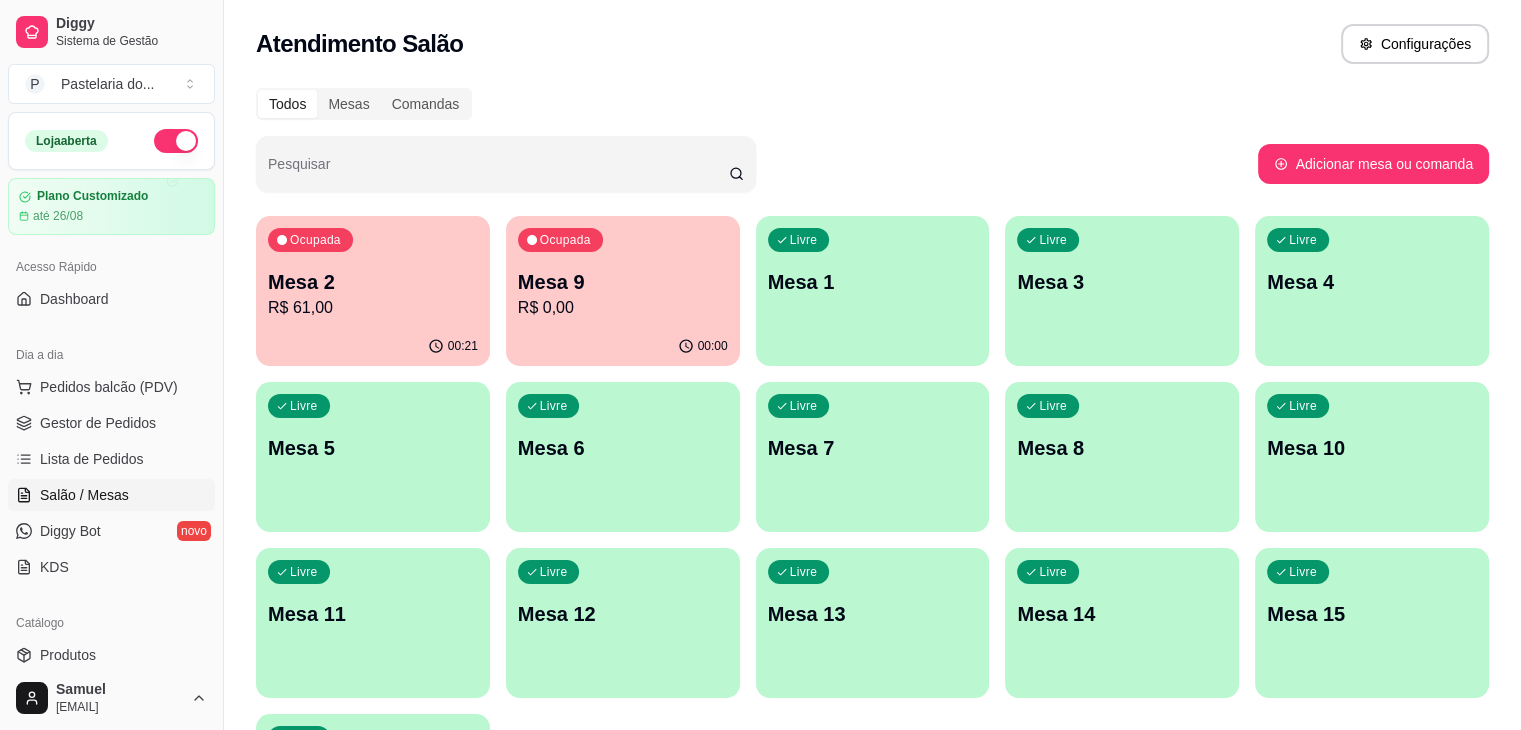 click on "Mesa 4" at bounding box center [1372, 282] 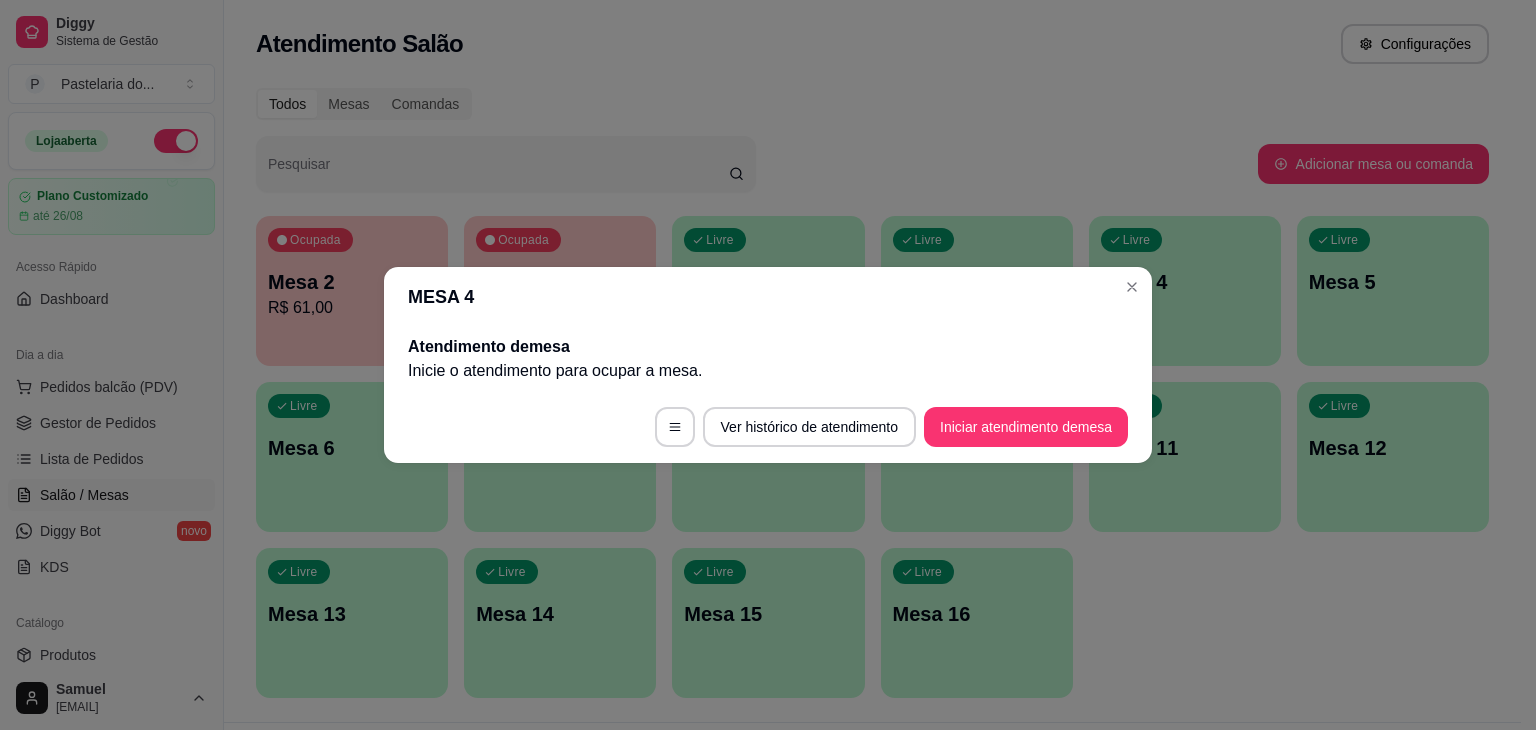 click on "Ver histórico de atendimento Iniciar atendimento de  mesa" at bounding box center [768, 427] 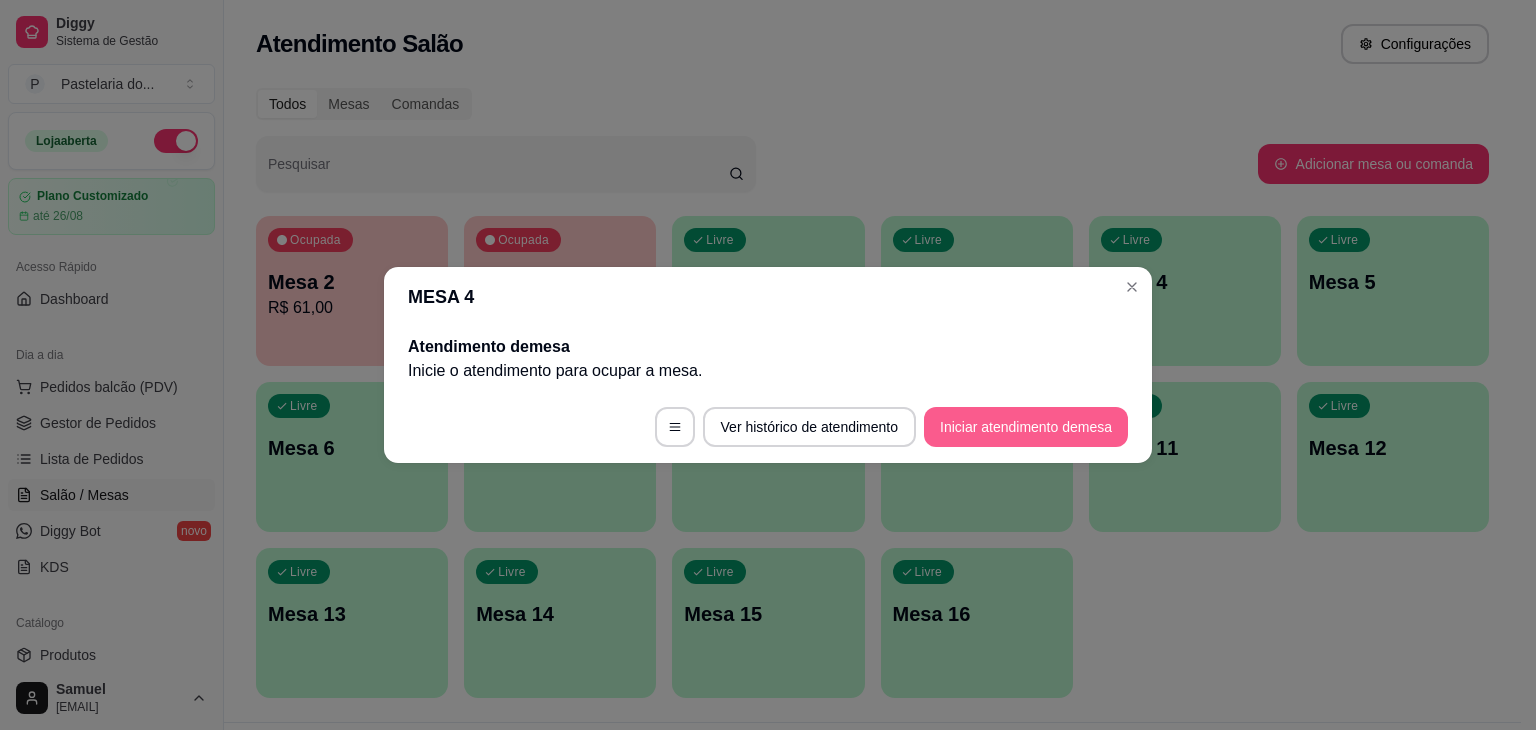 click on "Iniciar atendimento de  mesa" at bounding box center [1026, 427] 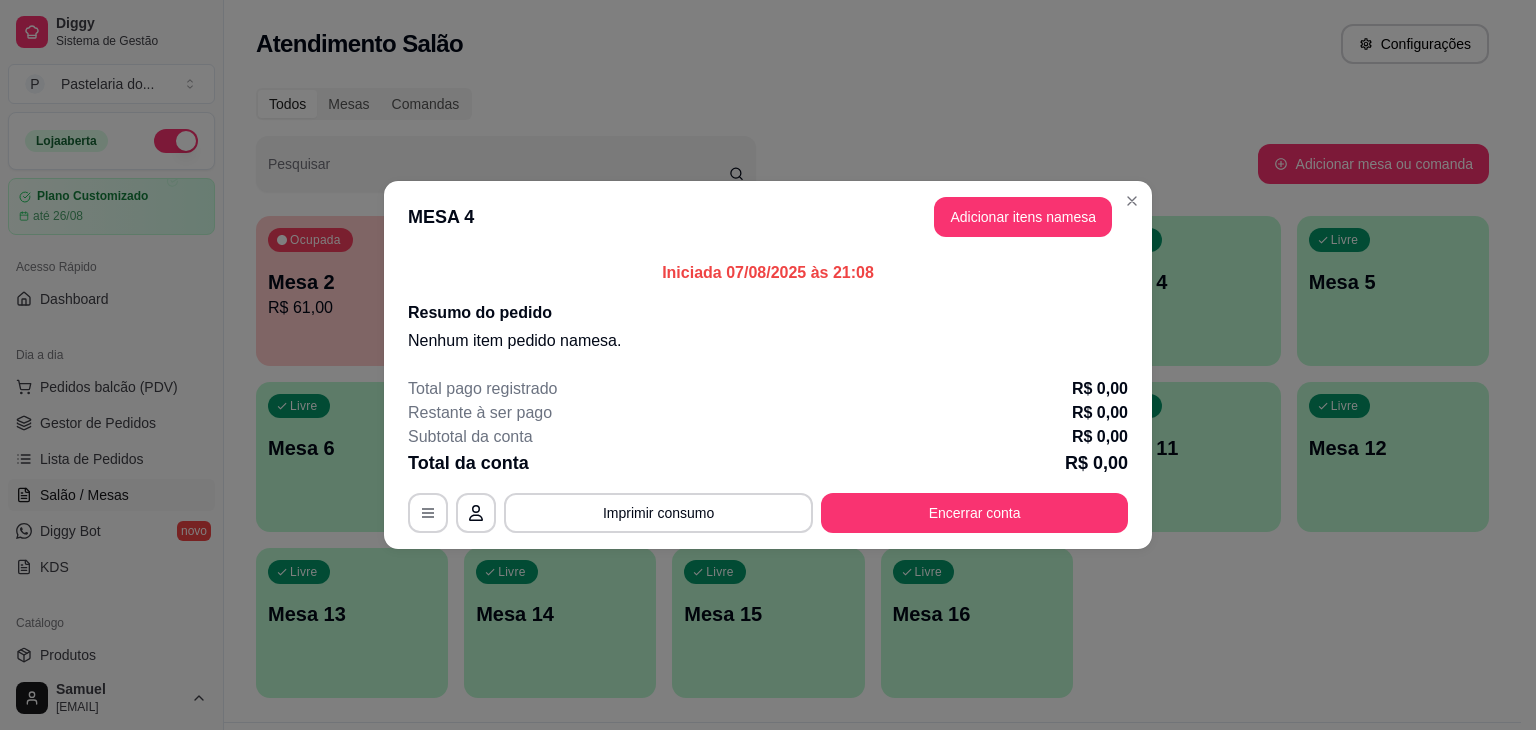 click on "Subtotal da conta R$ 0,00" at bounding box center [768, 437] 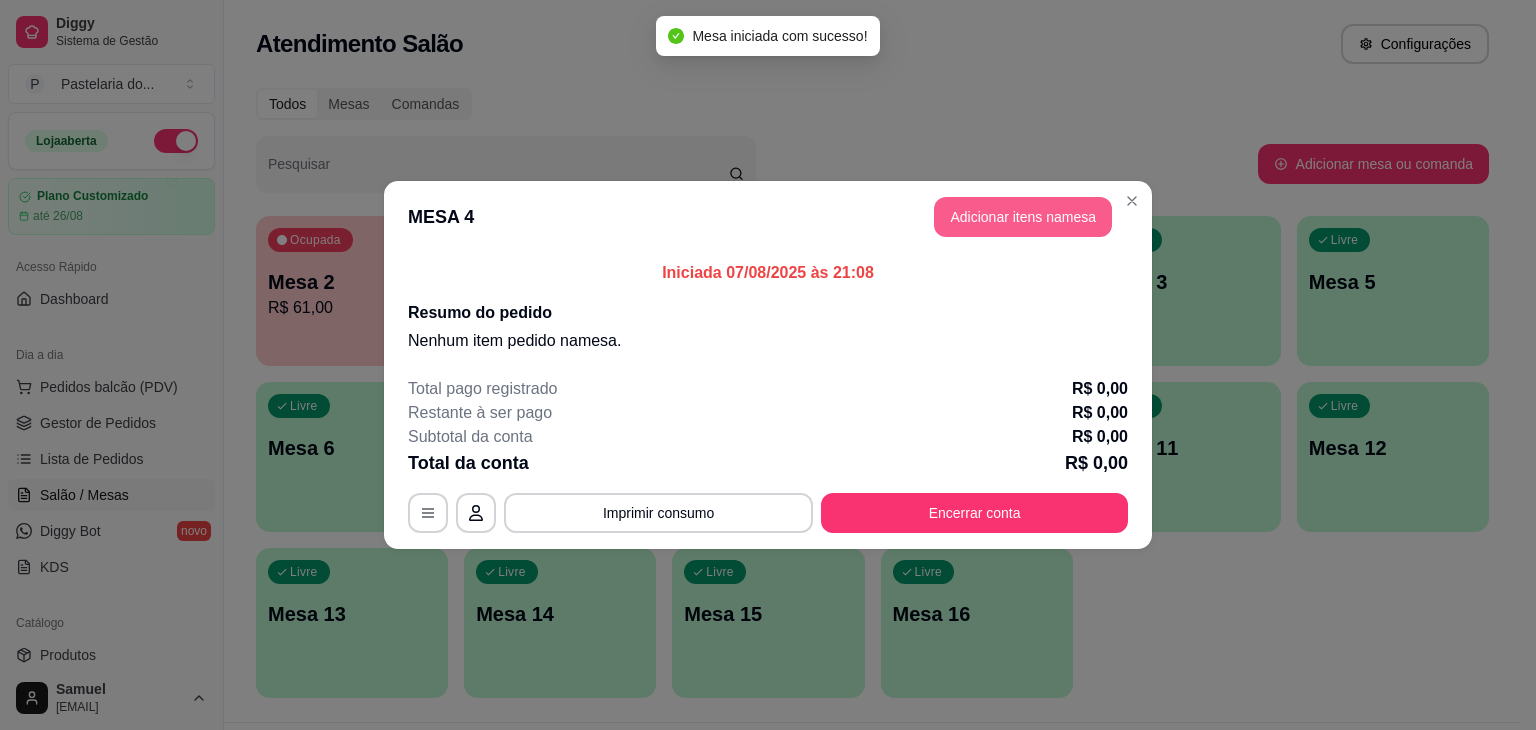 click on "Adicionar itens na  mesa" at bounding box center (1023, 217) 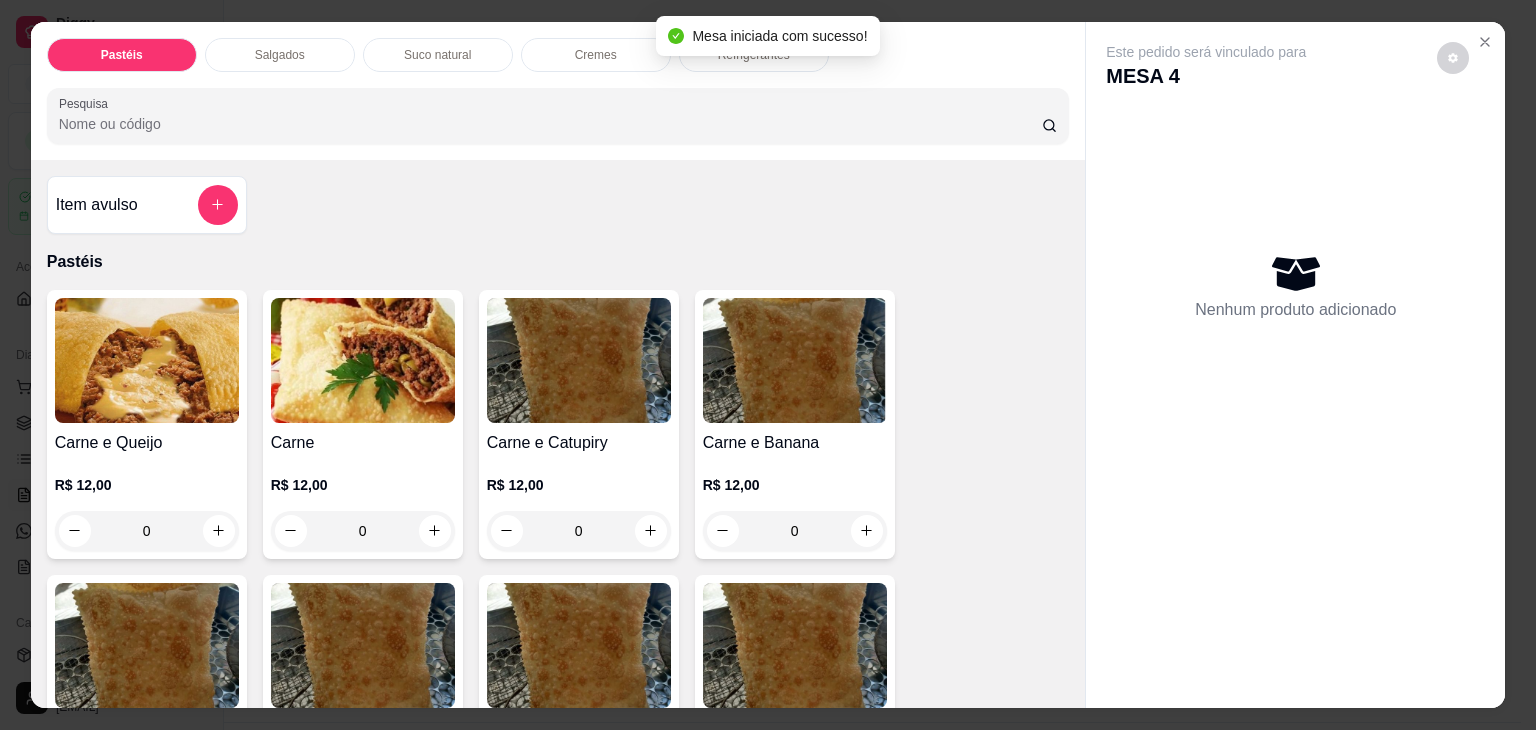 click on "Salgados" at bounding box center [280, 55] 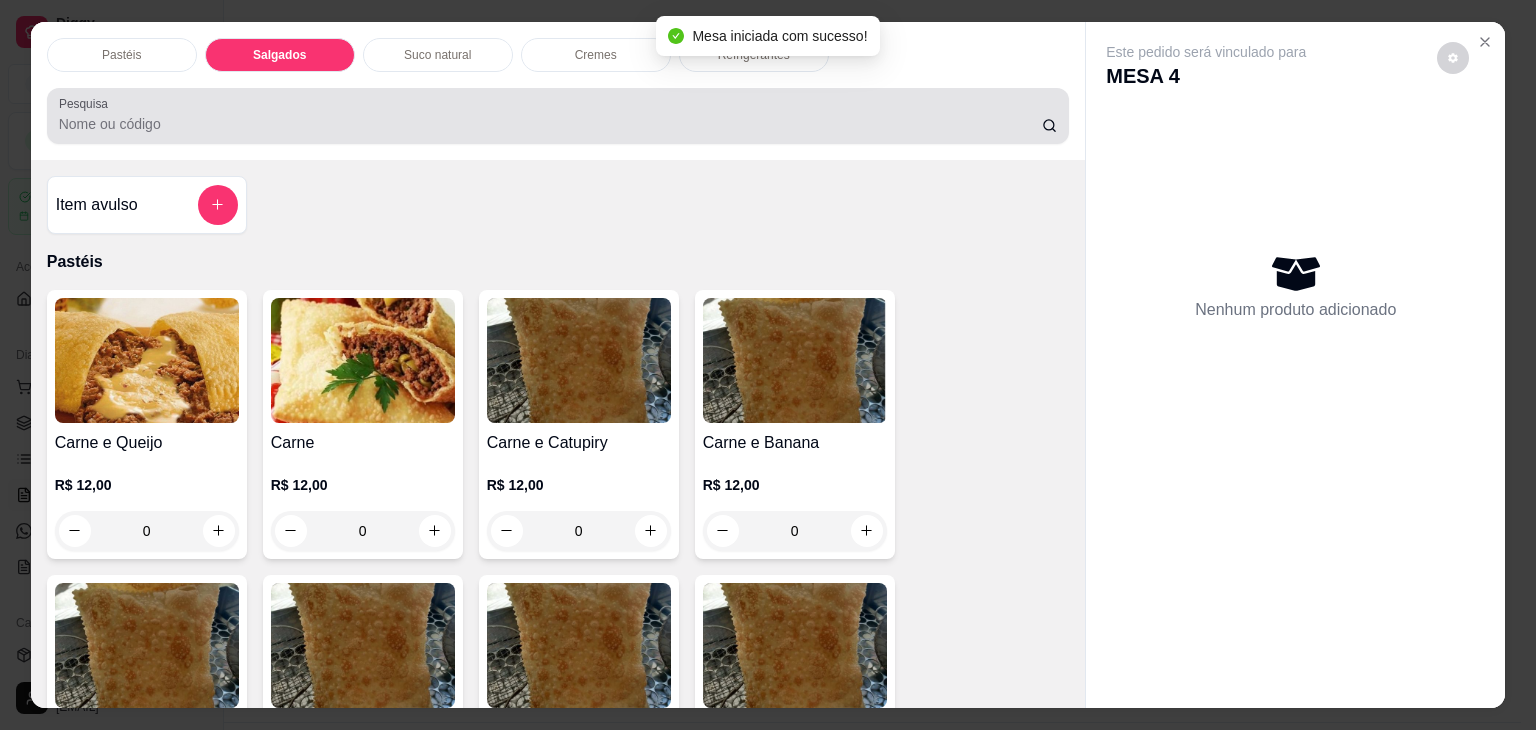 scroll, scrollTop: 2124, scrollLeft: 0, axis: vertical 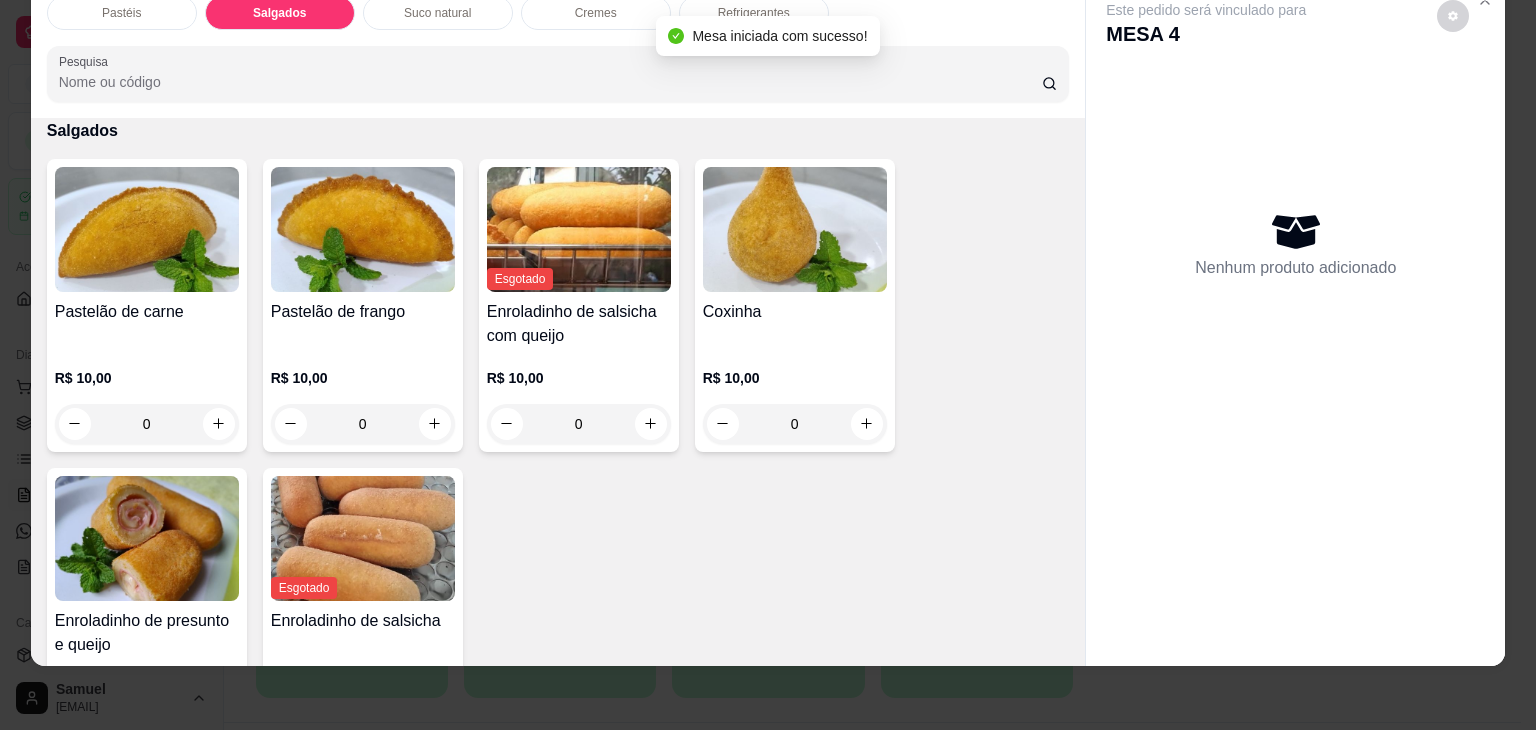 click at bounding box center [147, 229] 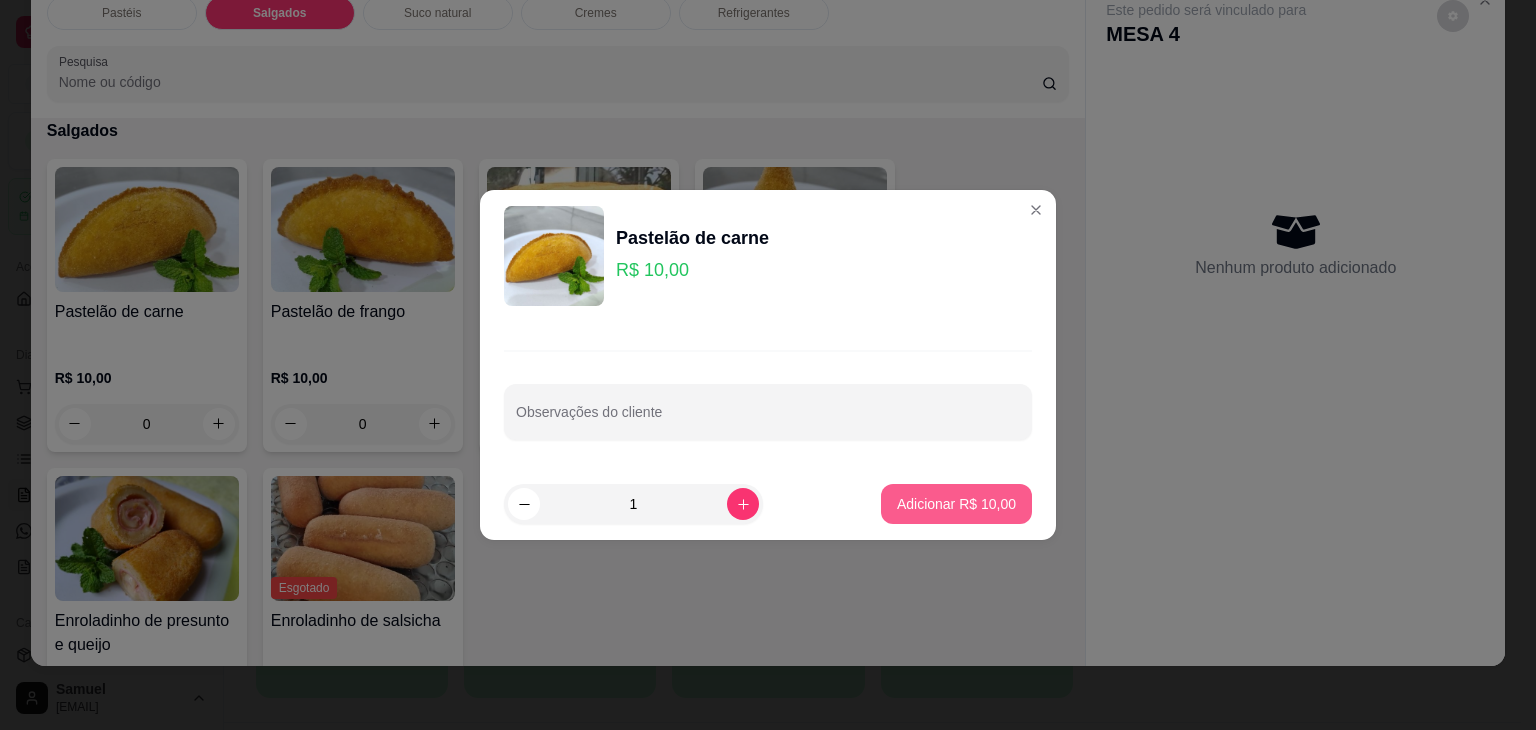click on "Adicionar   R$ 10,00" at bounding box center [956, 504] 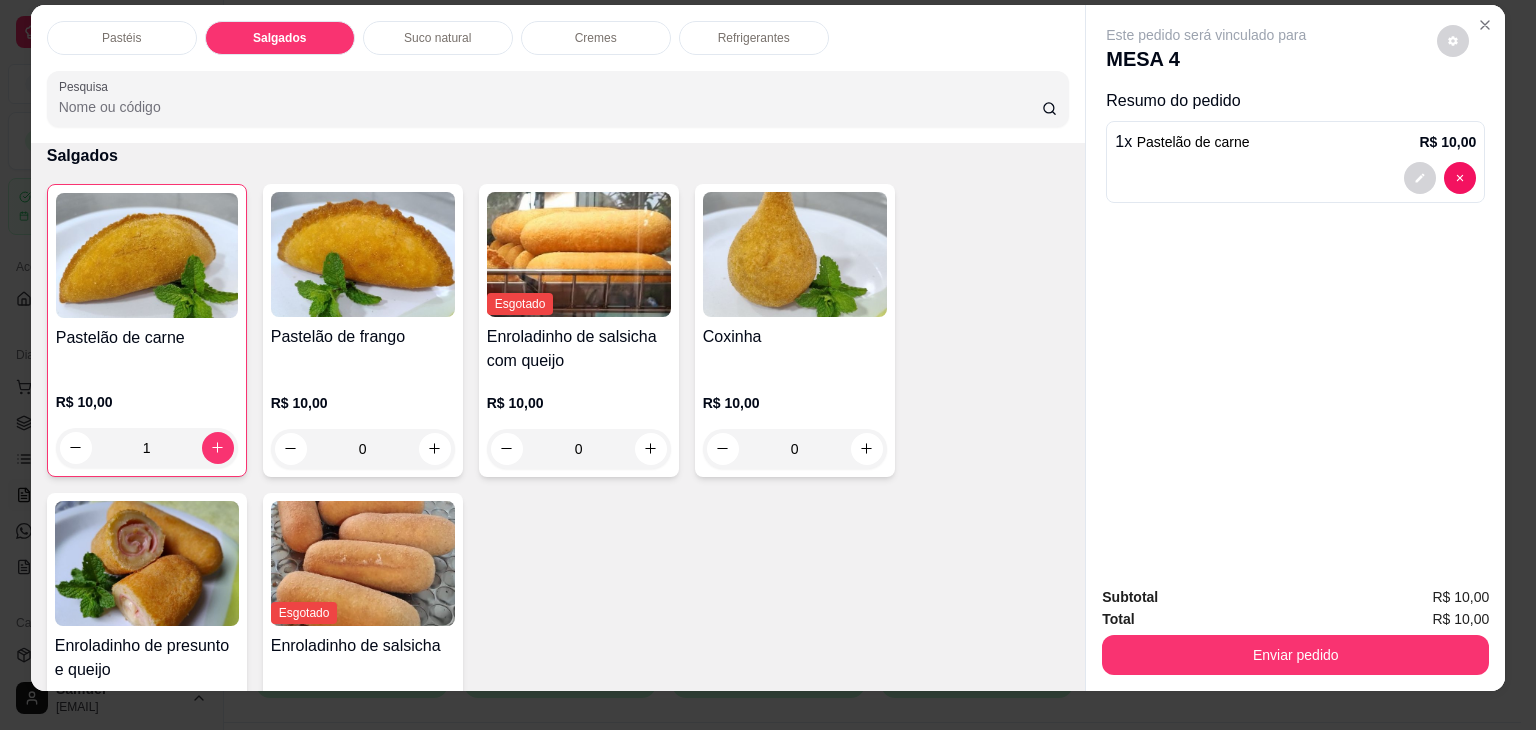 scroll, scrollTop: 0, scrollLeft: 0, axis: both 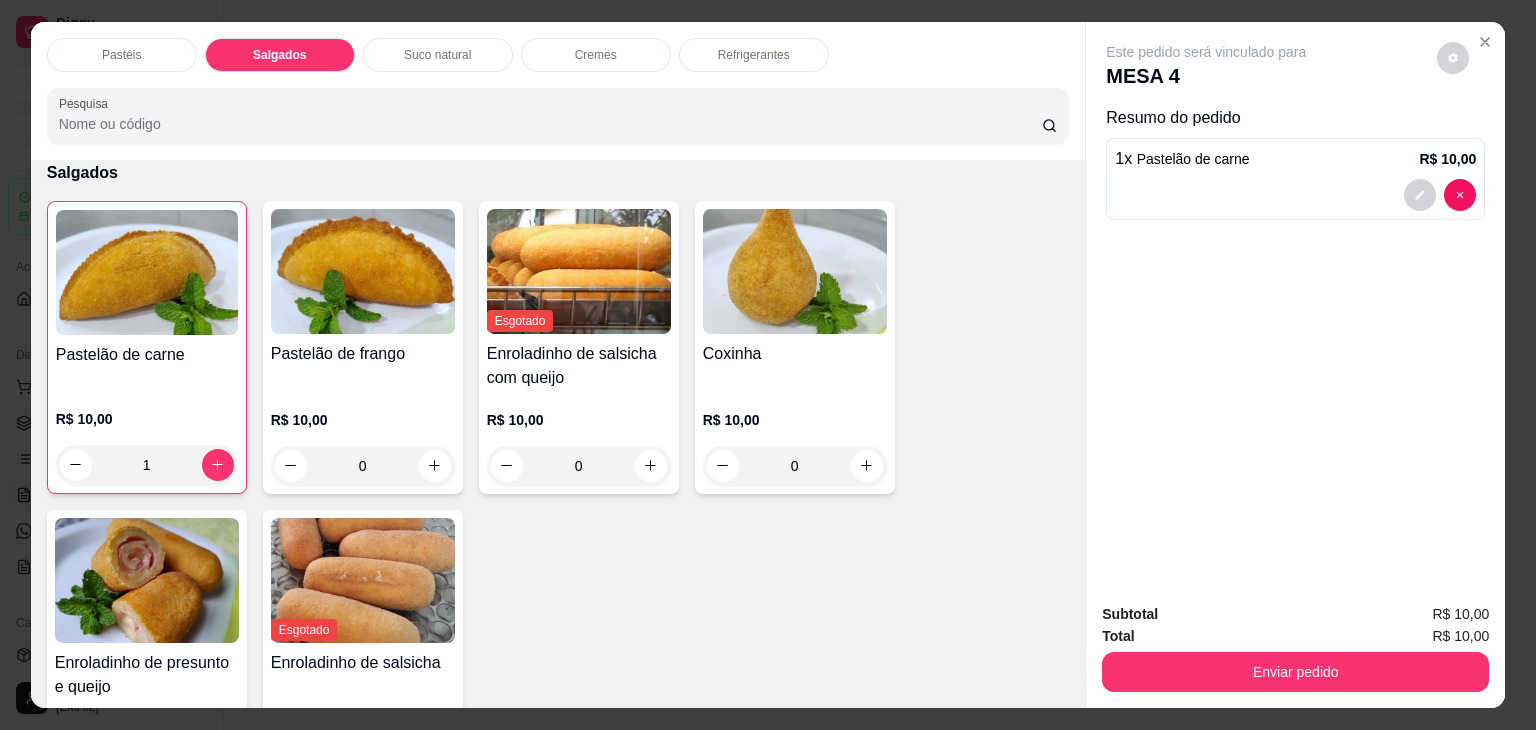click on "Refrigerantes" at bounding box center [754, 55] 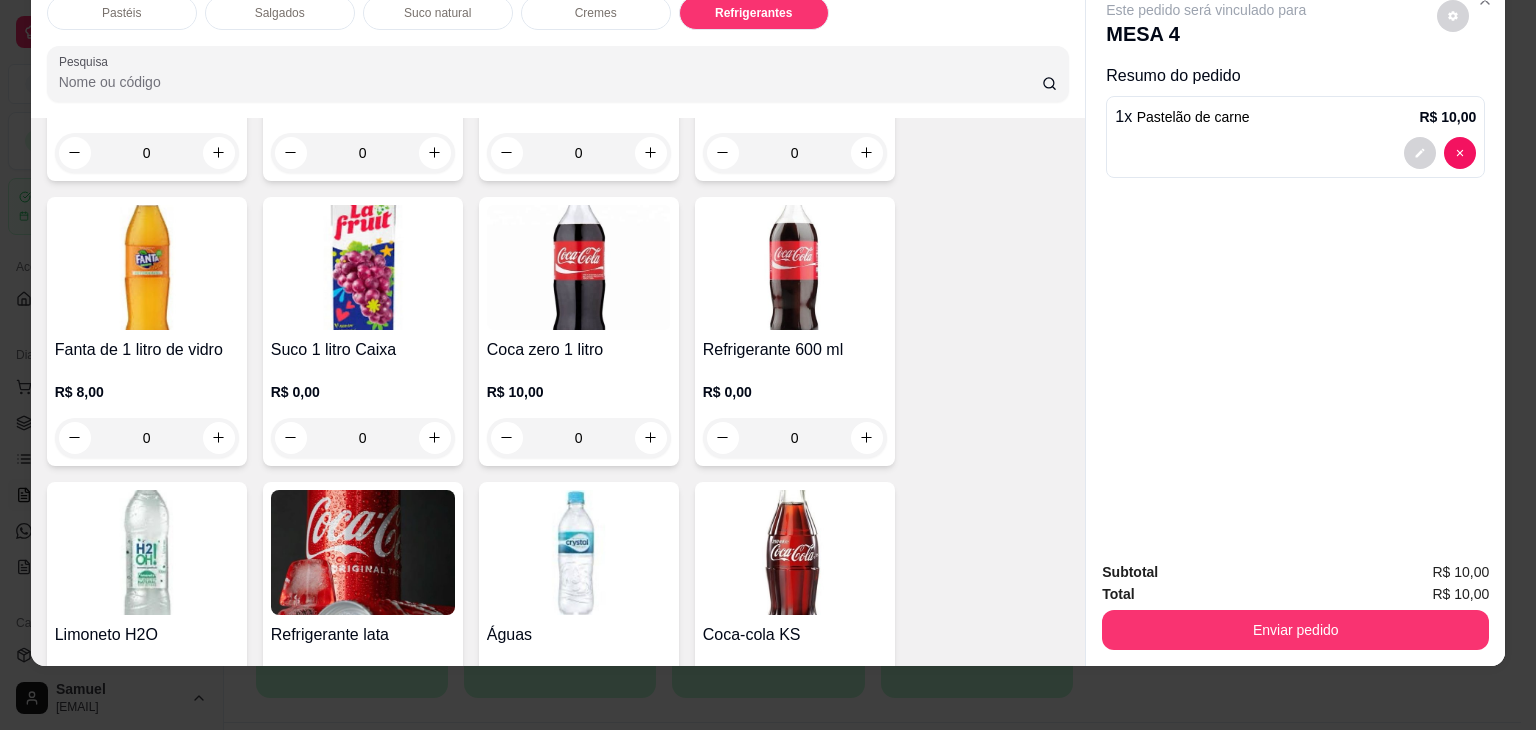 scroll, scrollTop: 5220, scrollLeft: 0, axis: vertical 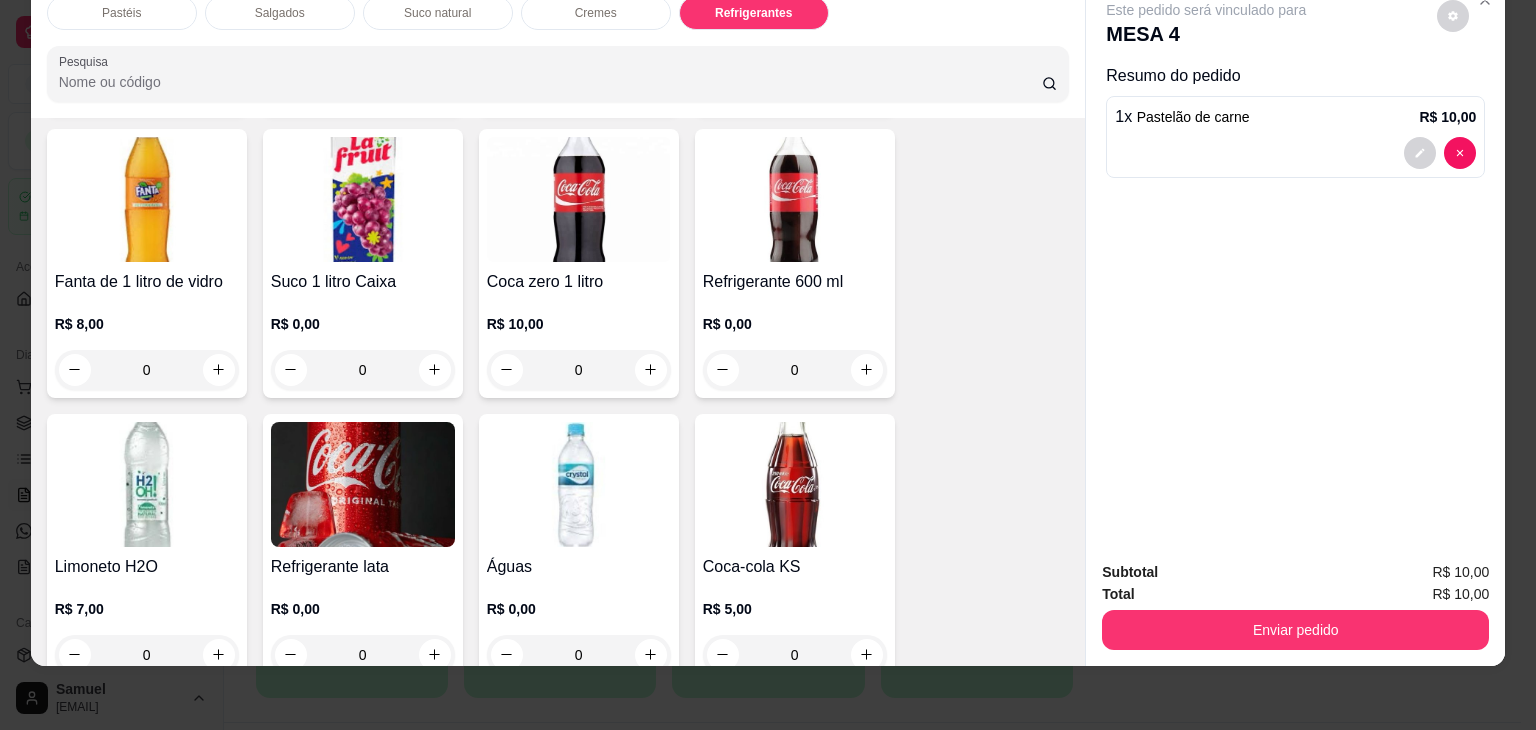 click on "Refrigerante 600 ml" at bounding box center [795, 282] 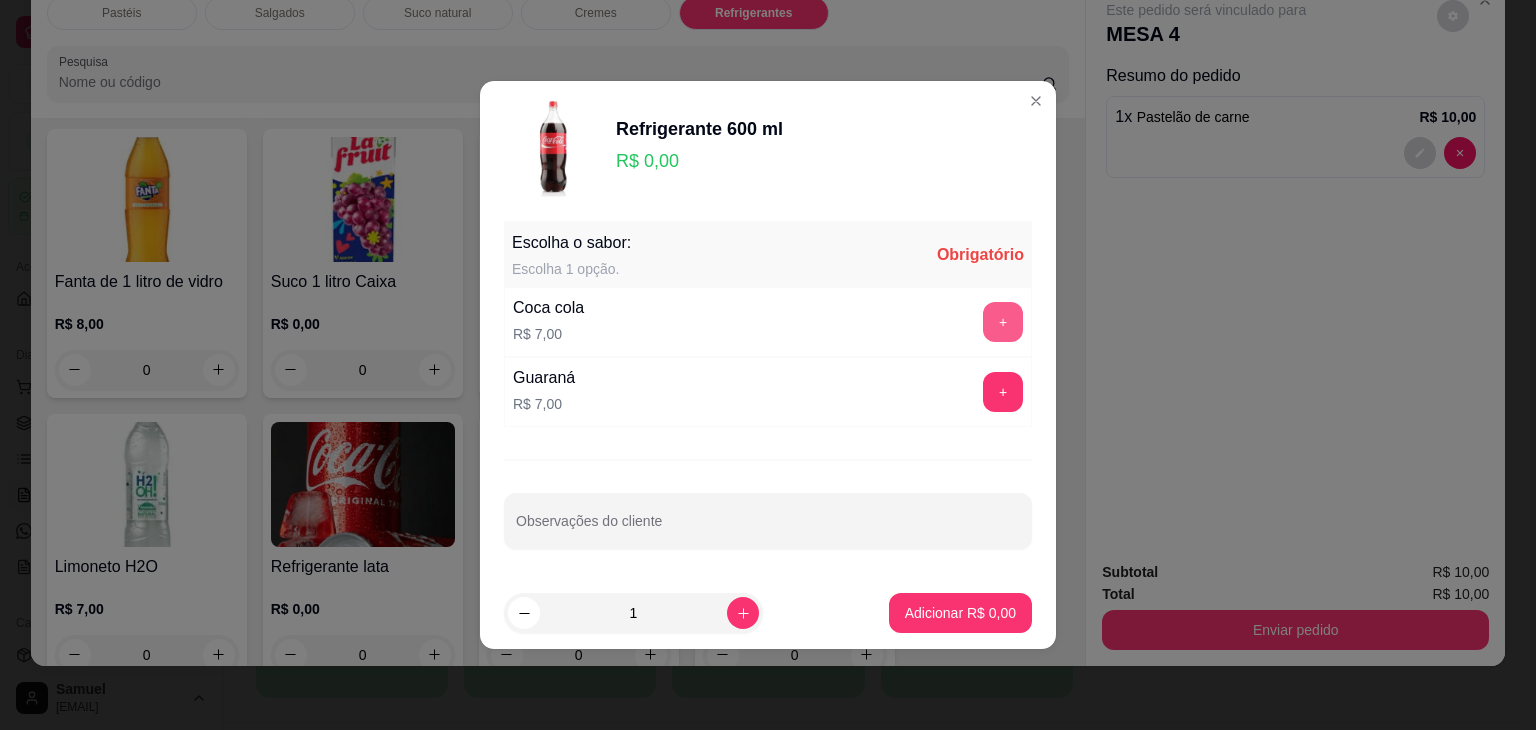 click on "+" at bounding box center (1003, 322) 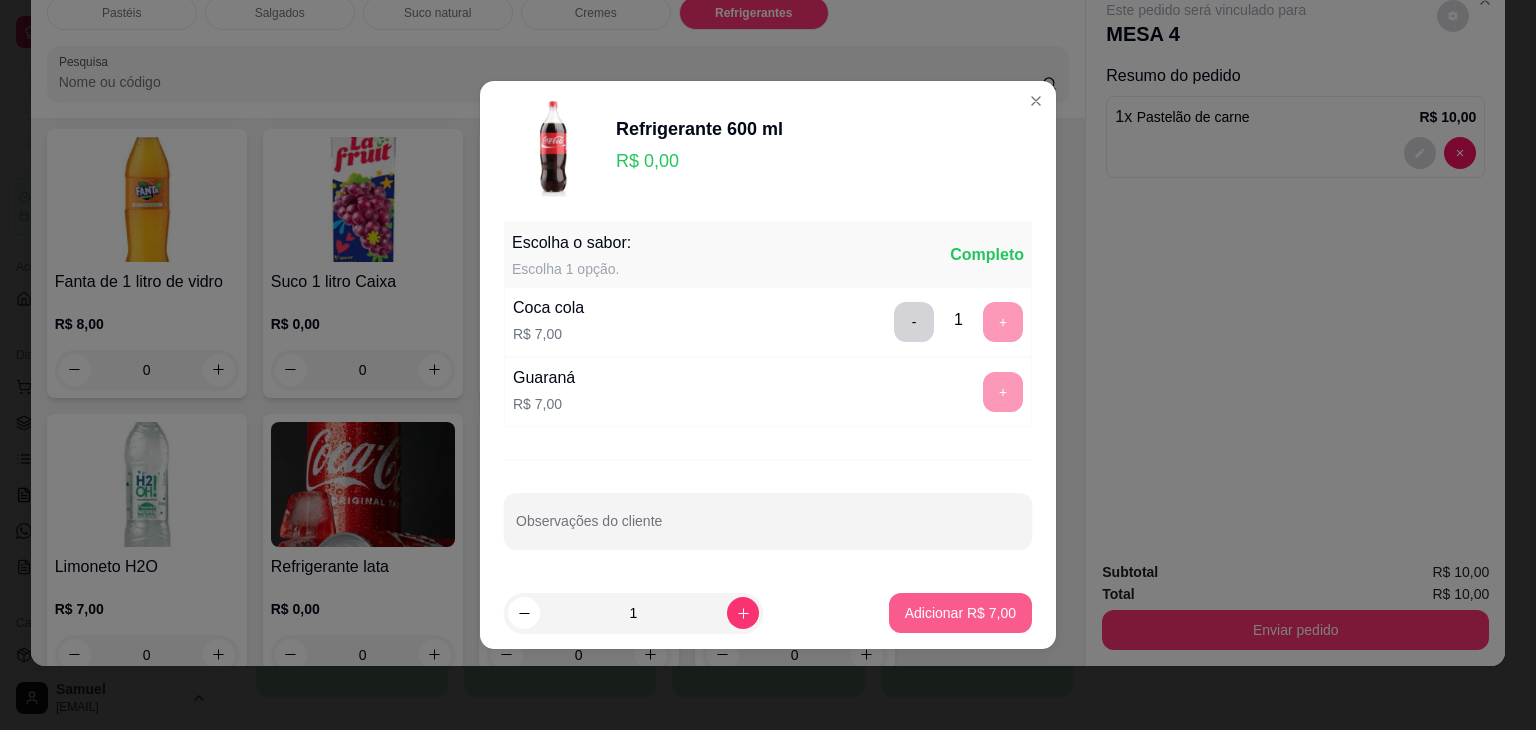click on "Adicionar   R$ 7,00" at bounding box center [960, 613] 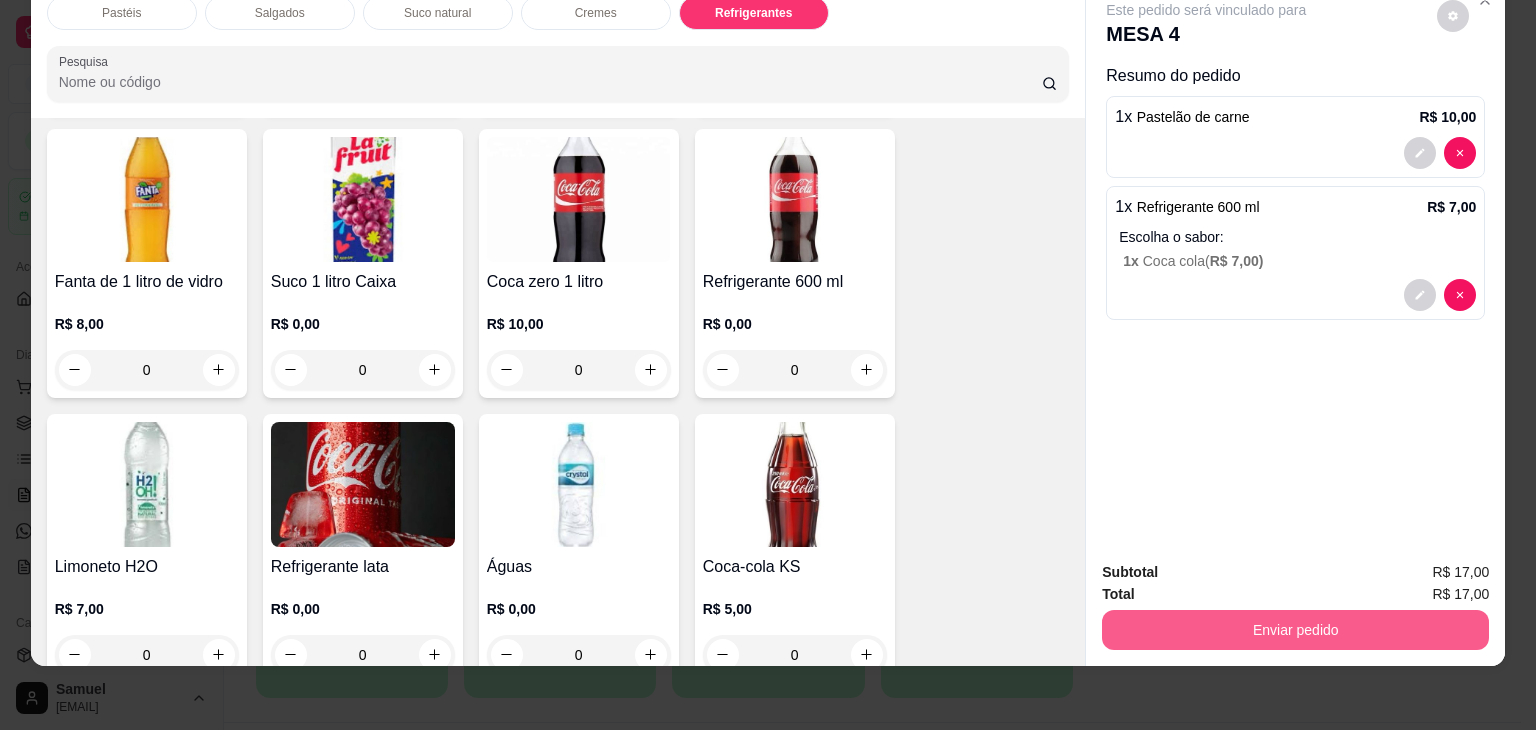 click on "Enviar pedido" at bounding box center [1295, 630] 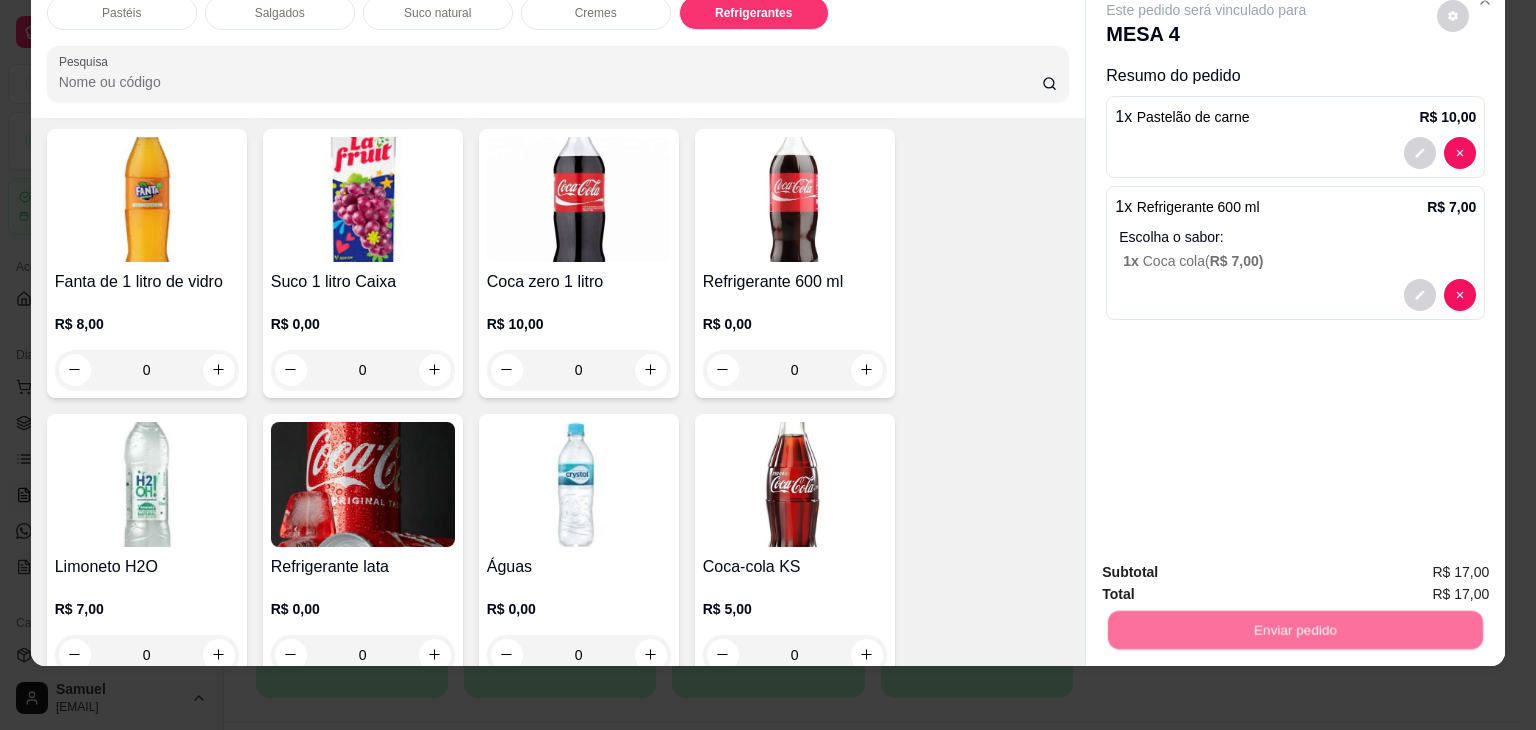 click on "Não registrar e enviar pedido" at bounding box center (1229, 564) 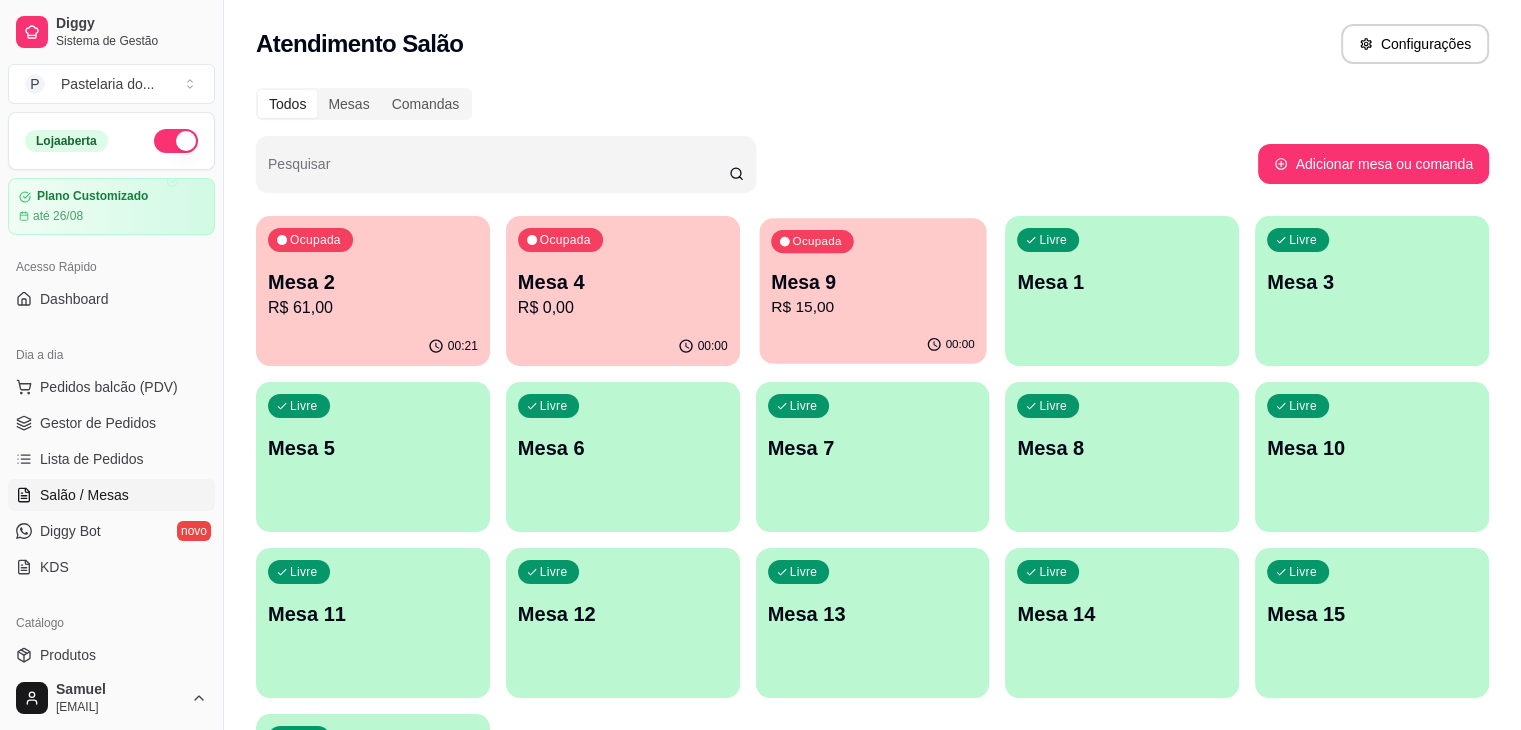 click on "Mesa 9" at bounding box center [873, 282] 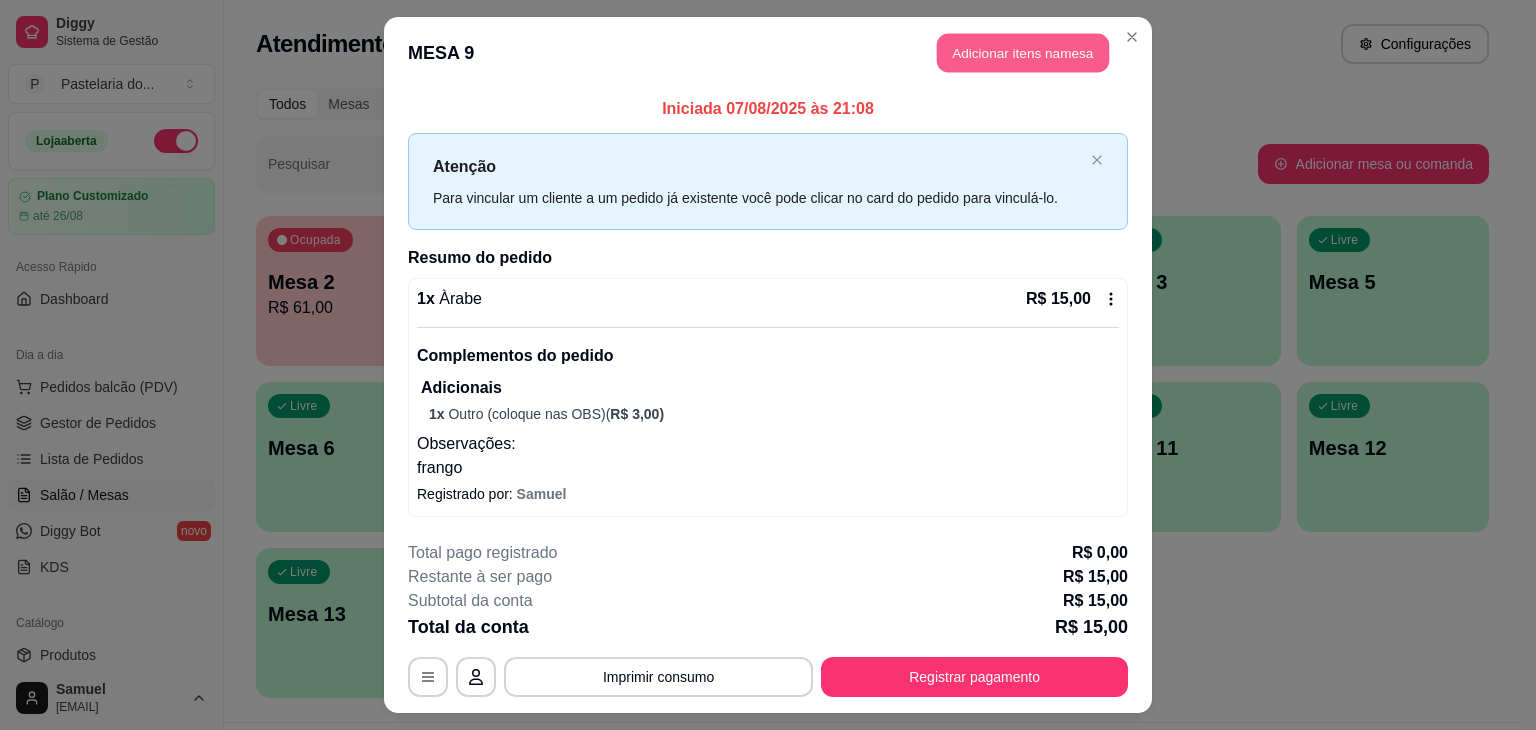 click on "Adicionar itens na  mesa" at bounding box center [1023, 53] 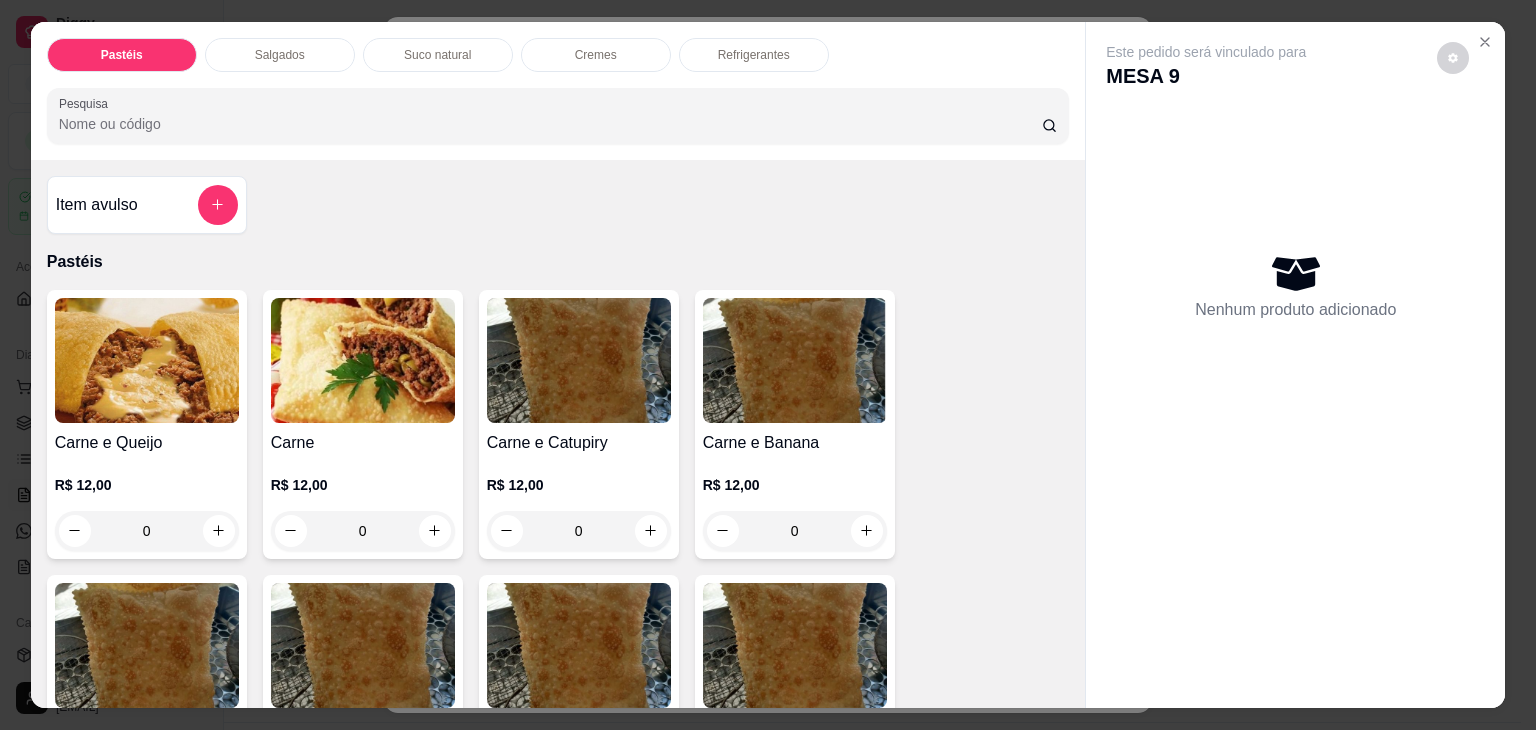 click on "Salgados" at bounding box center (280, 55) 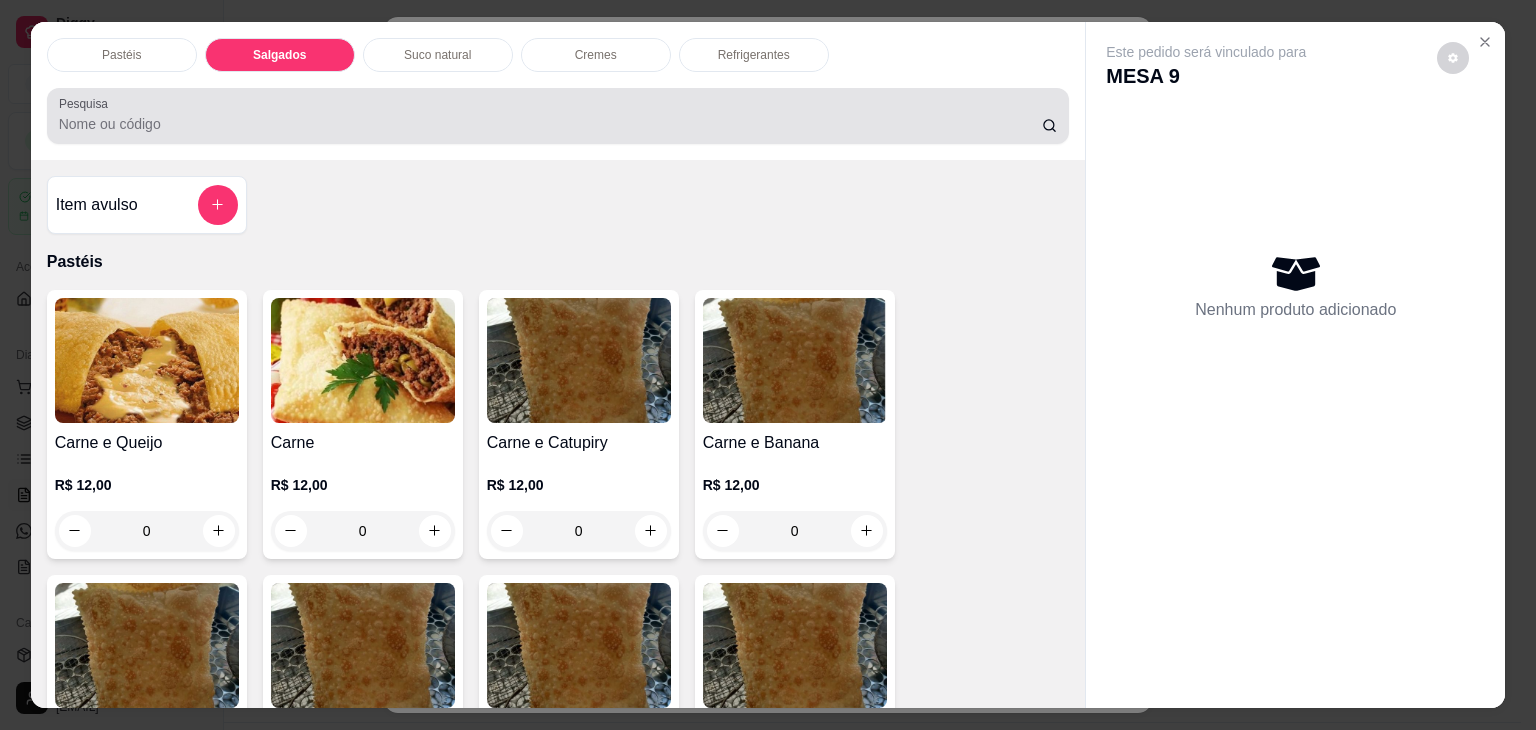 scroll, scrollTop: 2124, scrollLeft: 0, axis: vertical 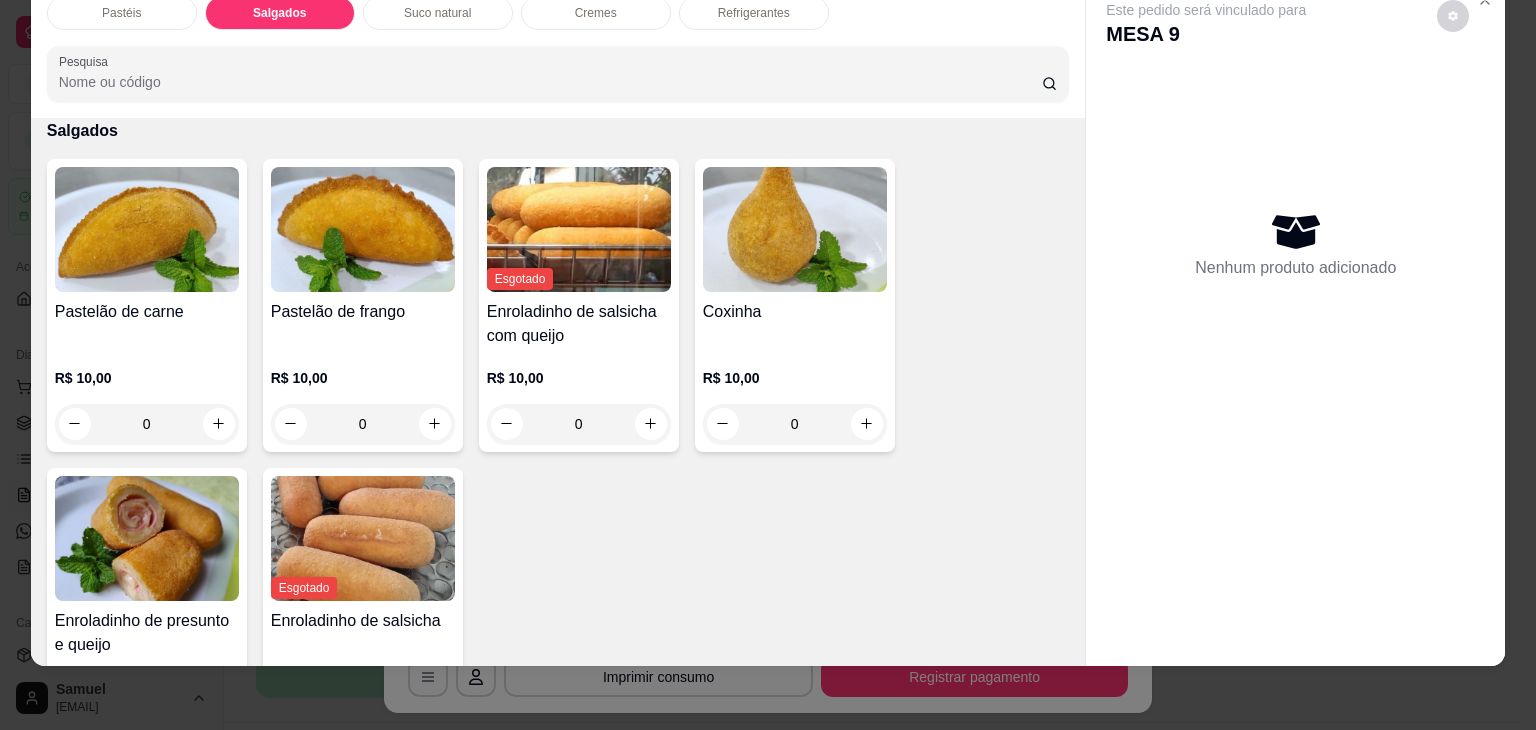 click at bounding box center [363, 229] 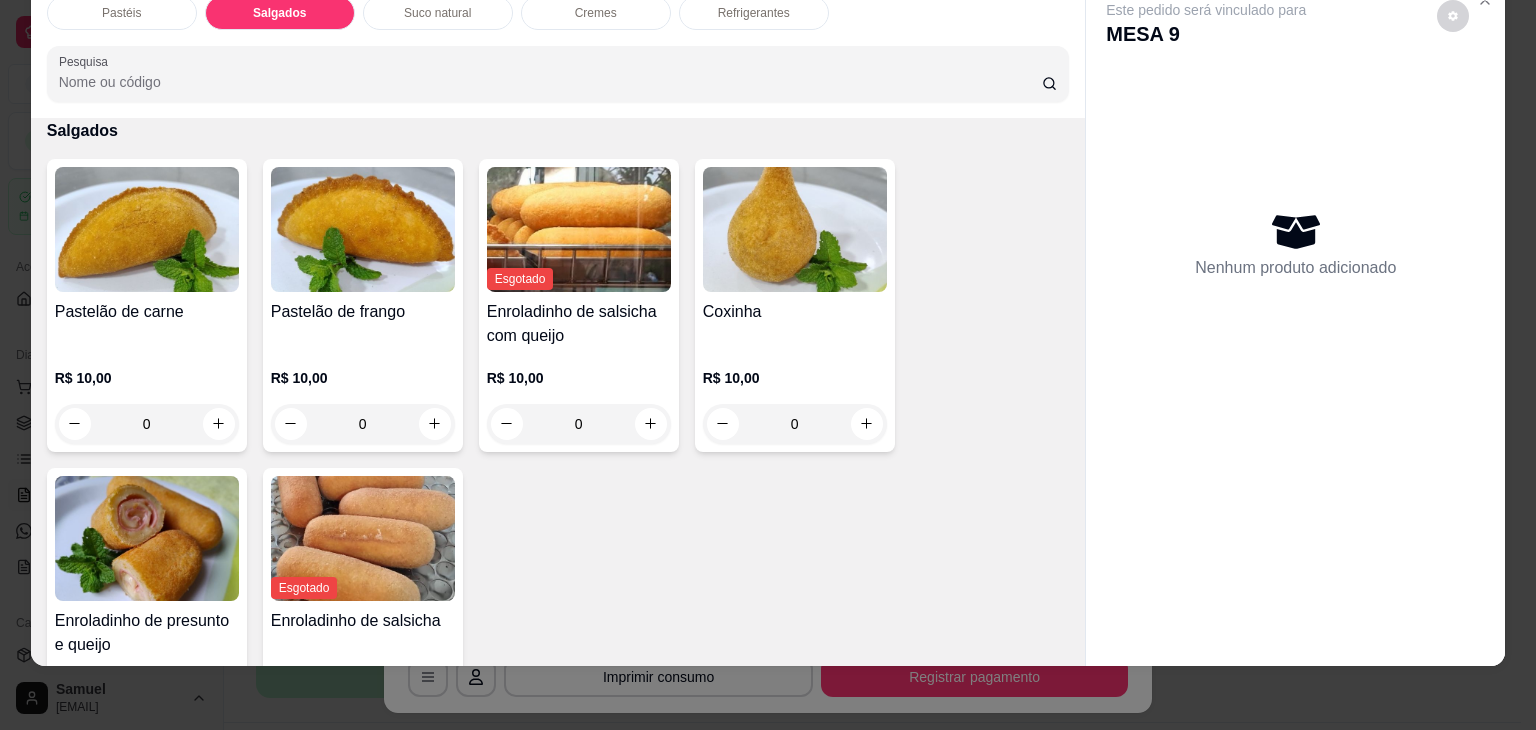 click on "R$ 10,00 0" at bounding box center [363, 396] 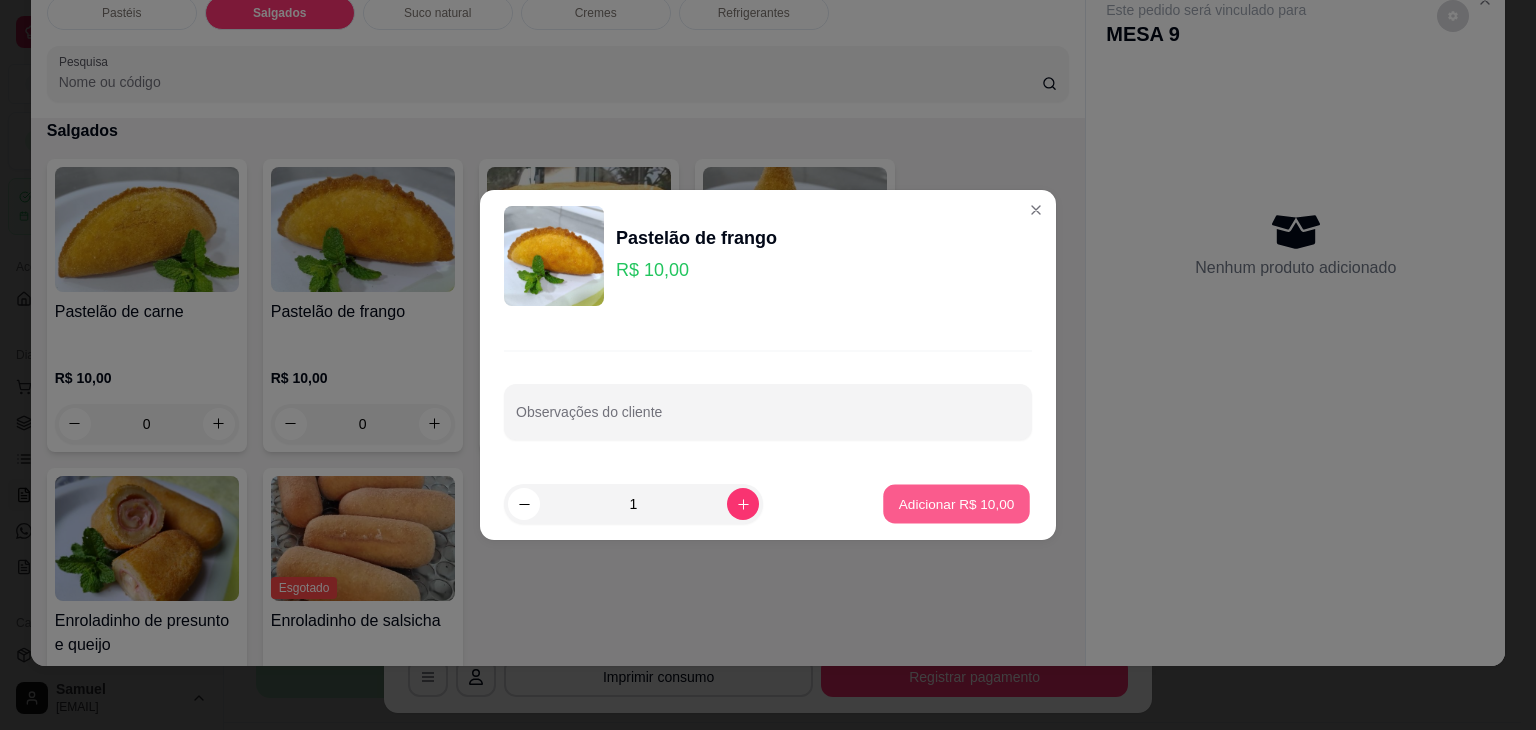 click on "Adicionar   R$ 10,00" at bounding box center [957, 503] 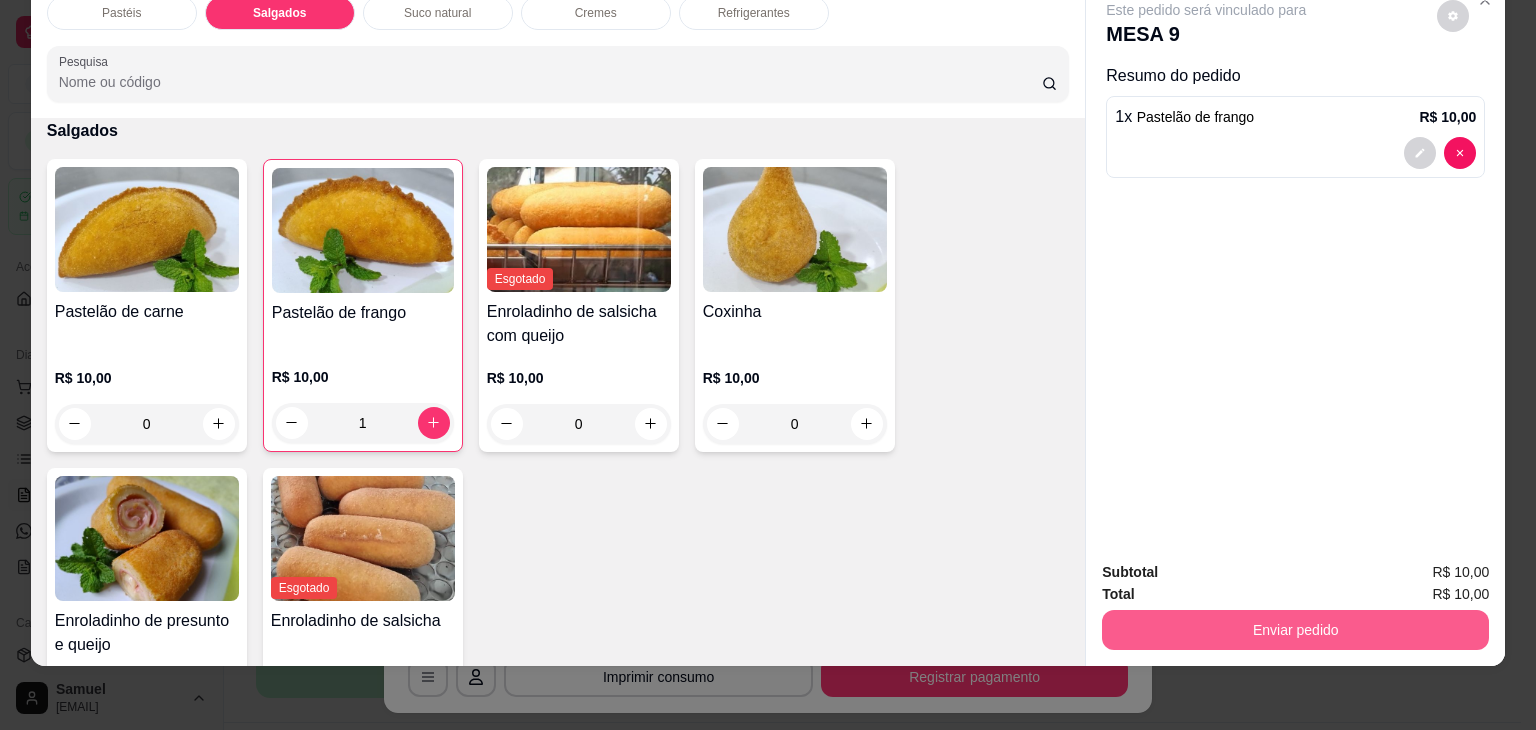 click on "Enviar pedido" at bounding box center (1295, 630) 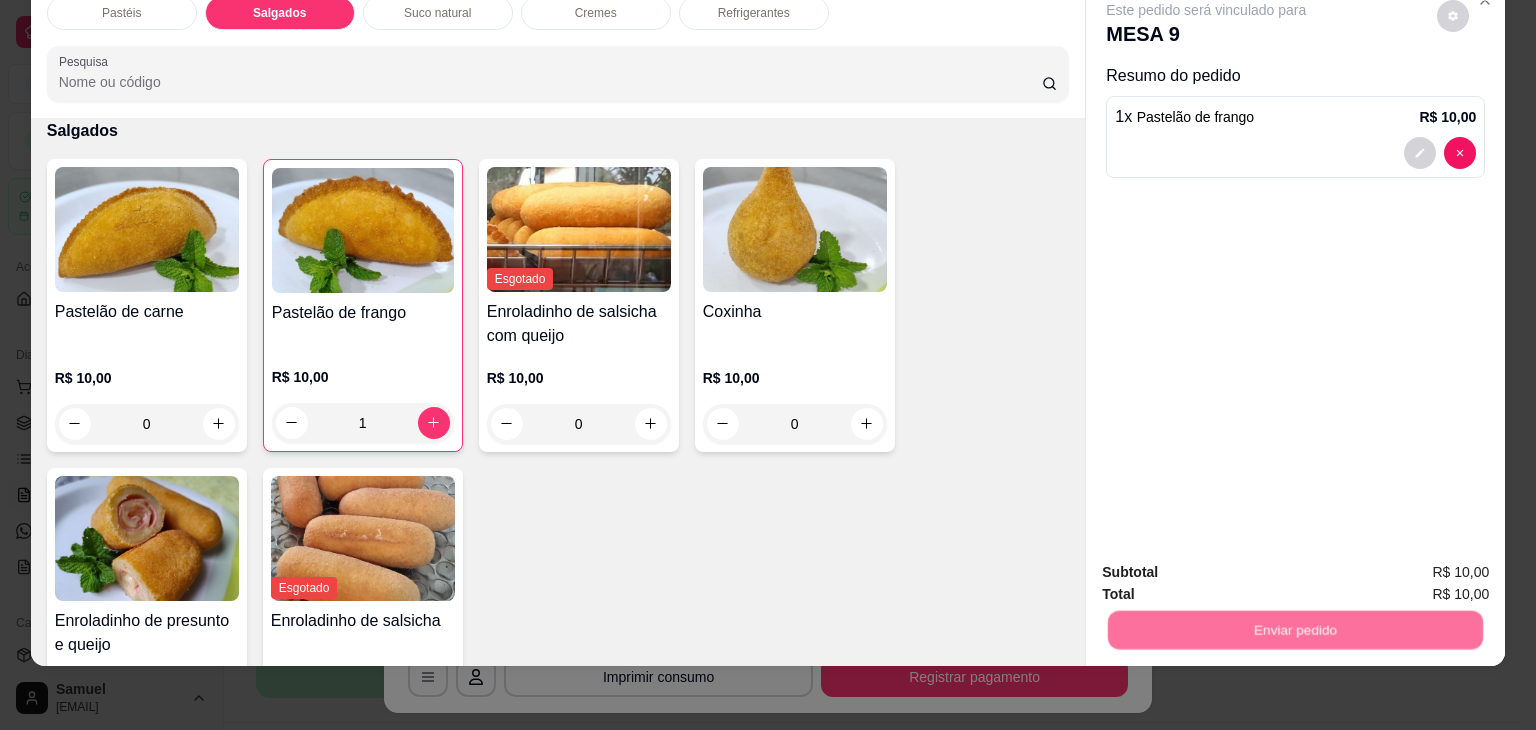 click on "Não registrar e enviar pedido" at bounding box center (1229, 565) 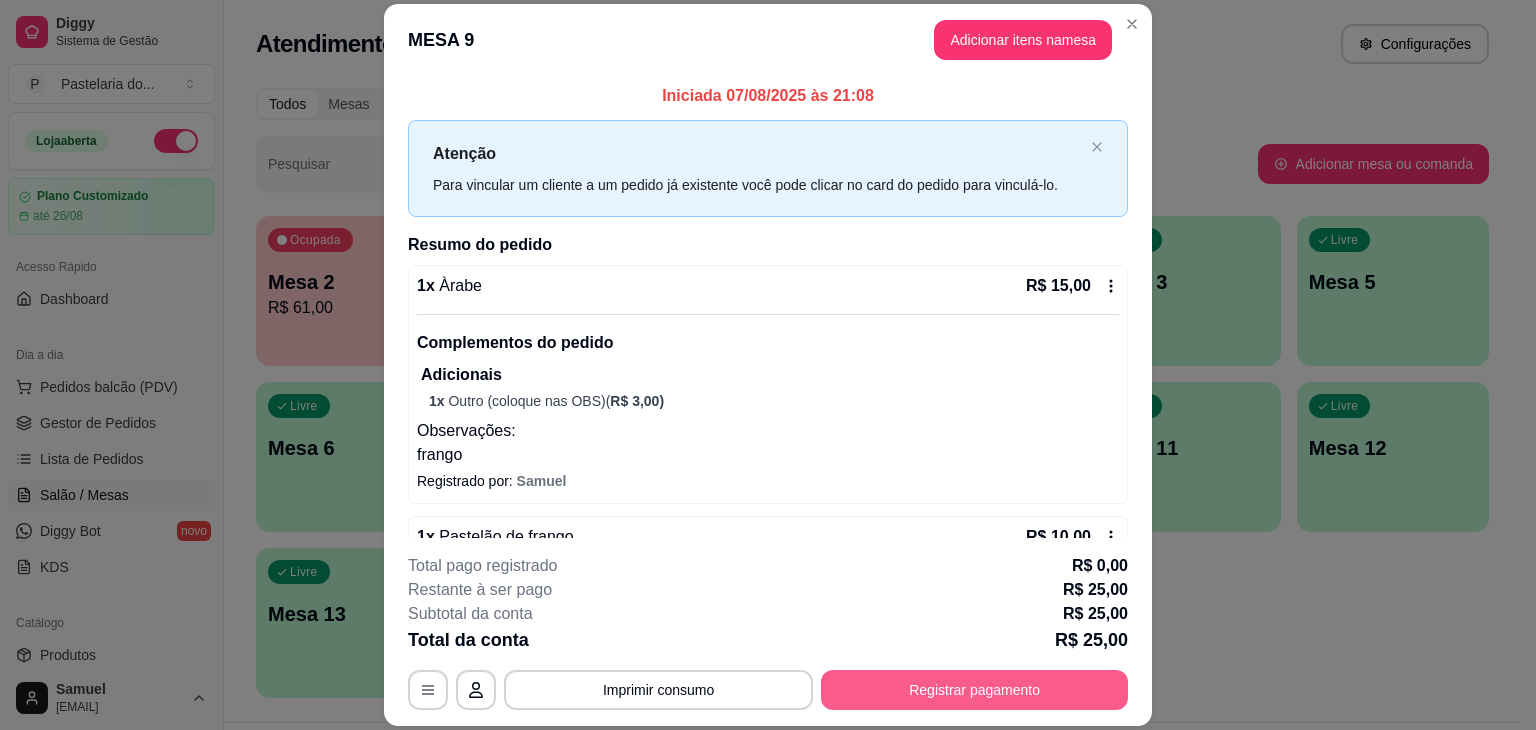 click on "Registrar pagamento" at bounding box center (974, 690) 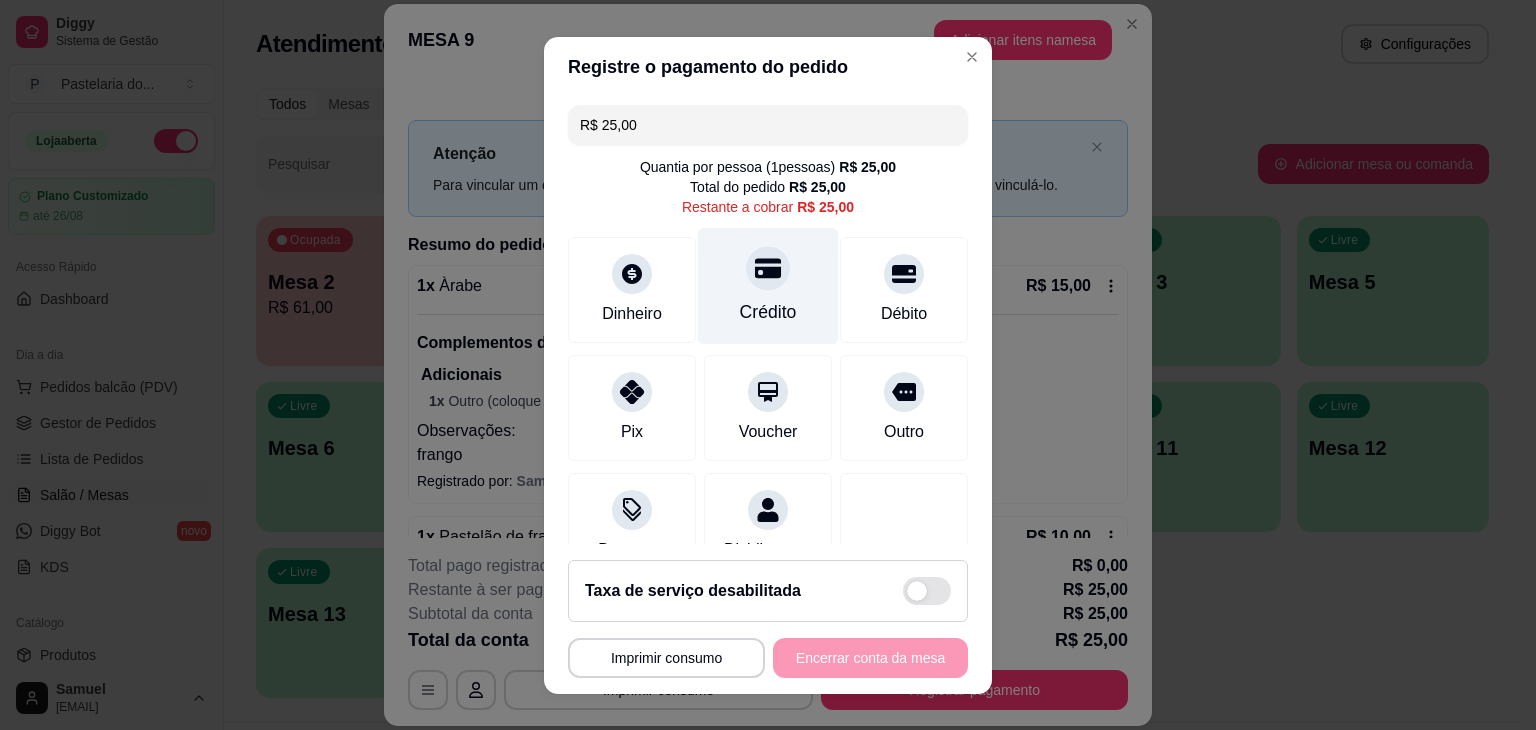 click 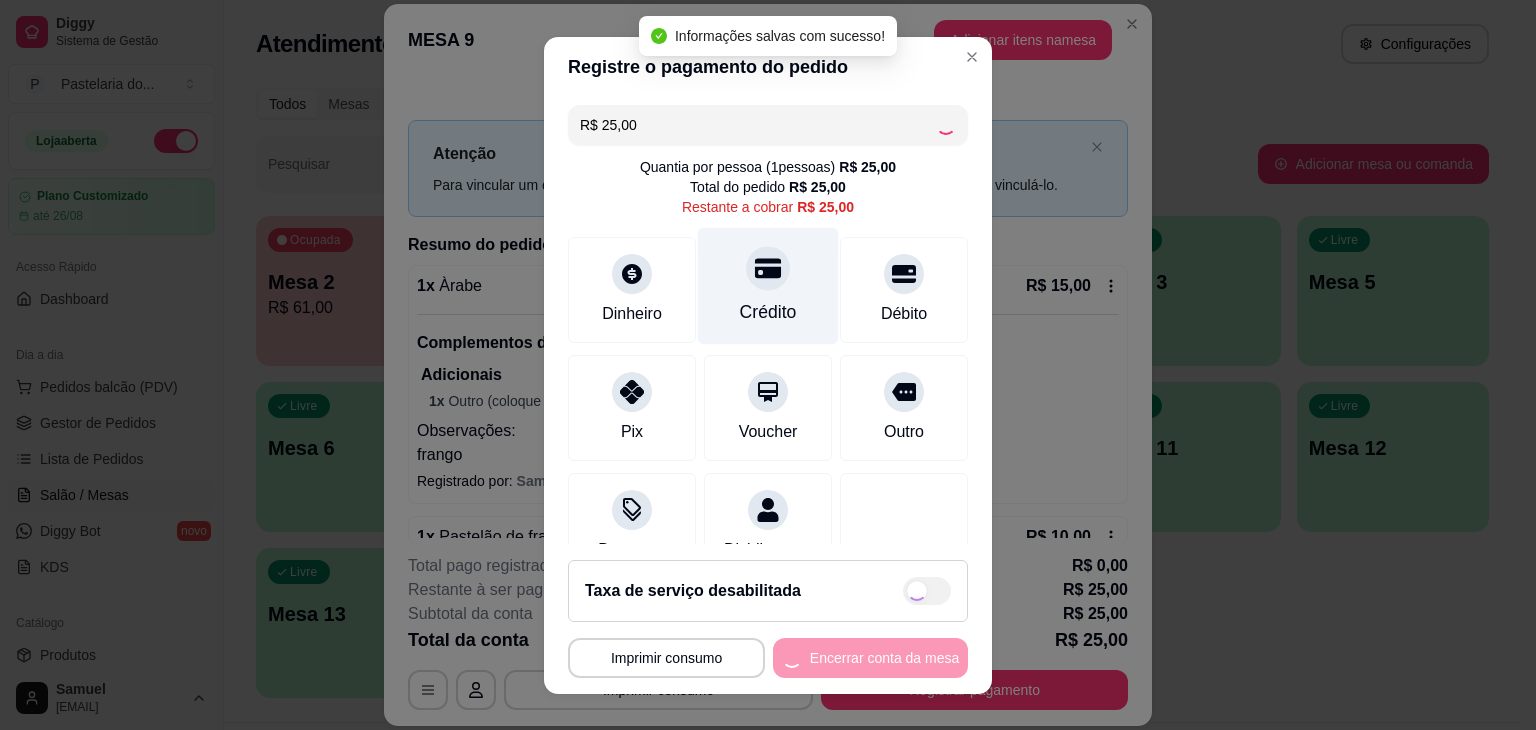 type on "R$ 0,00" 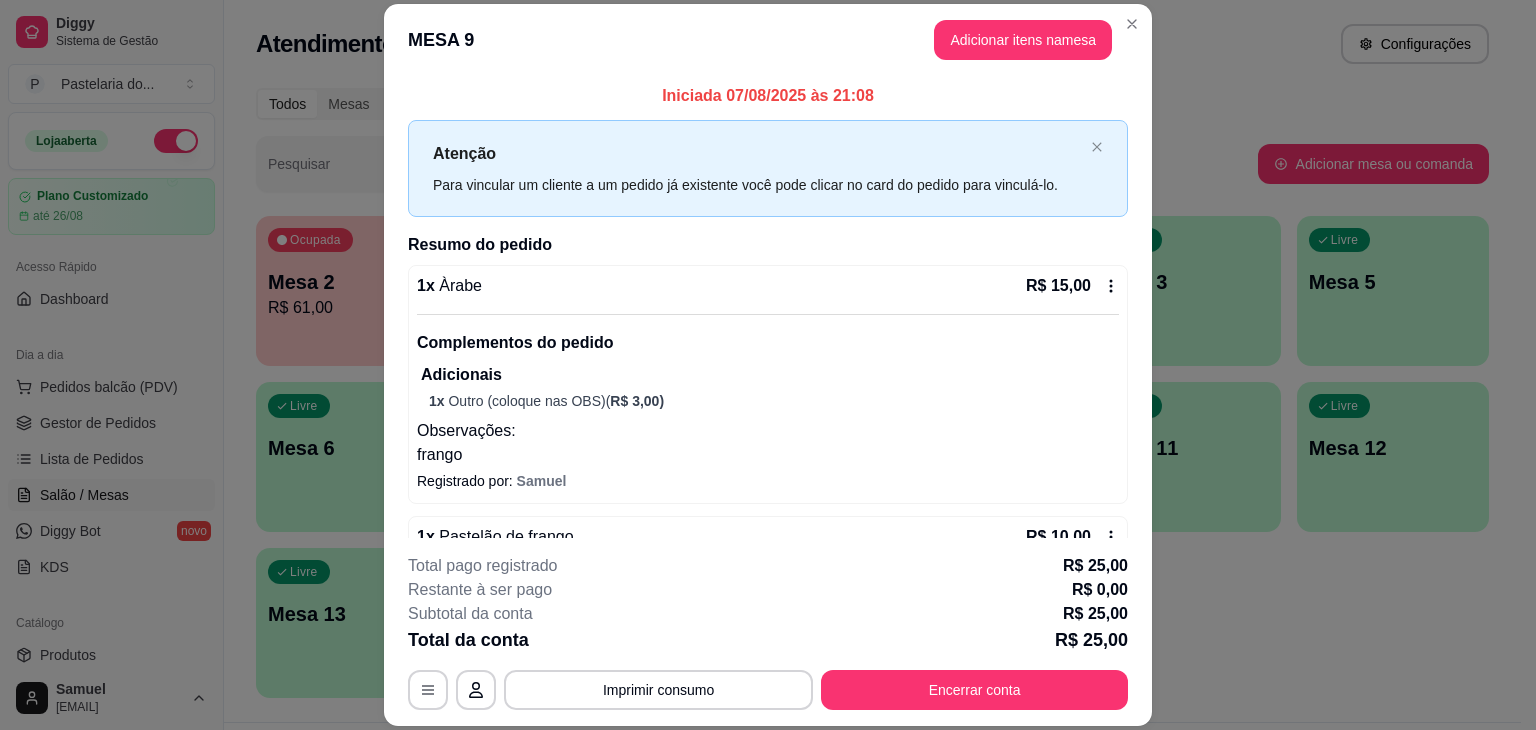 scroll, scrollTop: 54, scrollLeft: 0, axis: vertical 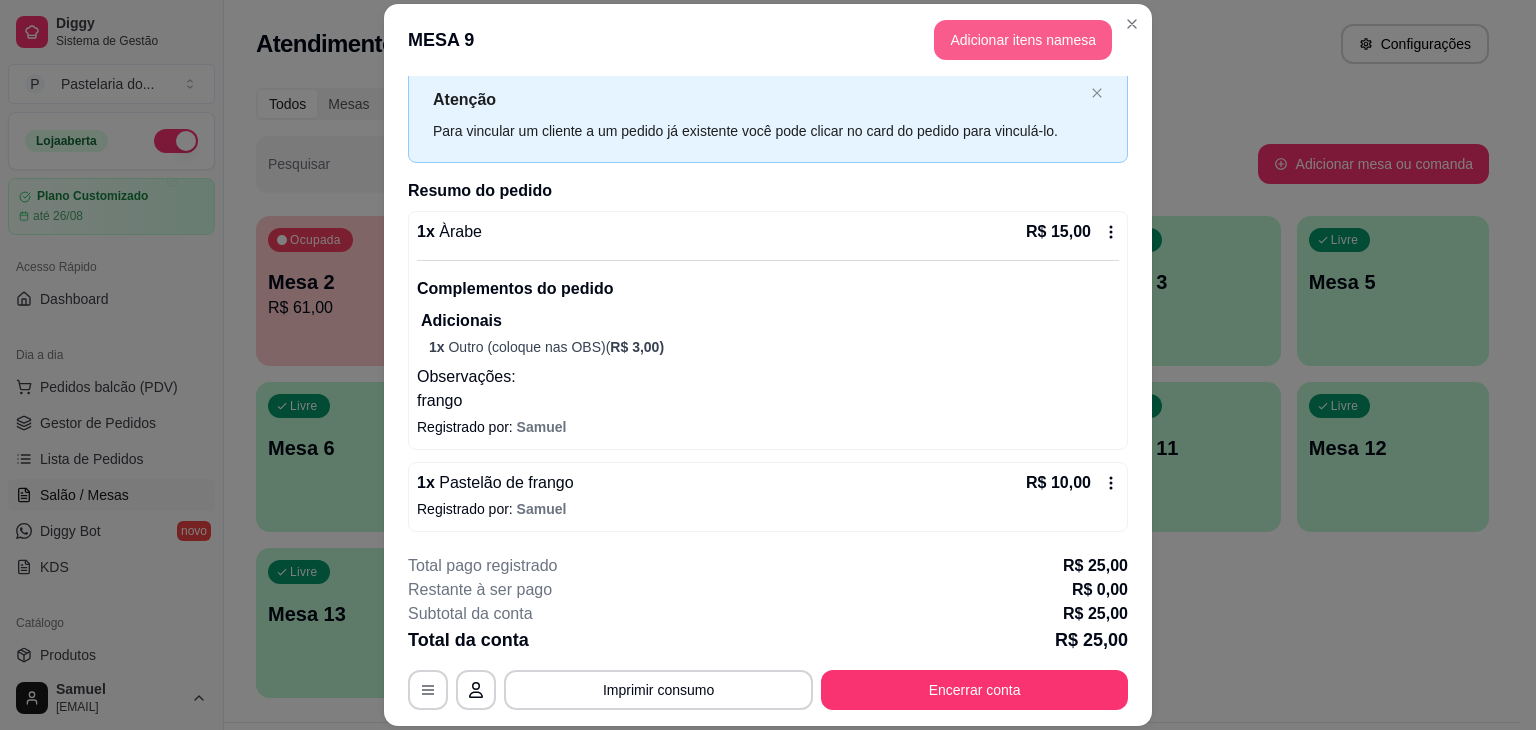 click on "Adicionar itens na  mesa" at bounding box center [1023, 40] 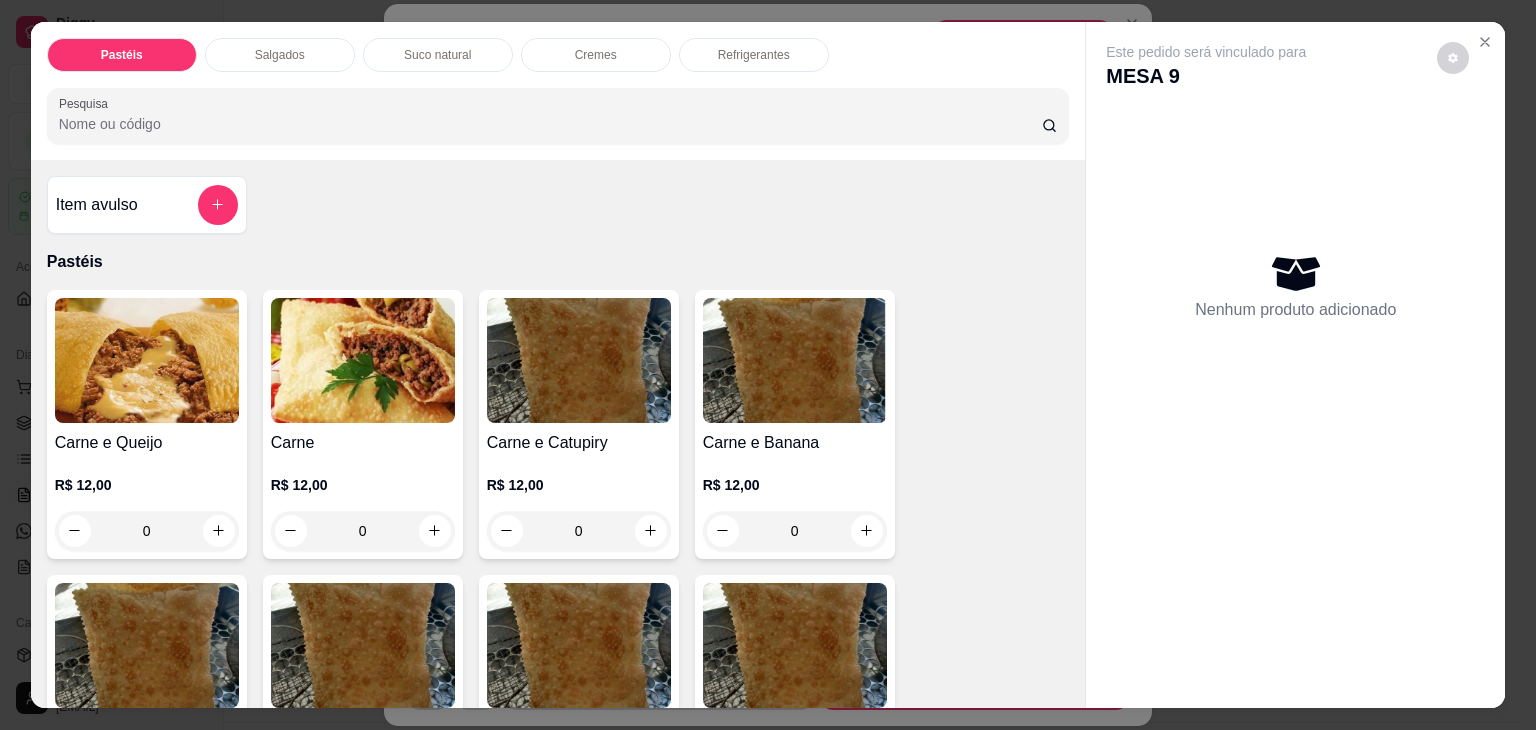 click on "Refrigerantes" at bounding box center (754, 55) 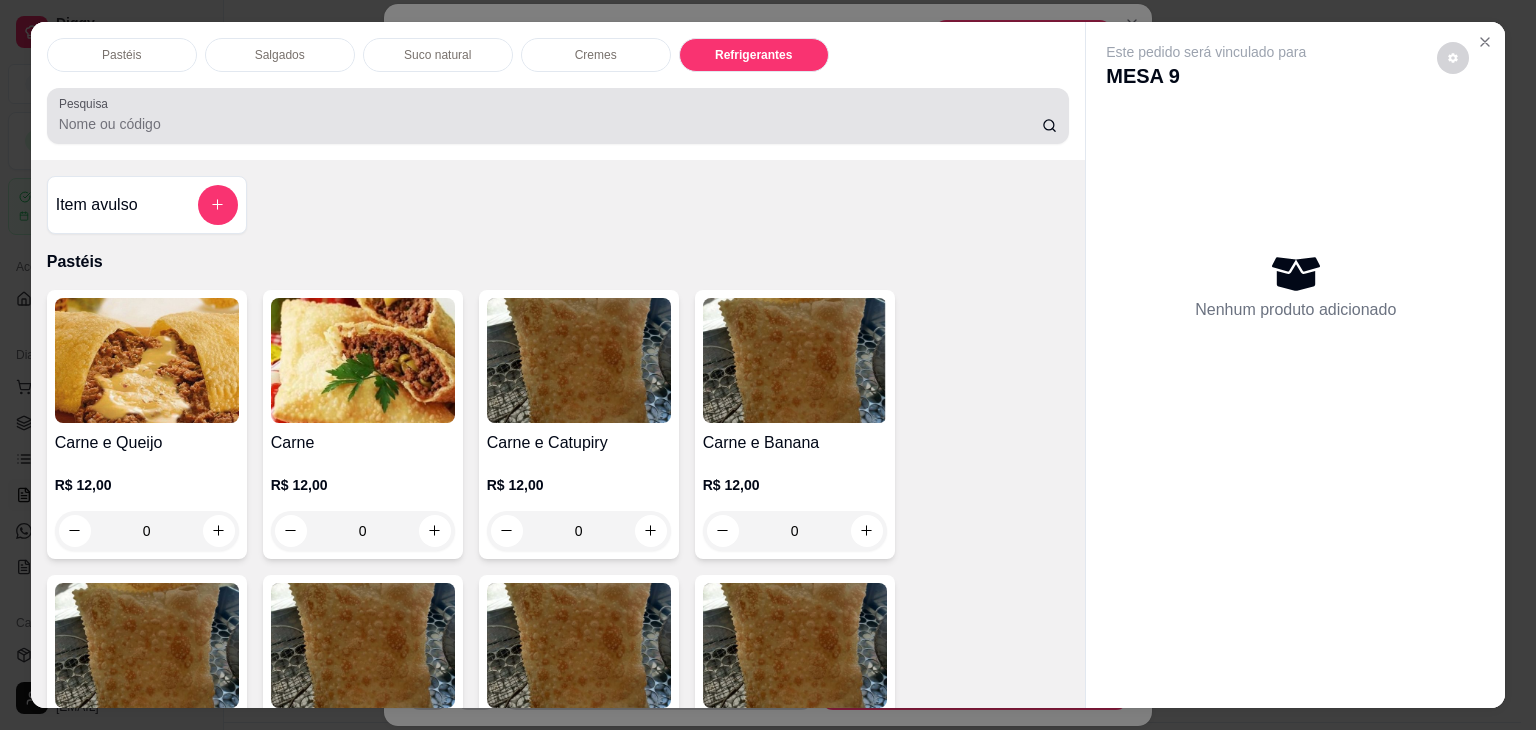 scroll, scrollTop: 4620, scrollLeft: 0, axis: vertical 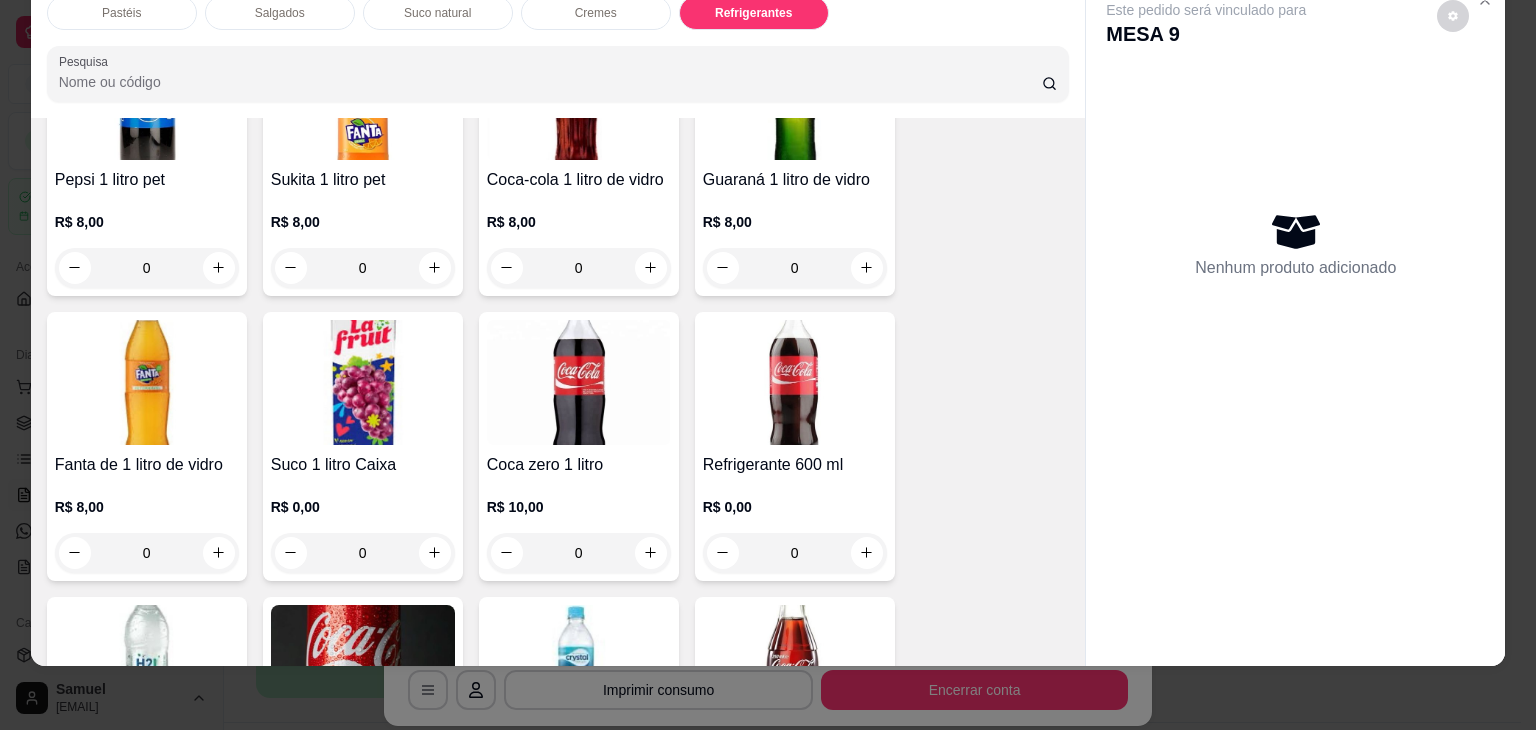 click at bounding box center [795, 382] 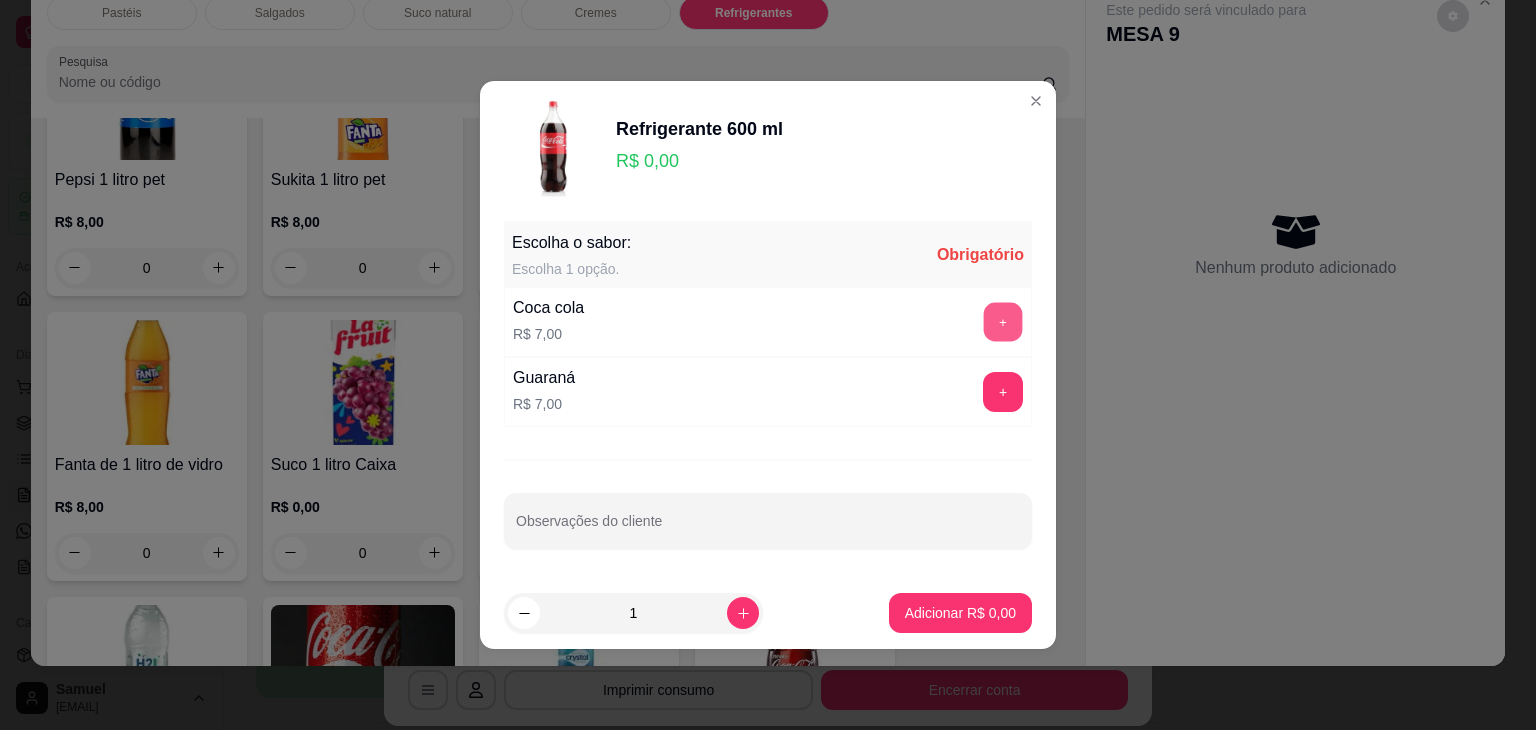 click on "+" at bounding box center [1003, 322] 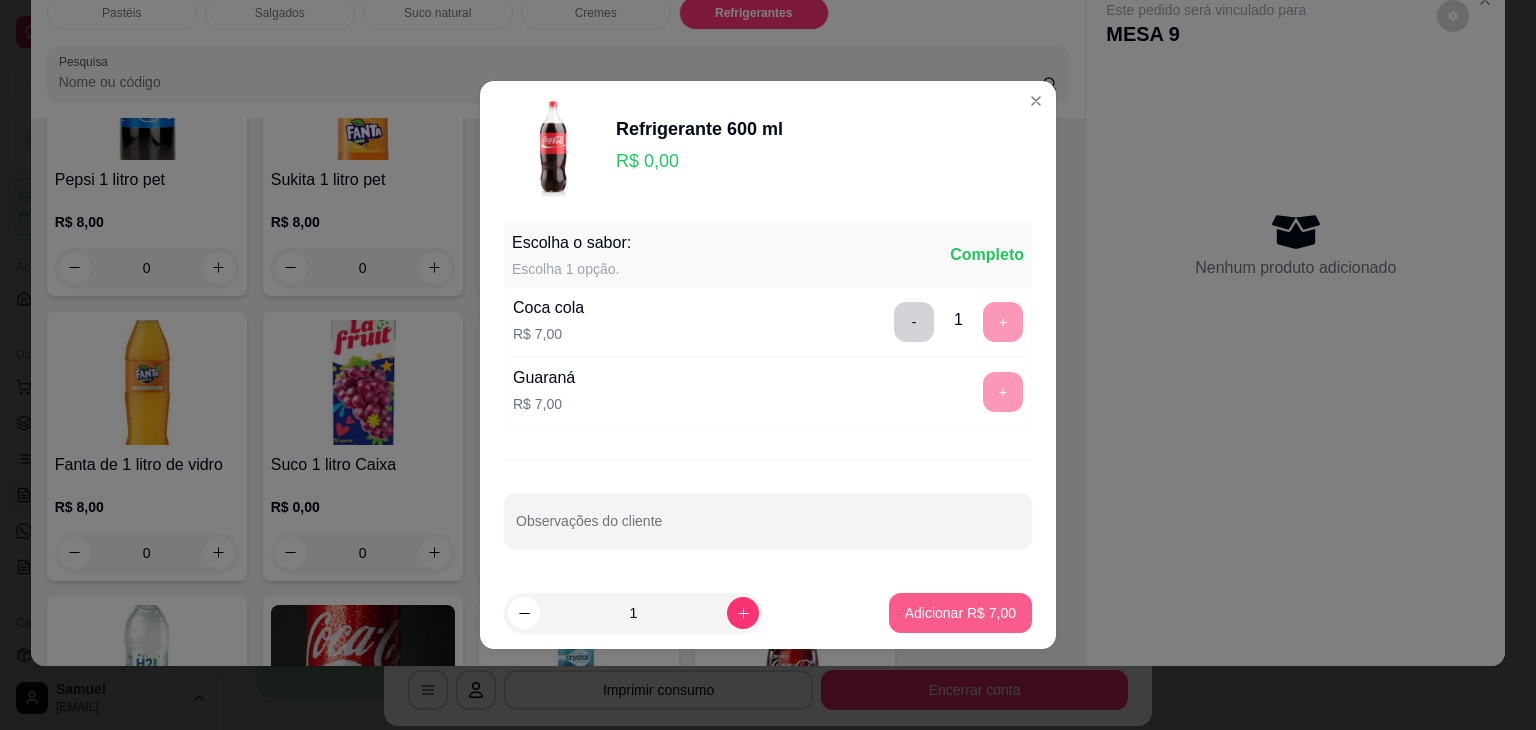 click on "Adicionar   R$ 7,00" at bounding box center (960, 613) 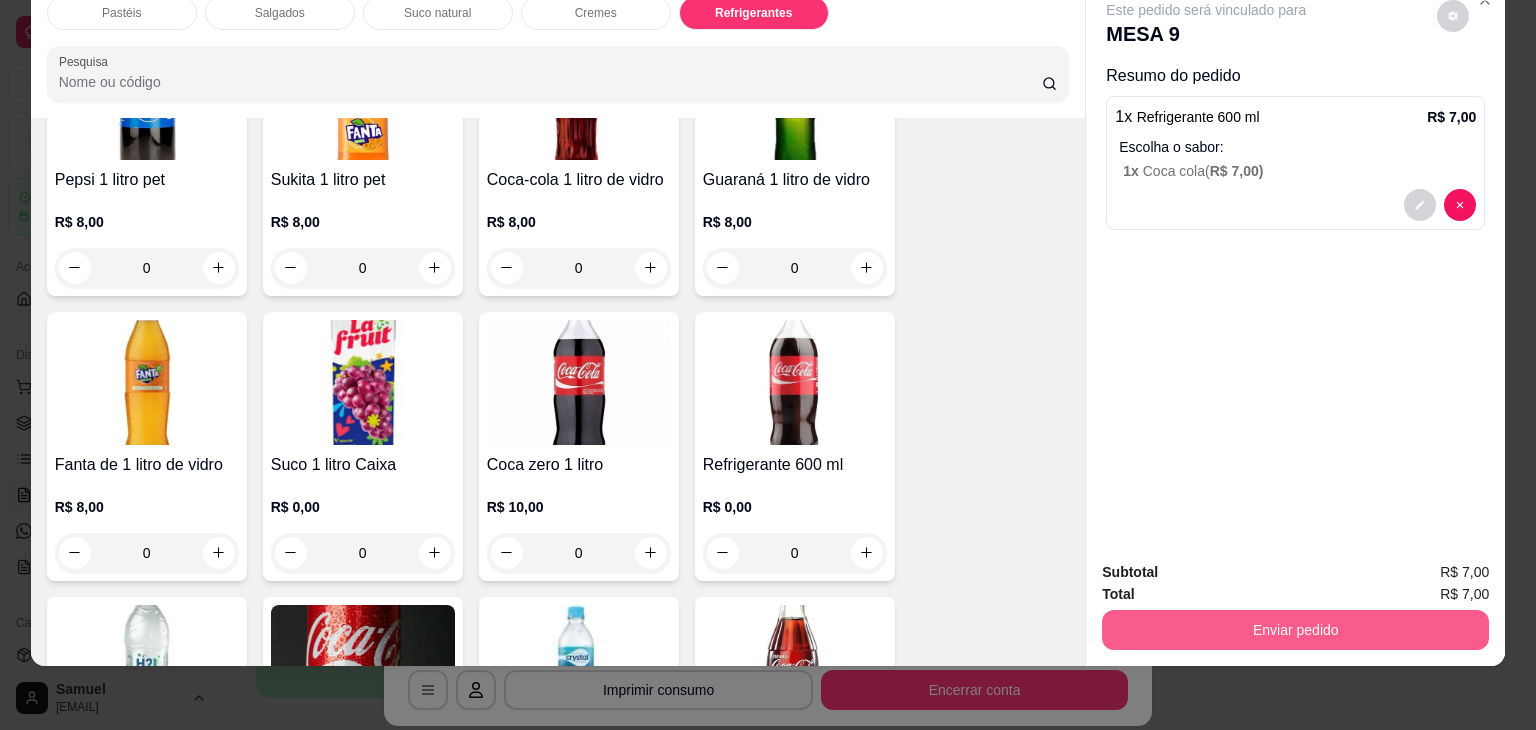 click on "Enviar pedido" at bounding box center (1295, 630) 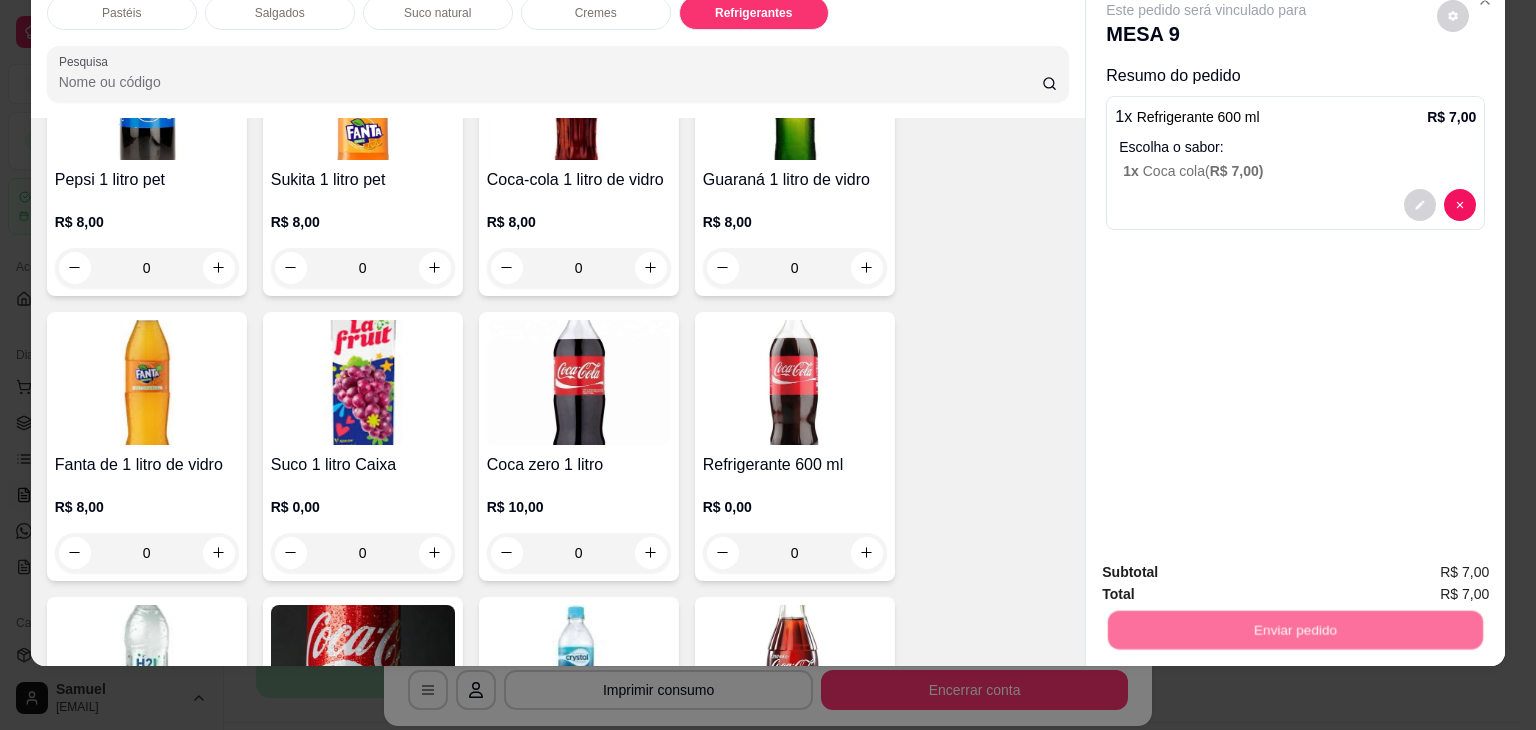 click on "Não registrar e enviar pedido" at bounding box center [1229, 565] 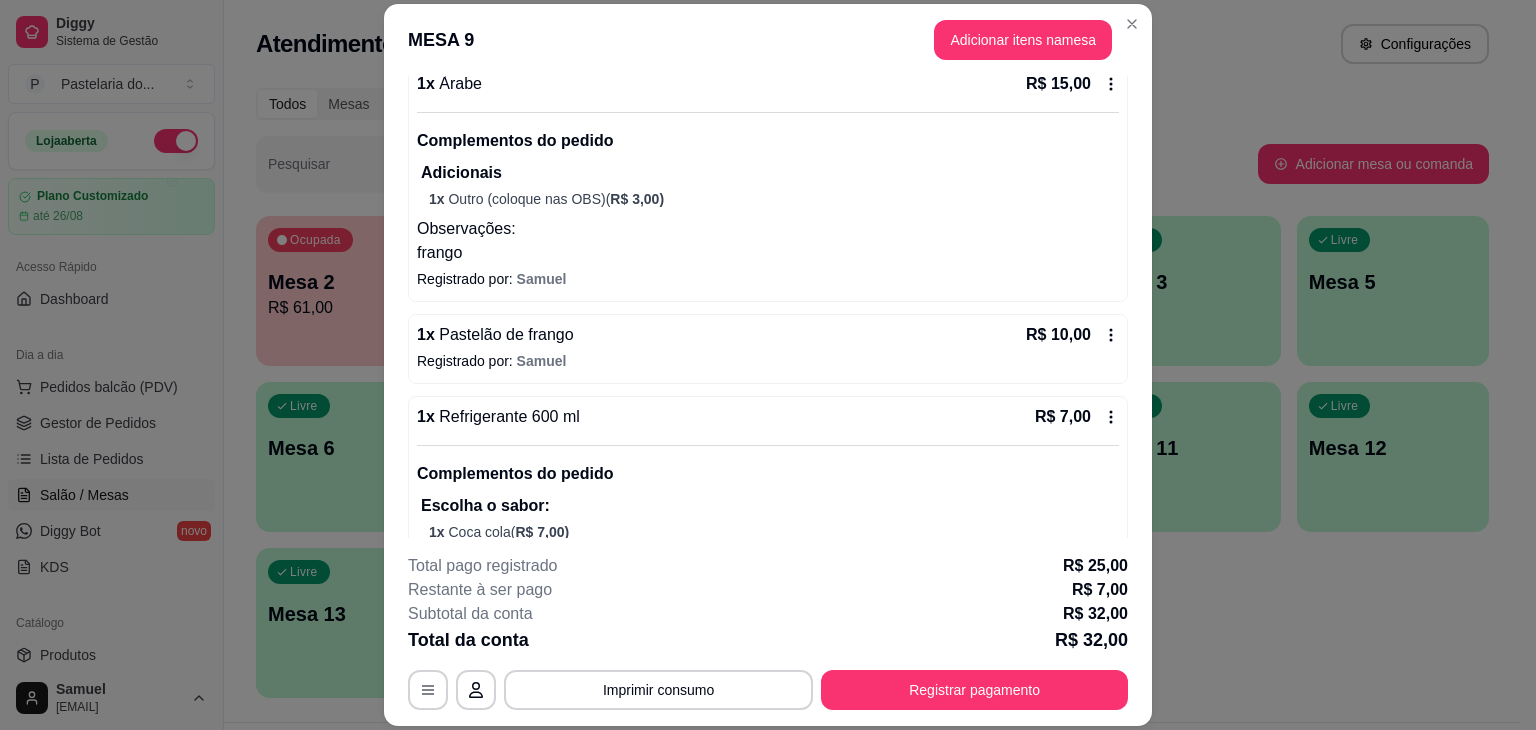 scroll, scrollTop: 248, scrollLeft: 0, axis: vertical 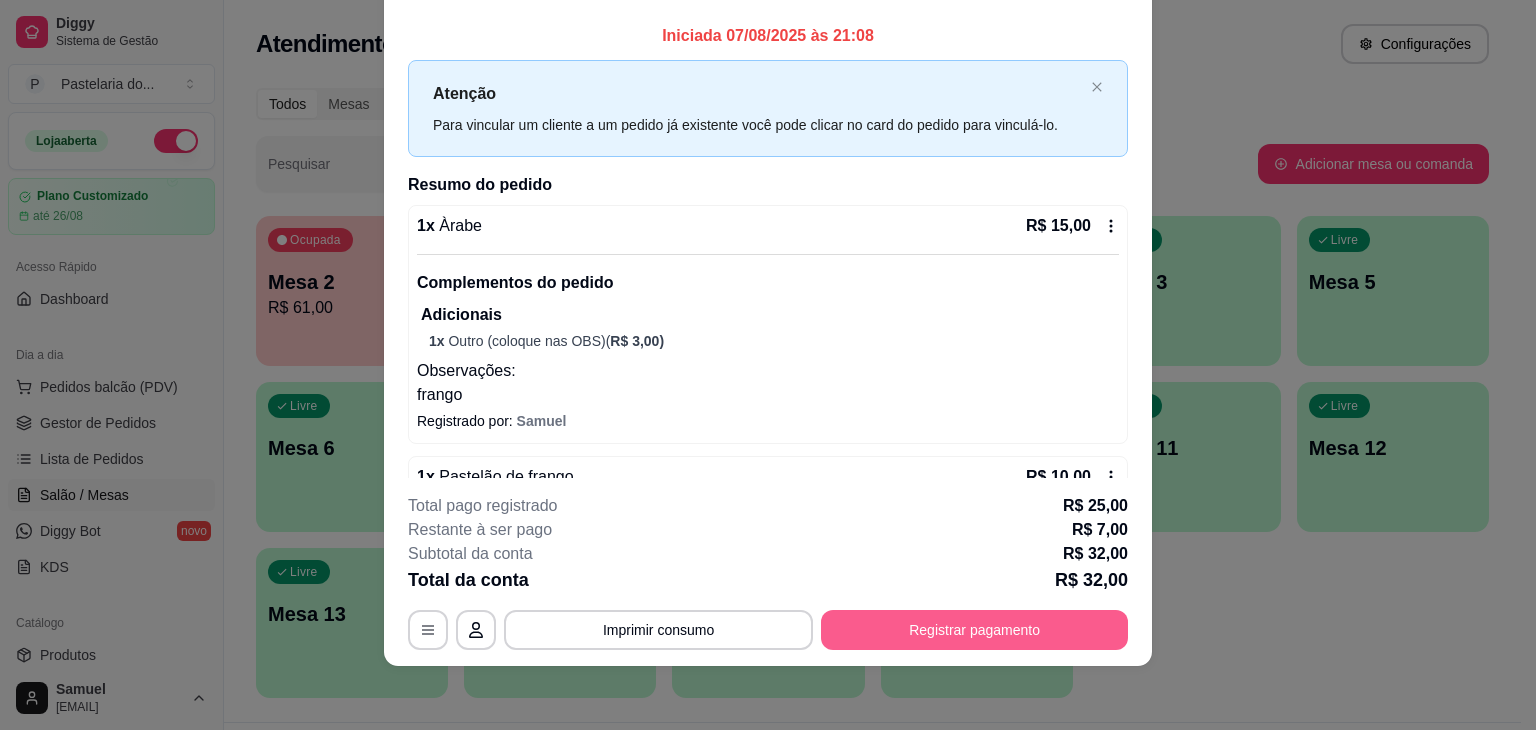 click on "Registrar pagamento" at bounding box center (974, 630) 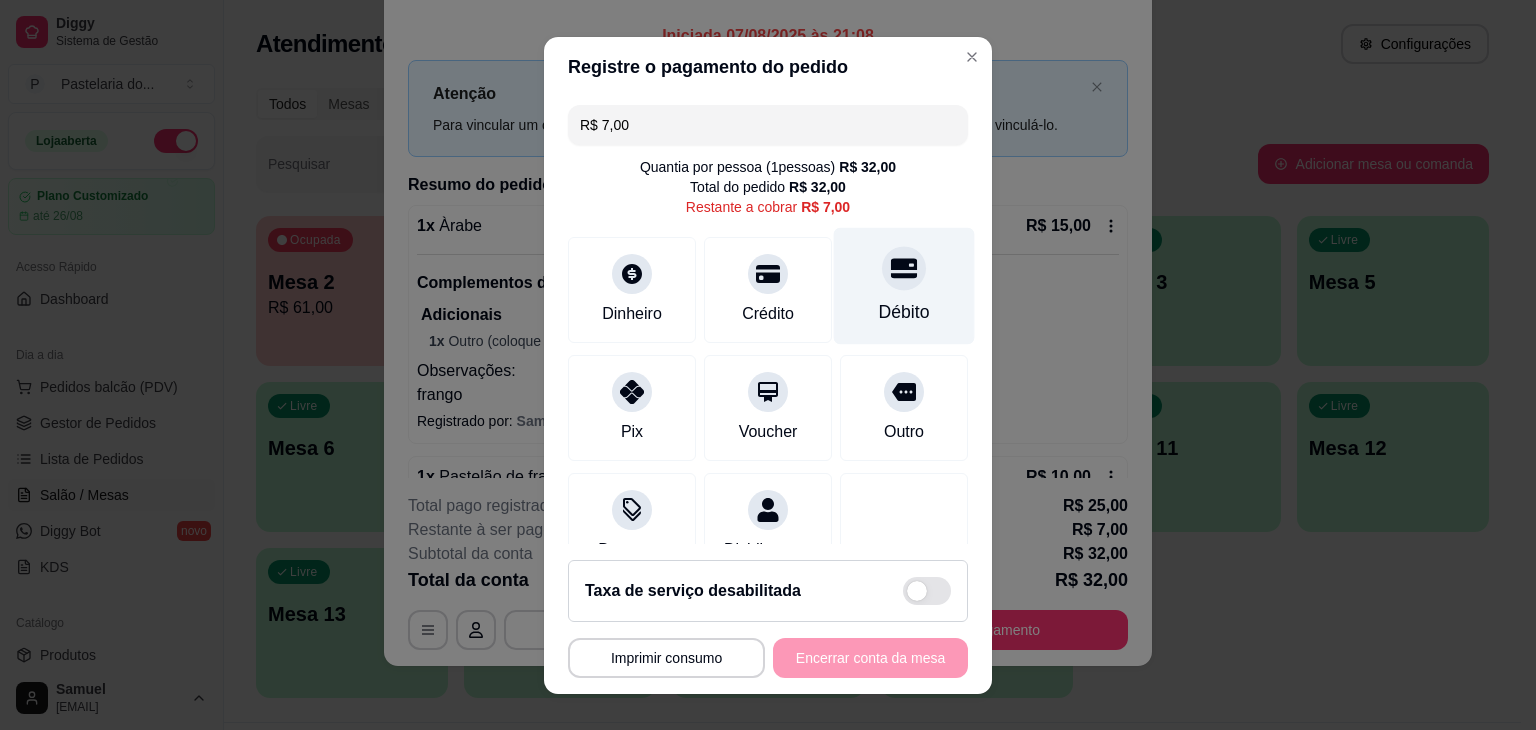 click on "Débito" at bounding box center [904, 285] 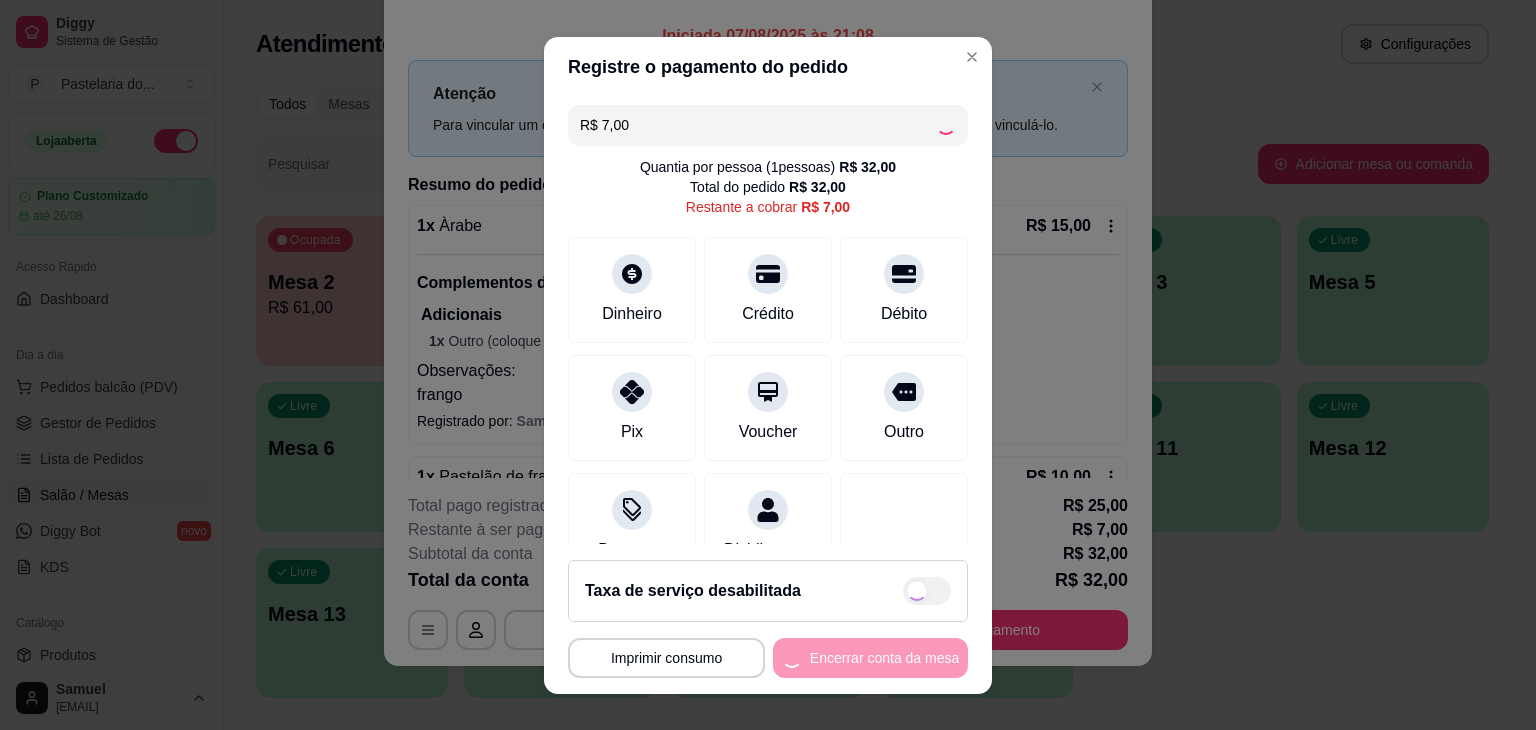 type on "R$ 0,00" 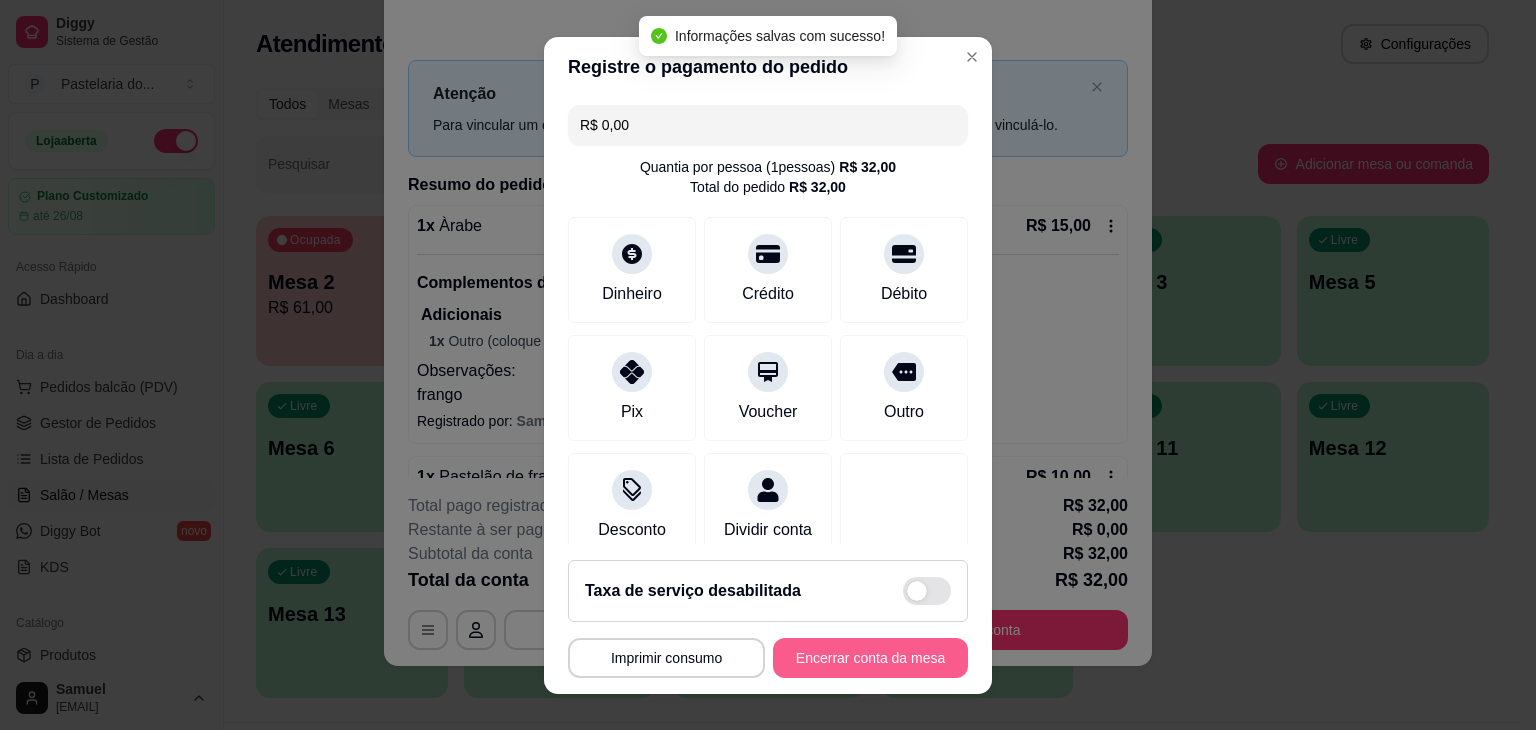 click on "Encerrar conta da mesa" at bounding box center (870, 658) 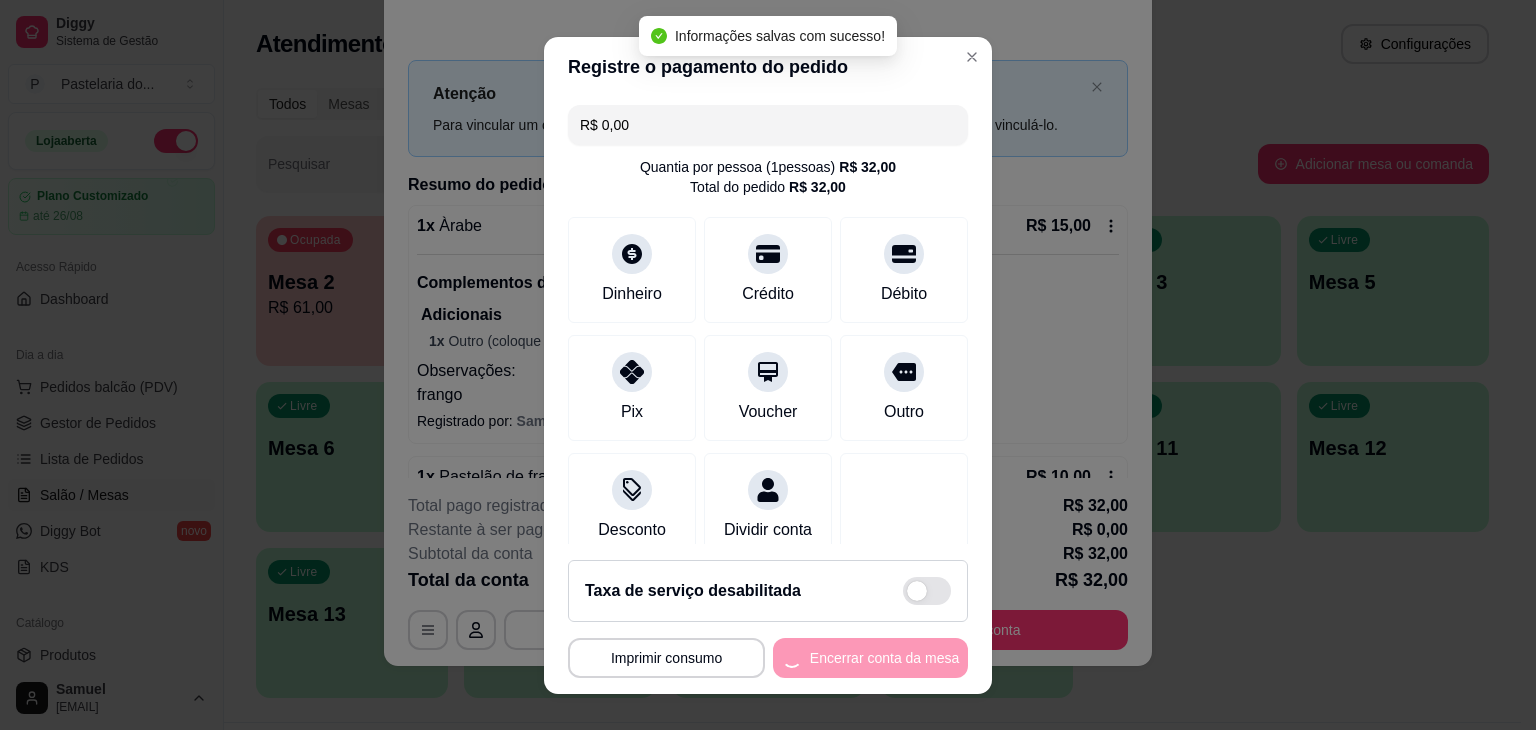 scroll, scrollTop: 0, scrollLeft: 0, axis: both 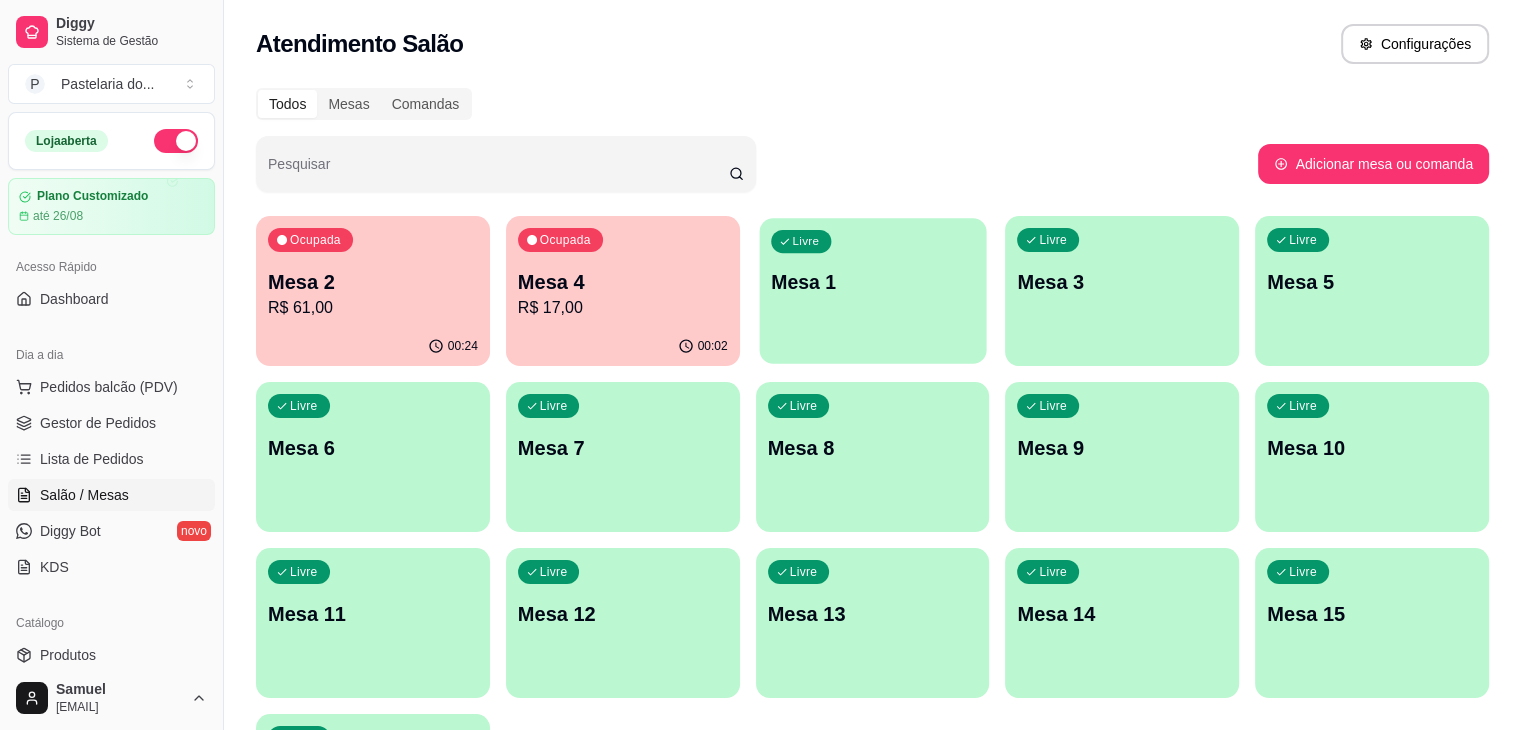 click on "Mesa 1" at bounding box center (873, 282) 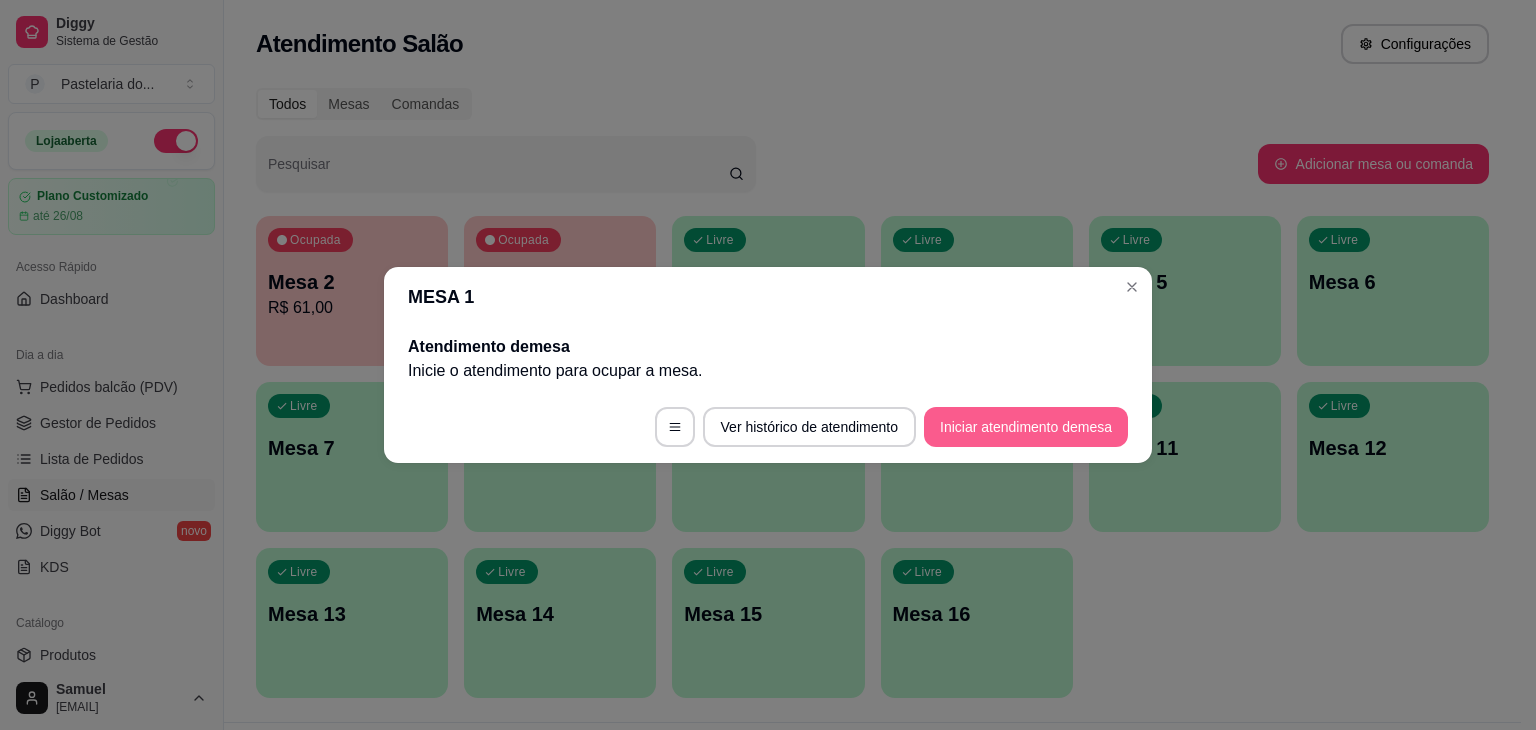 click on "Iniciar atendimento de  mesa" at bounding box center [1026, 427] 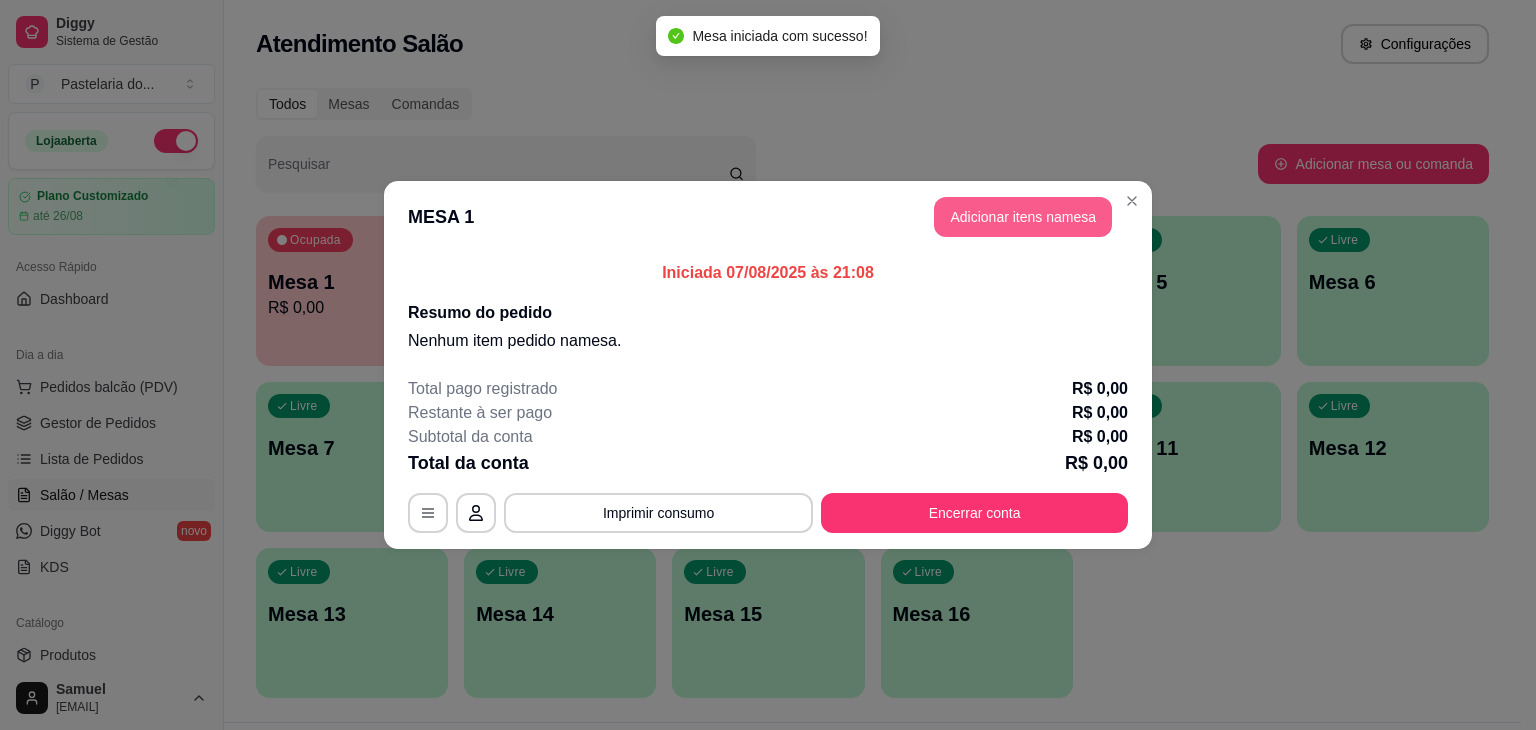 click on "Adicionar itens na  mesa" at bounding box center (1023, 217) 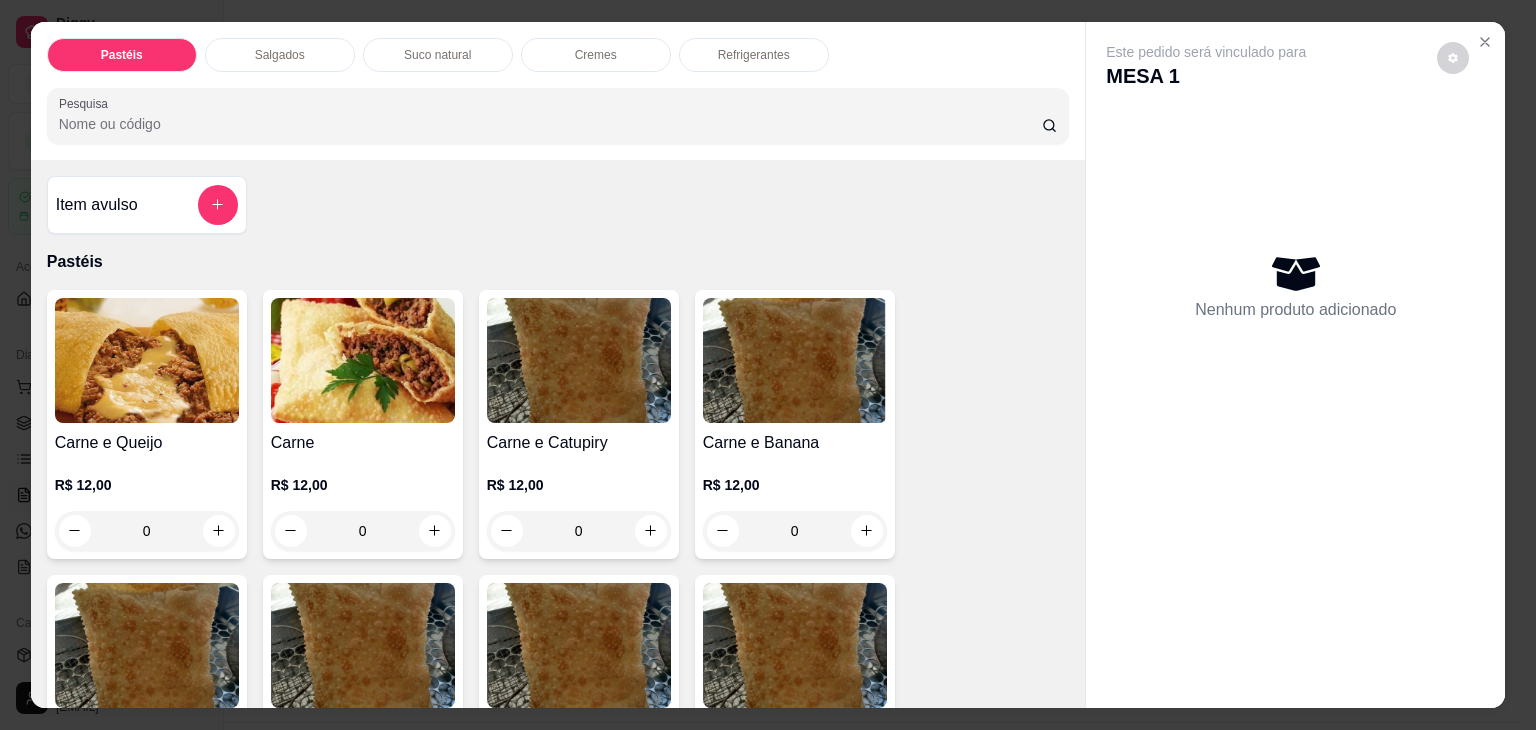 click on "Salgados" at bounding box center [280, 55] 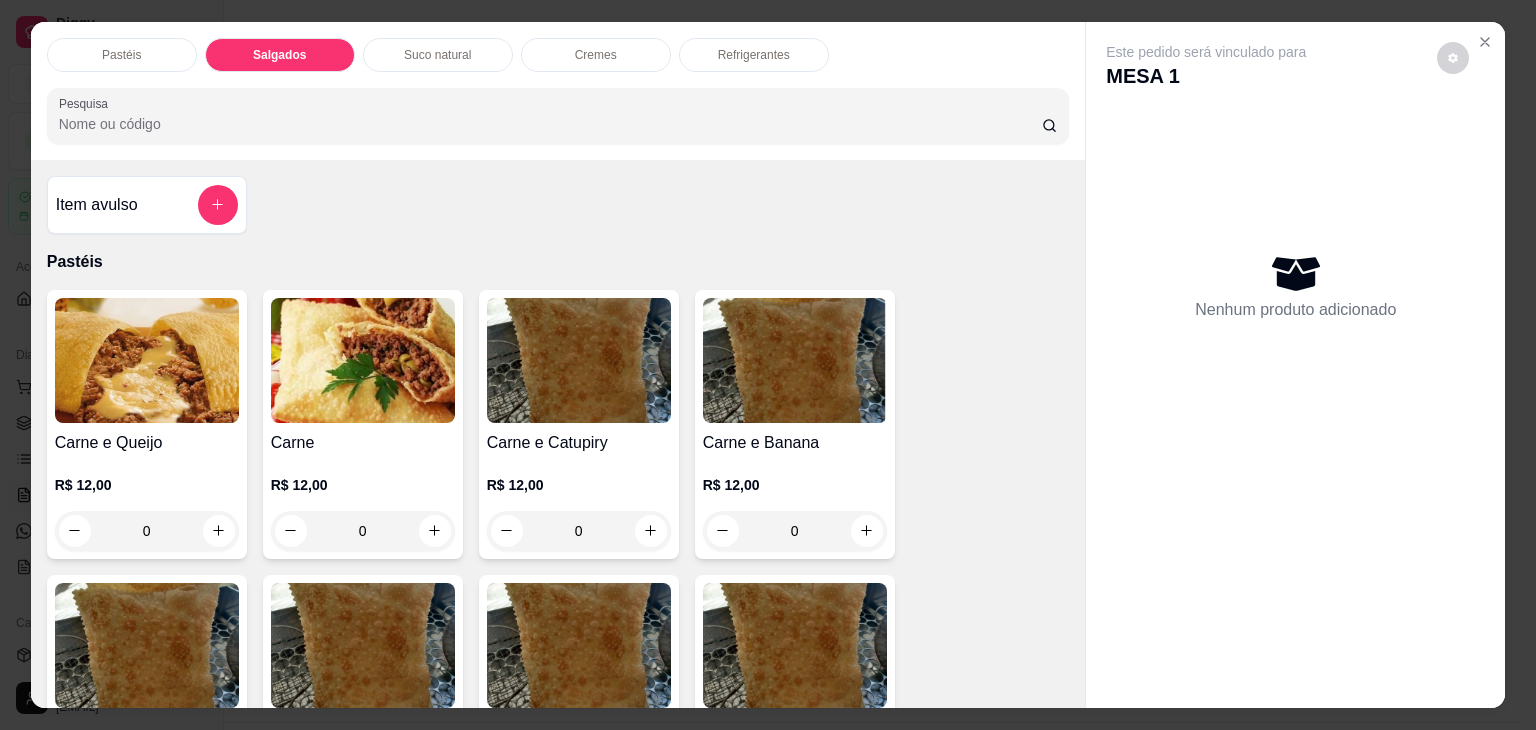 scroll, scrollTop: 2124, scrollLeft: 0, axis: vertical 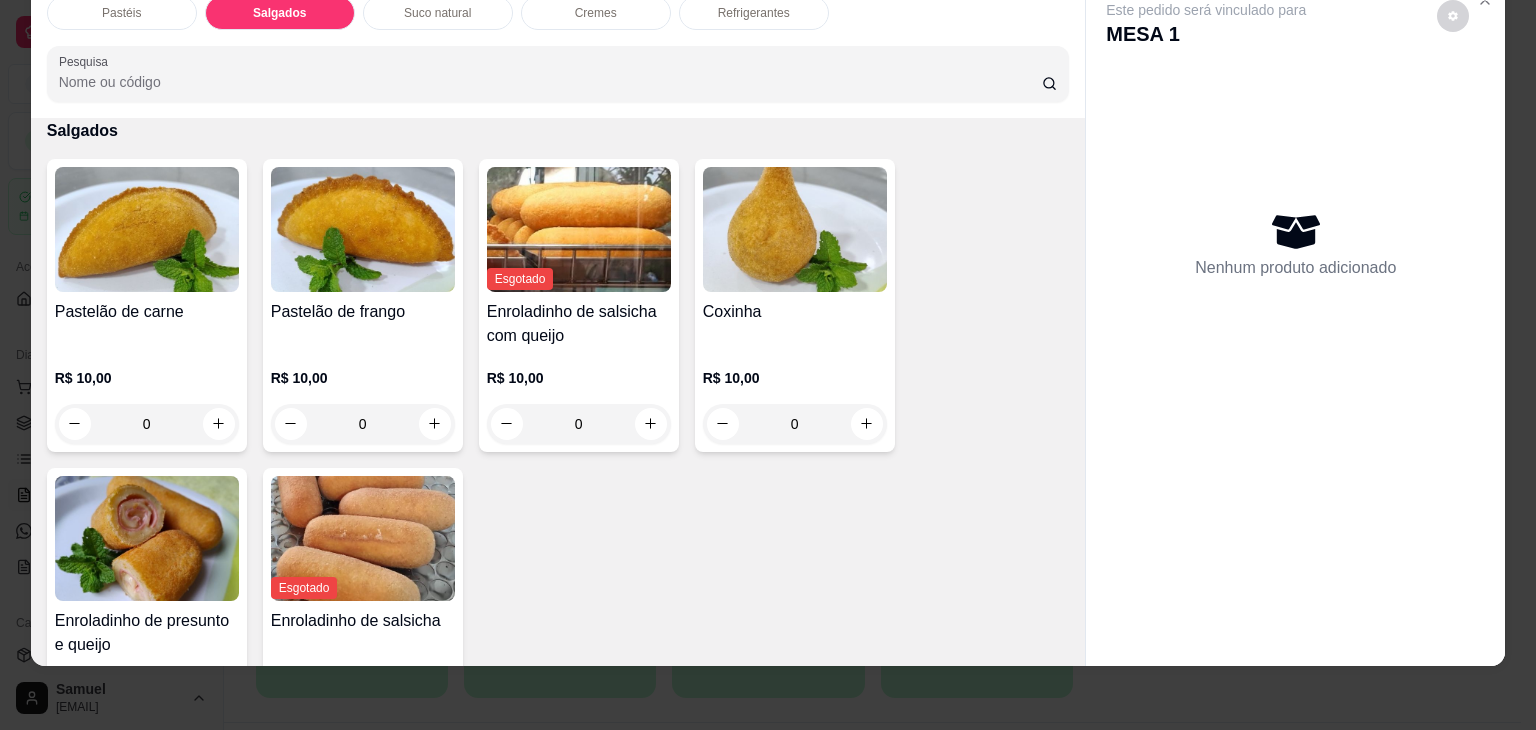 click at bounding box center (363, 229) 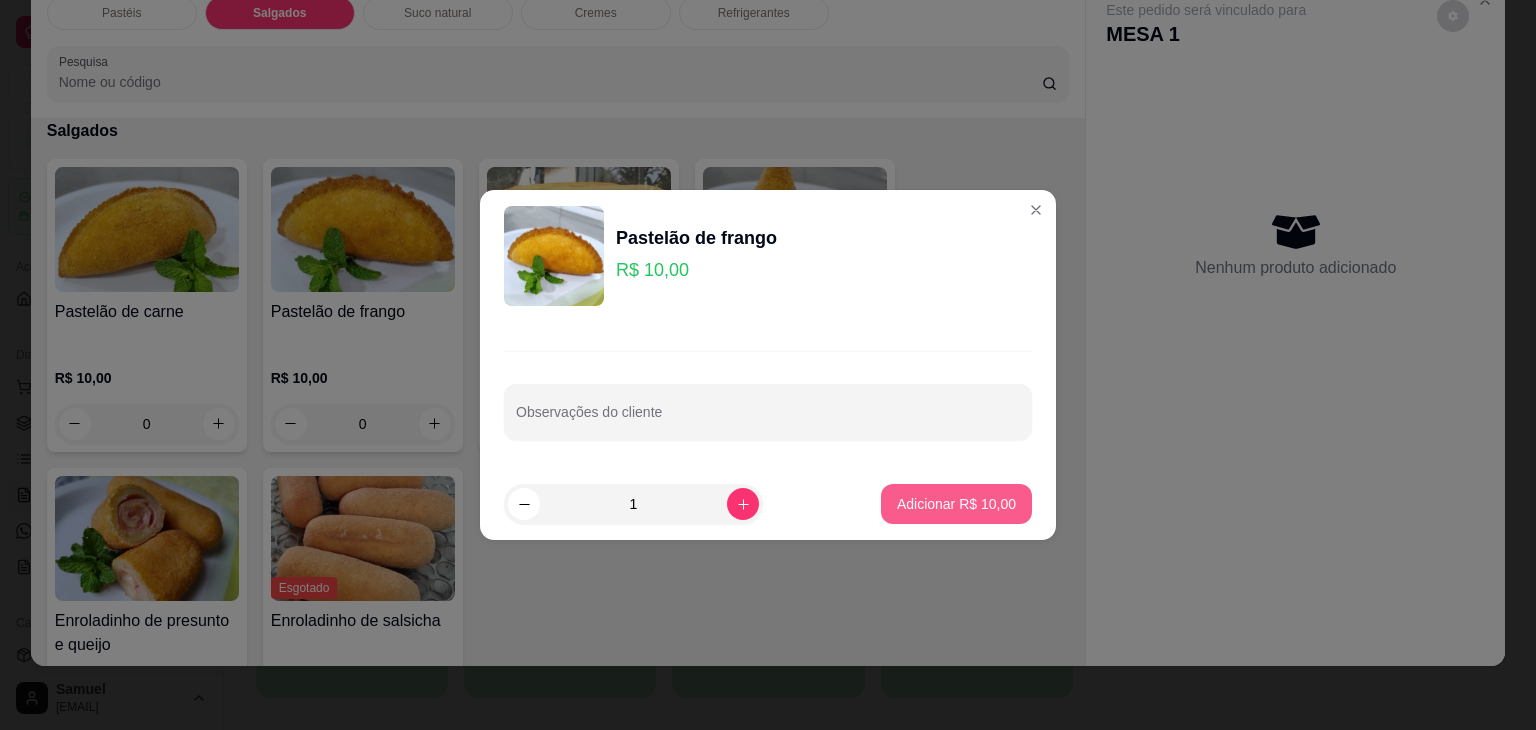click on "Adicionar   R$ 10,00" at bounding box center [956, 504] 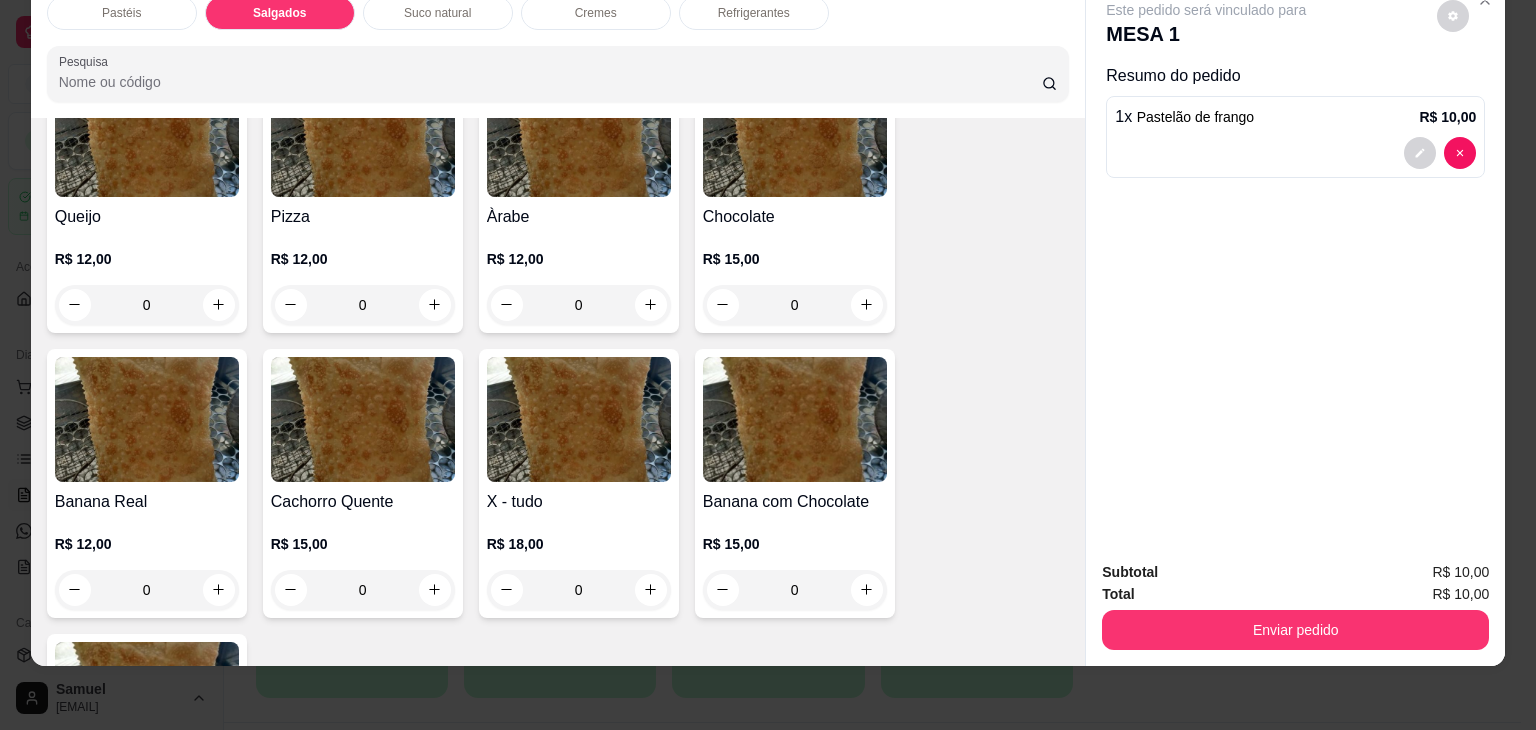 scroll, scrollTop: 624, scrollLeft: 0, axis: vertical 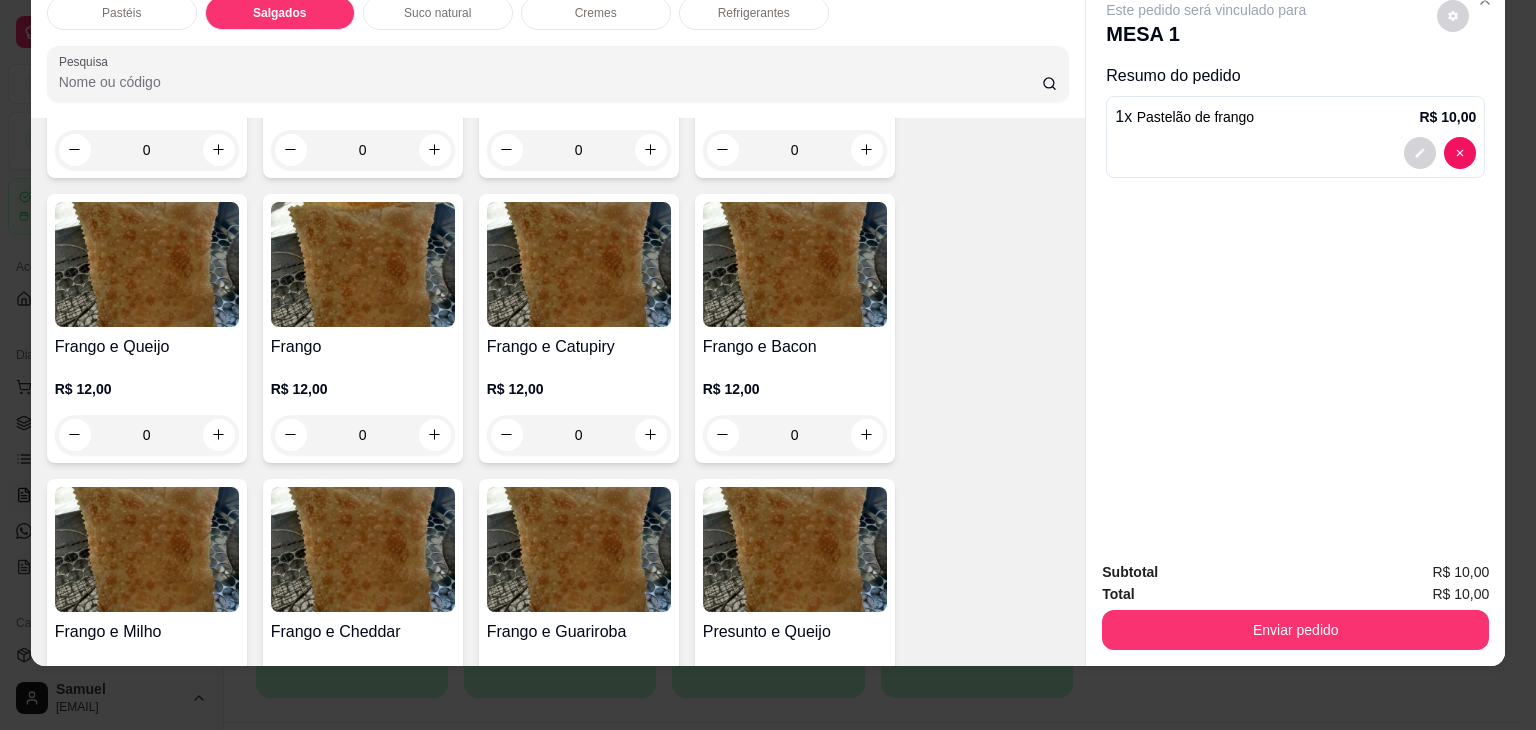 click on "R$ 12,00 0" at bounding box center (579, 417) 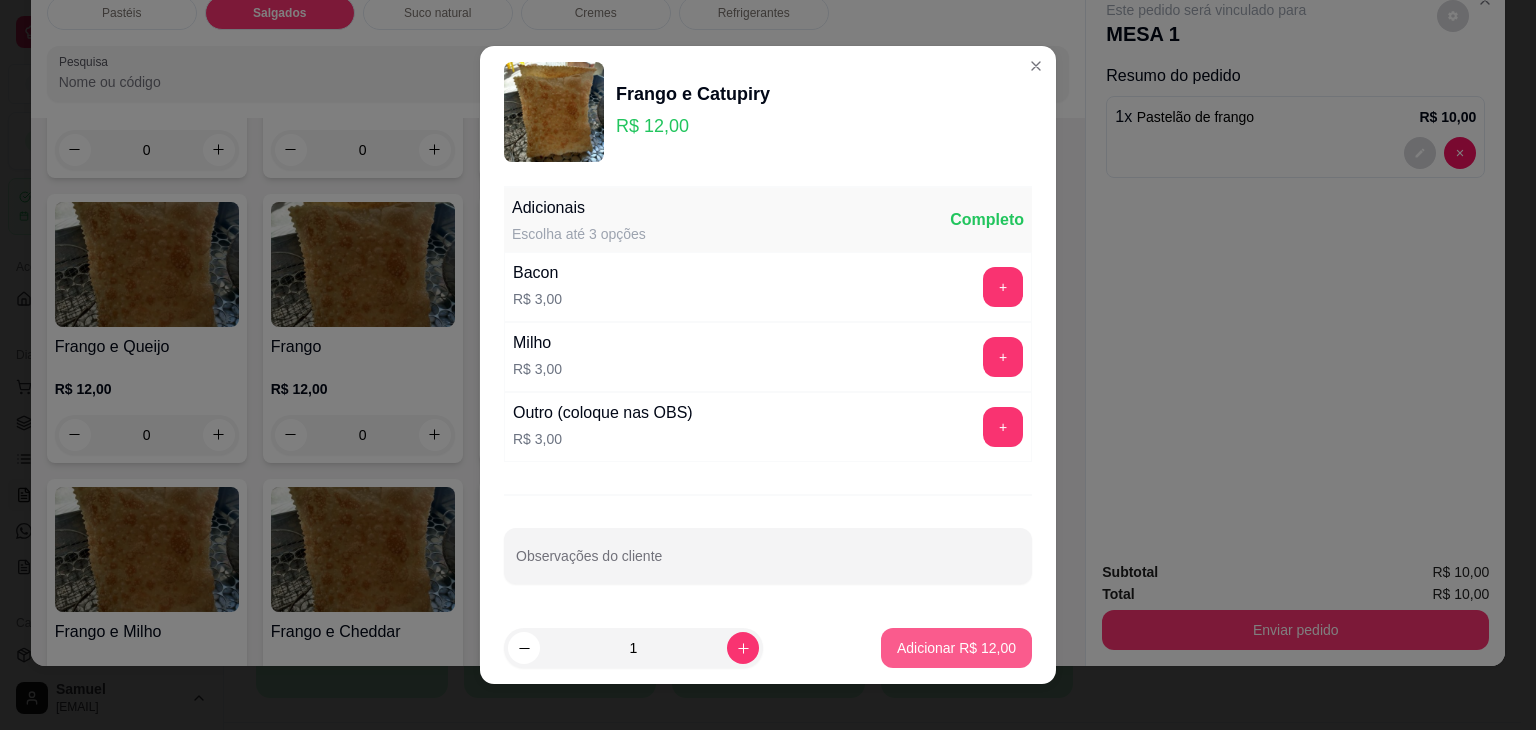 click on "Adicionar   R$ 12,00" at bounding box center (956, 648) 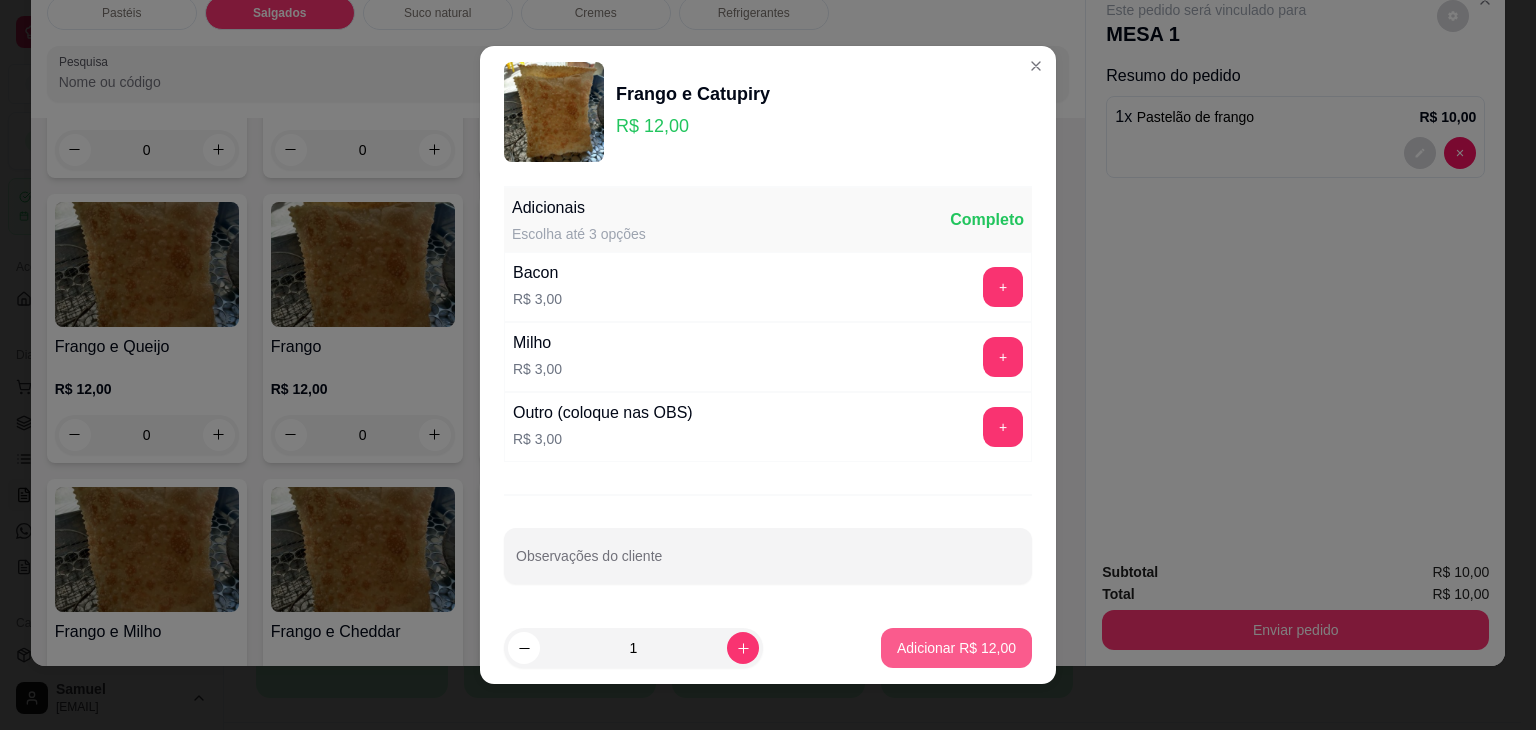 type on "1" 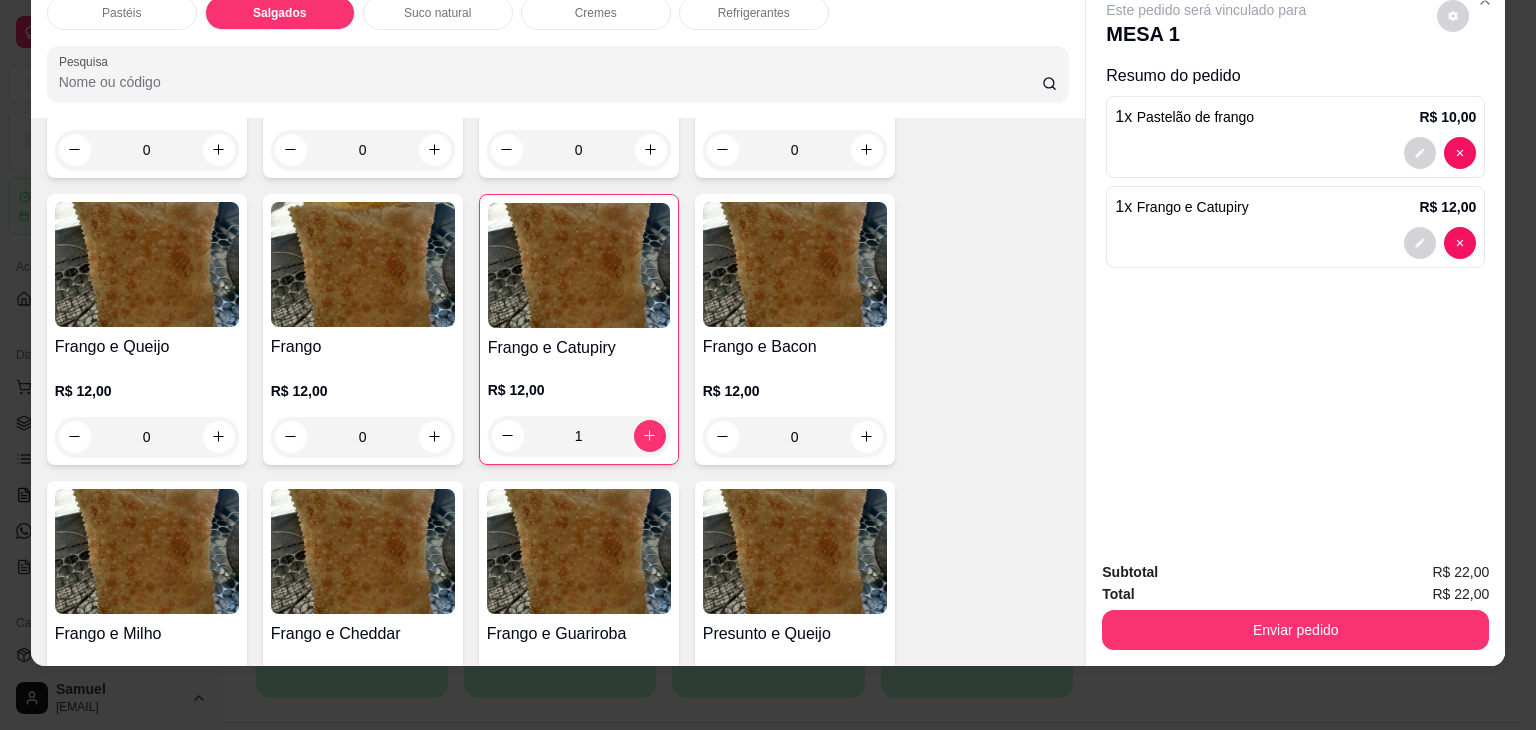 click on "Frango e Catupiry R$ 12,00 1" at bounding box center (579, 329) 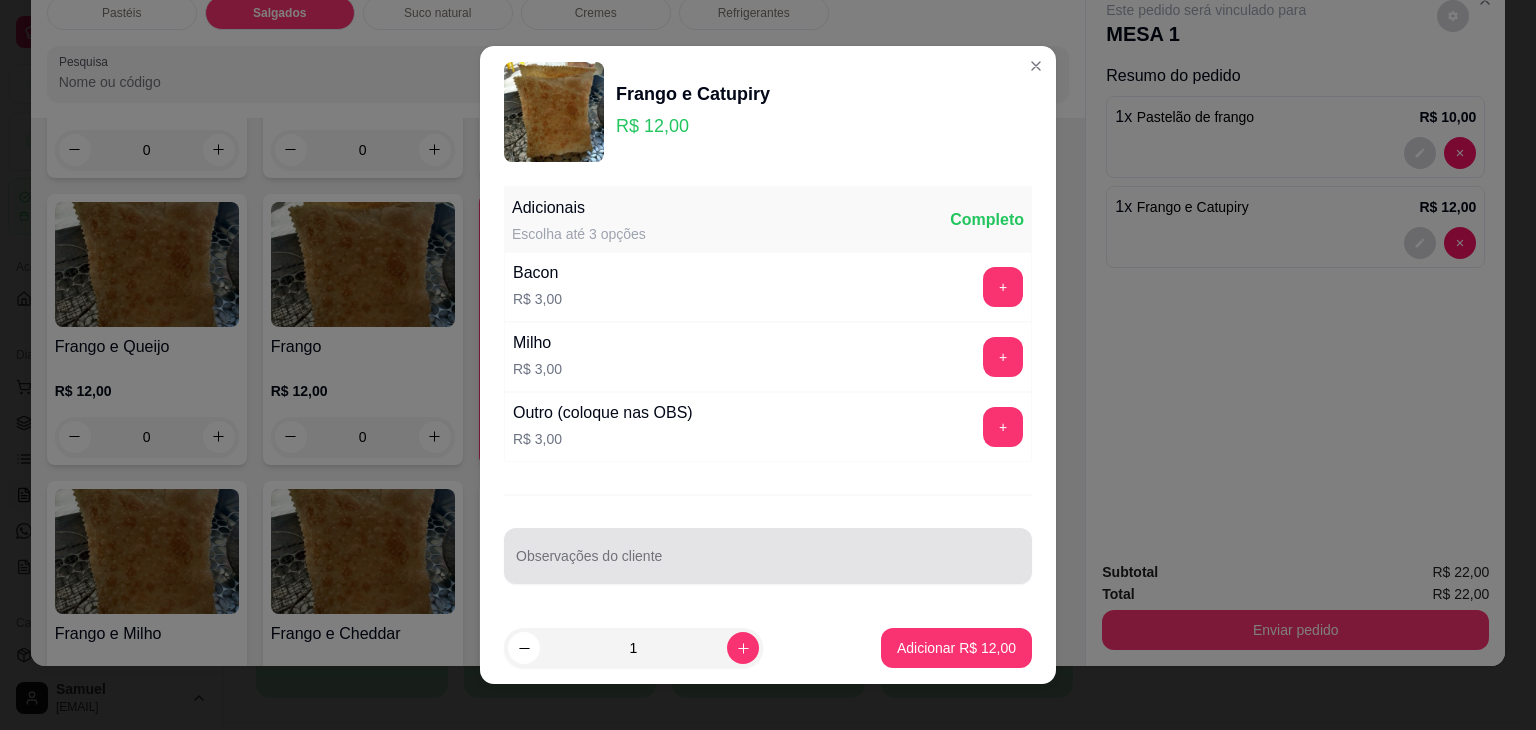 click at bounding box center (768, 556) 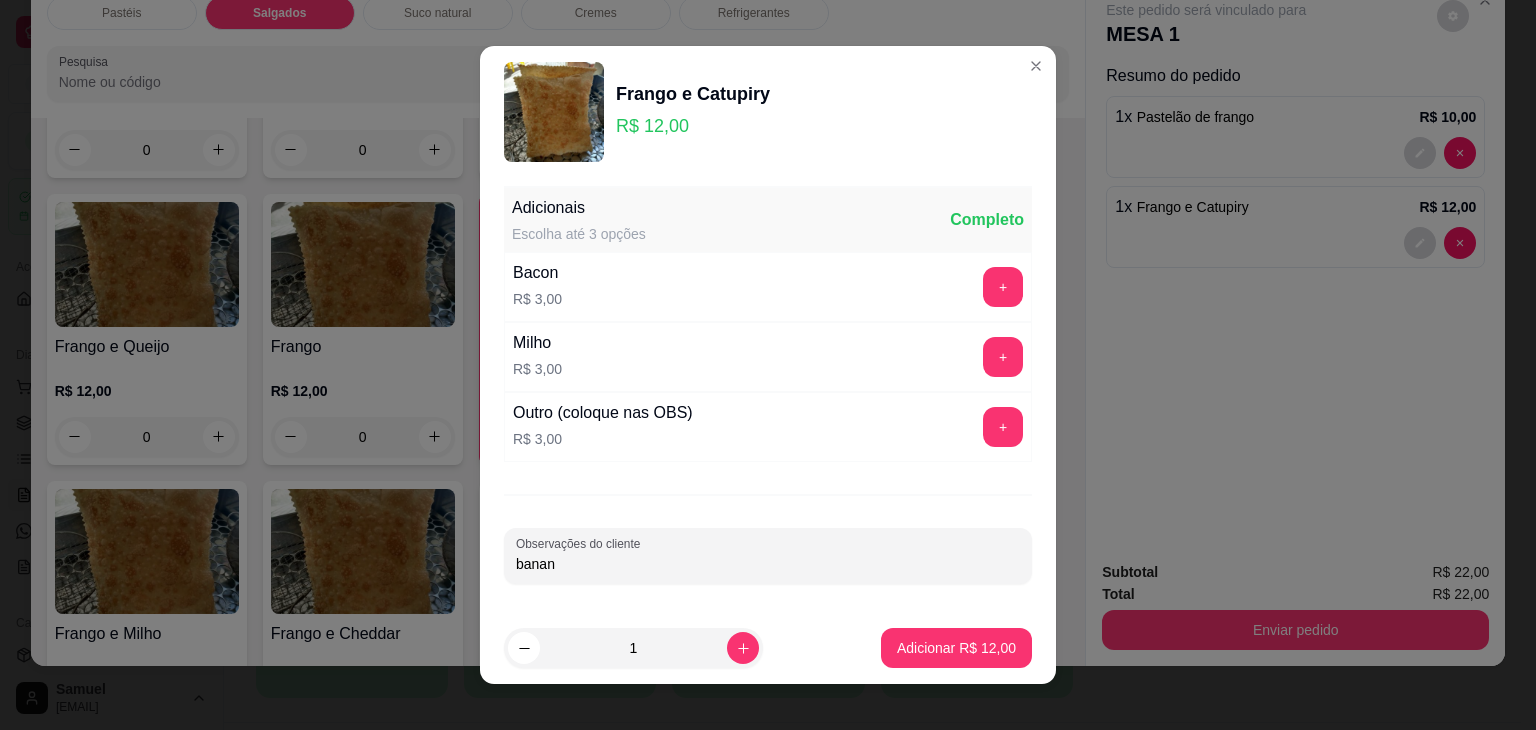 type on "[NAME]" 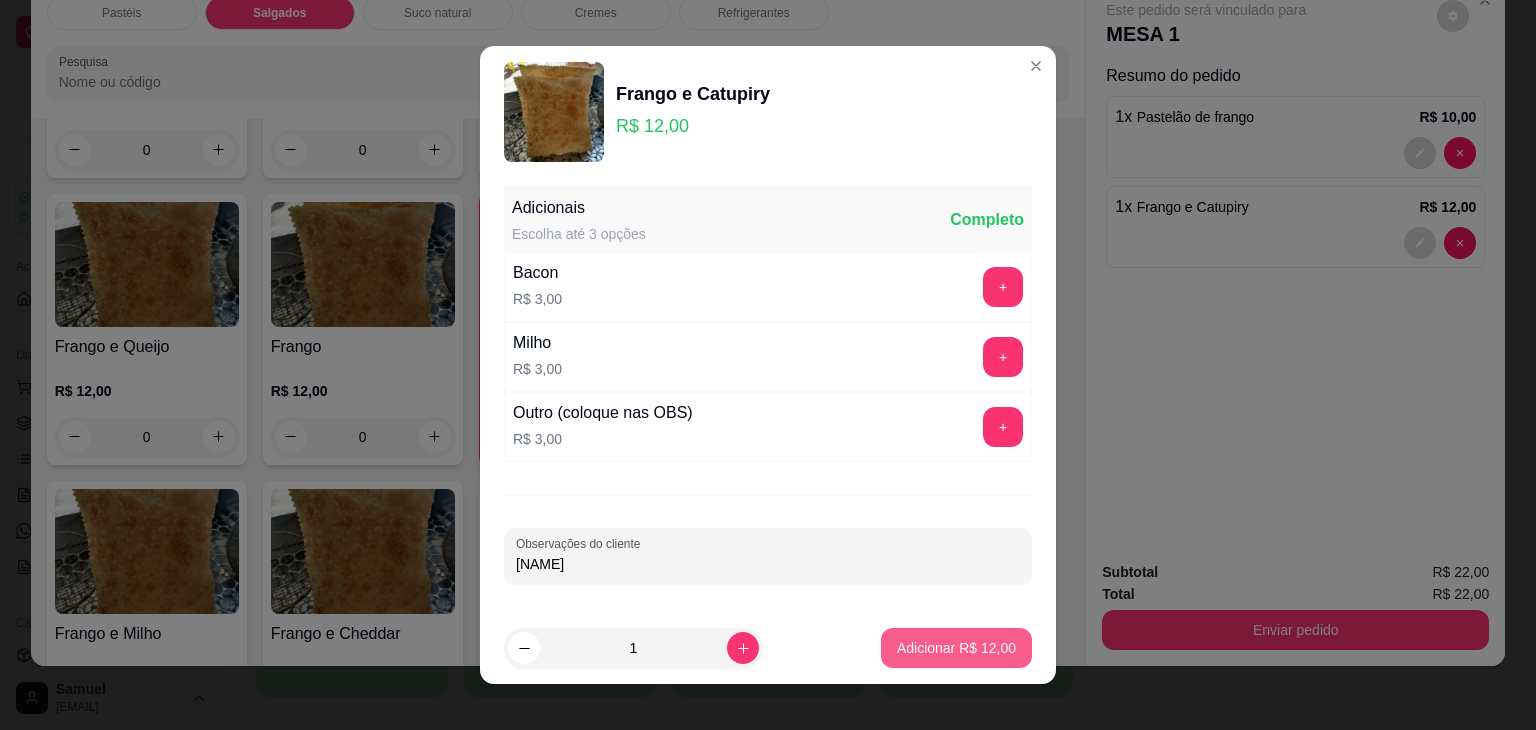 click on "Adicionar   R$ 12,00" at bounding box center [956, 648] 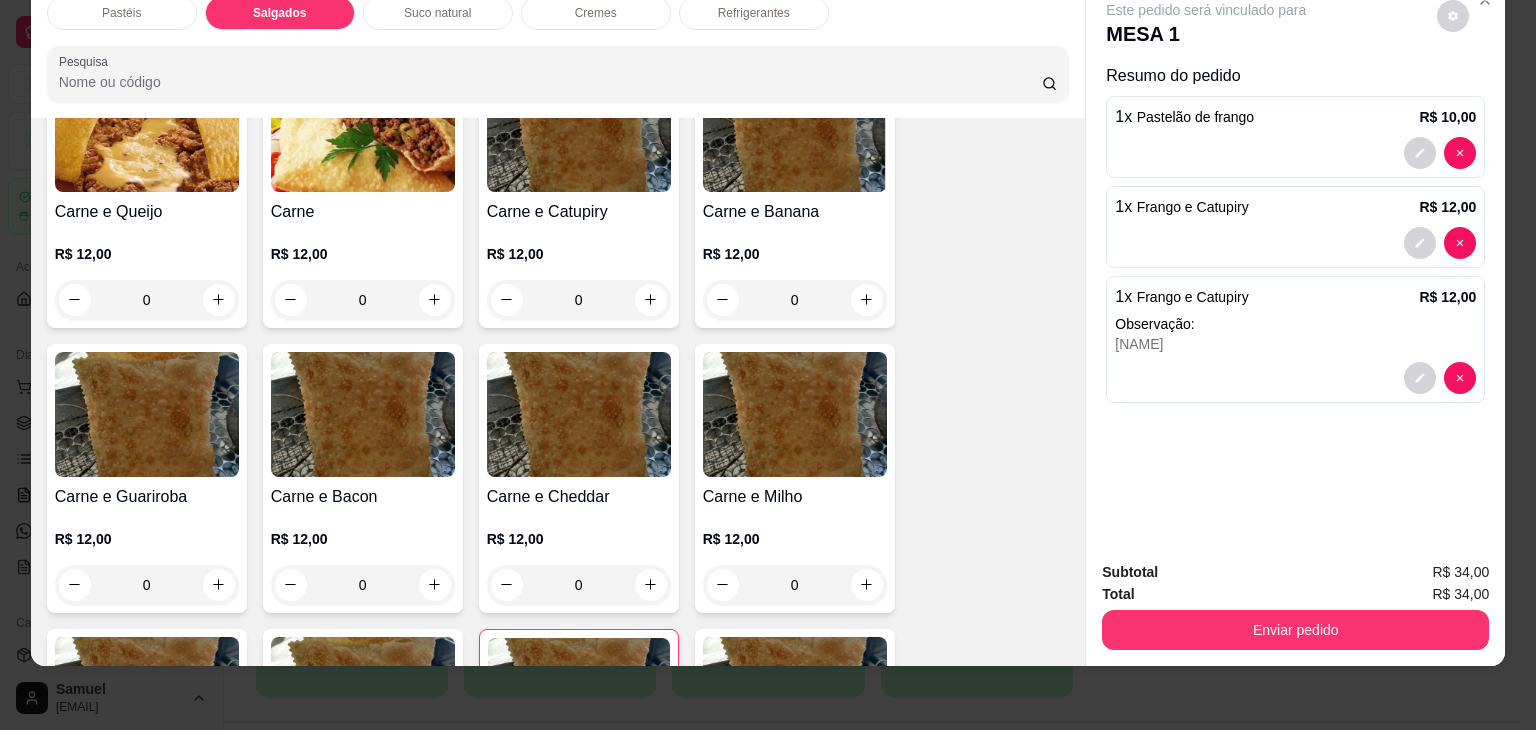 scroll, scrollTop: 0, scrollLeft: 0, axis: both 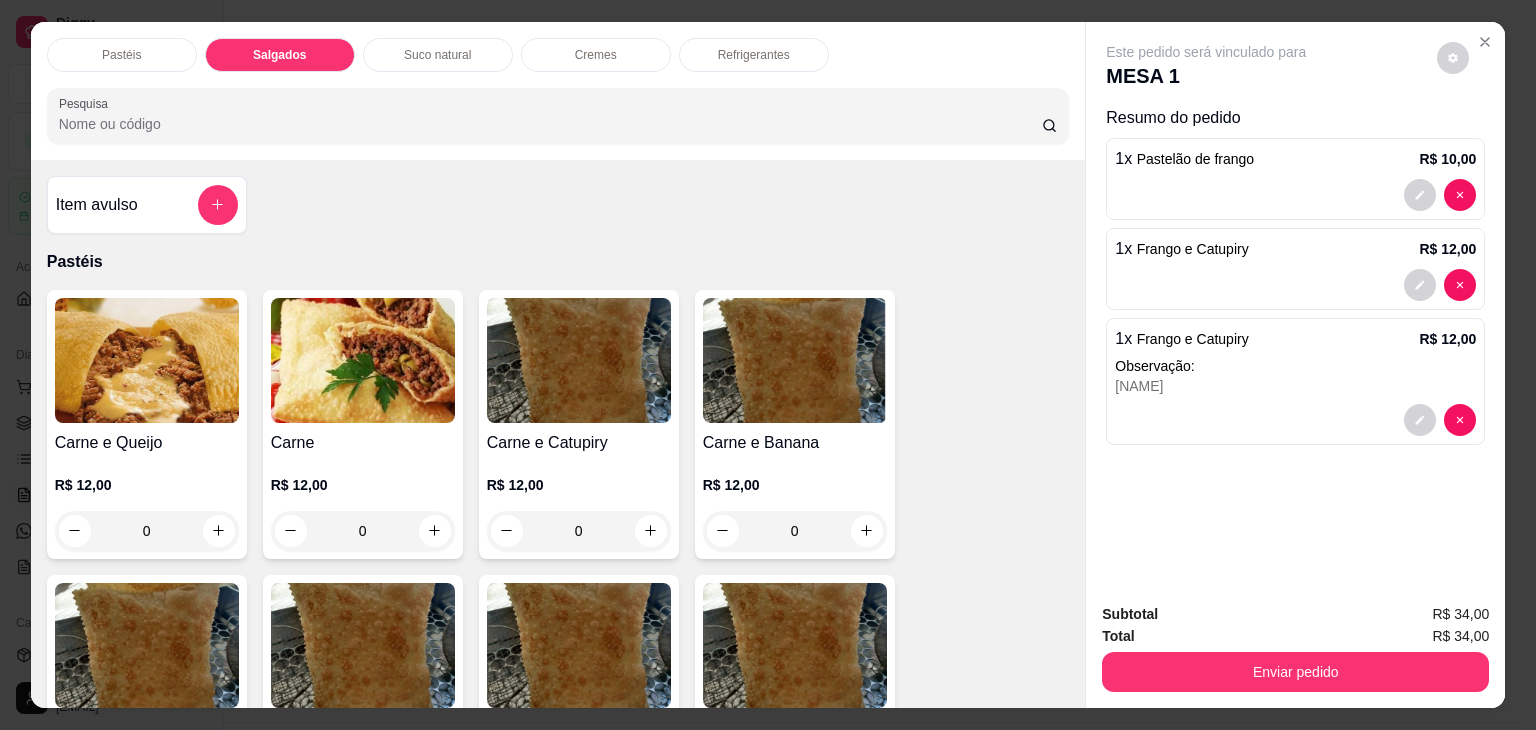 click on "Item avulso" at bounding box center (147, 205) 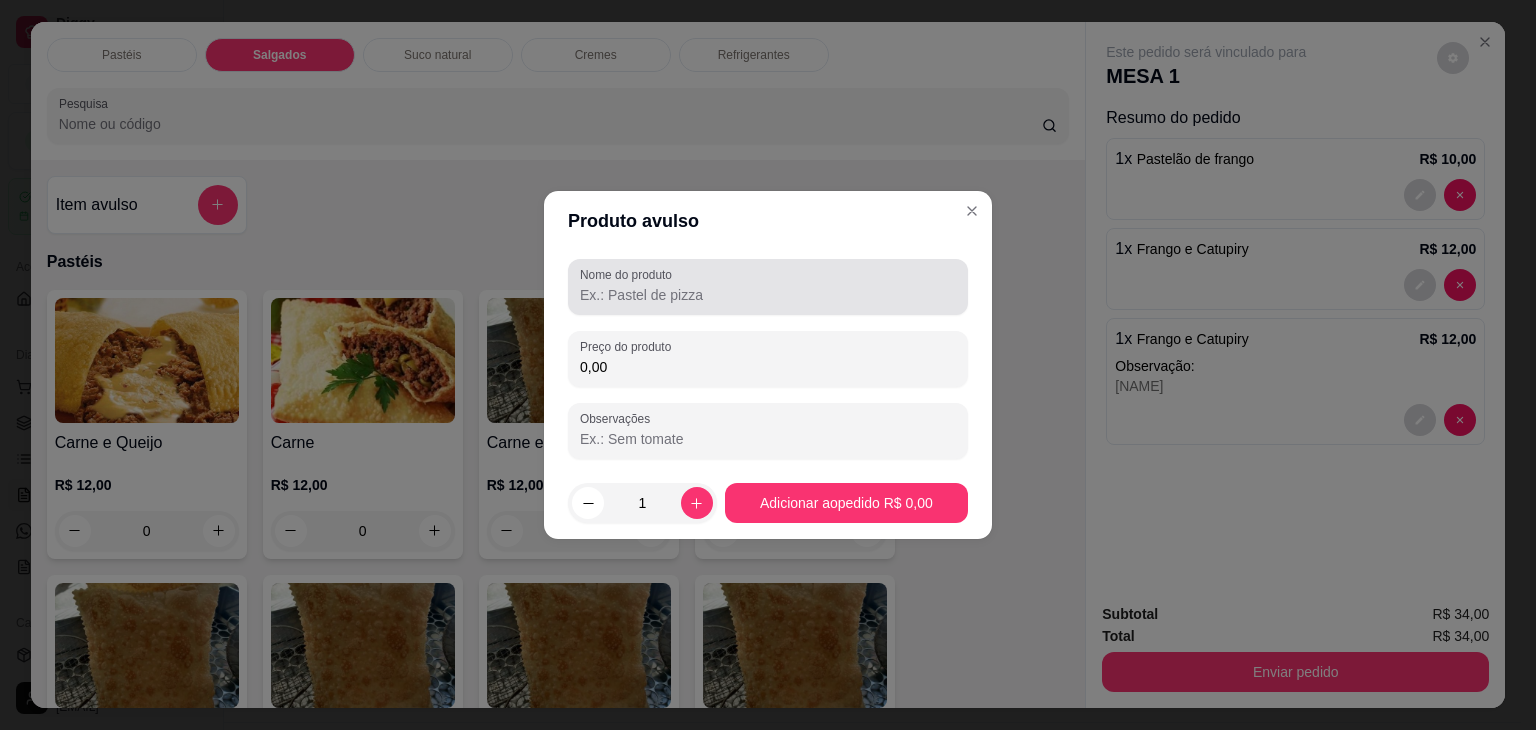 click on "Nome do produto" at bounding box center (768, 295) 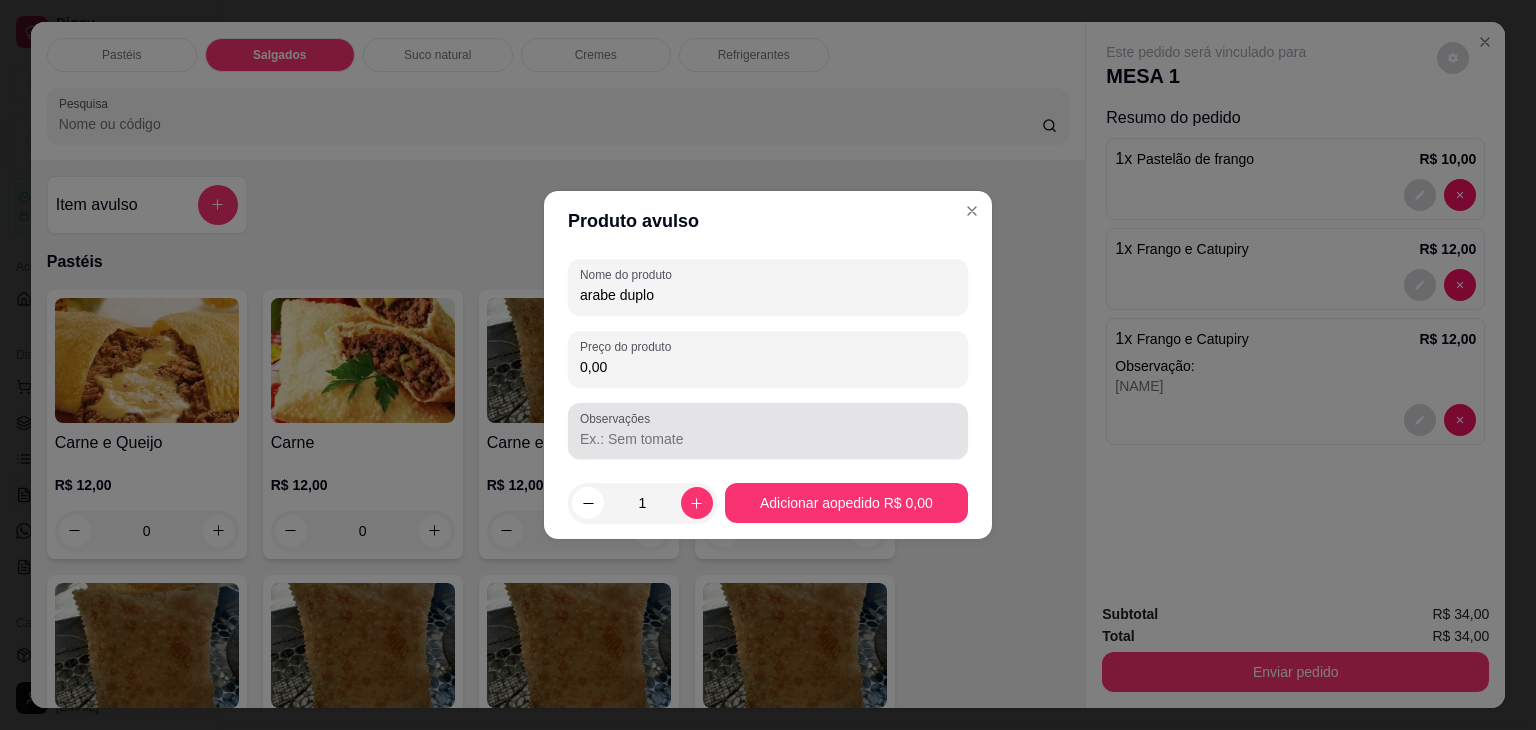 type on "arabe duplo" 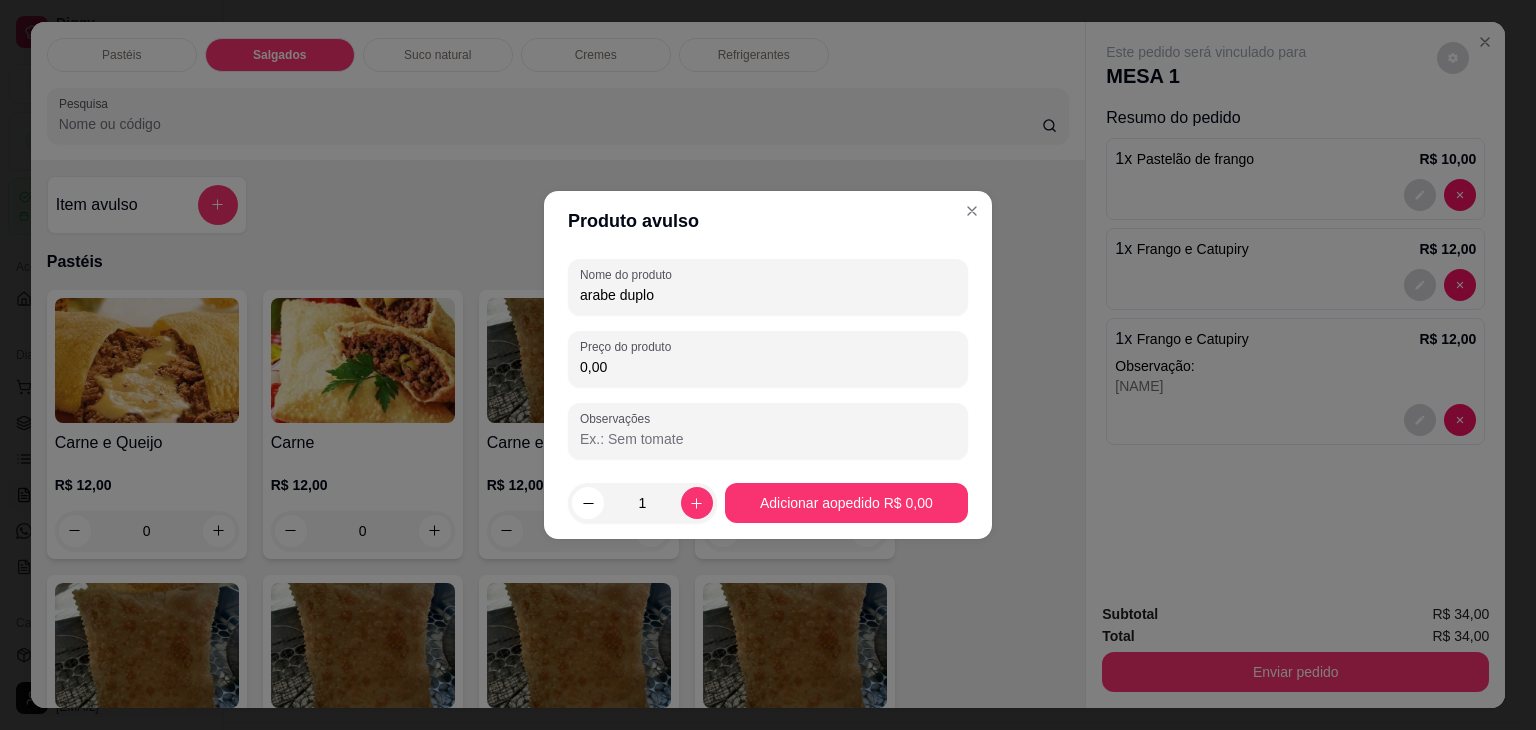 click on "0,00" at bounding box center [768, 367] 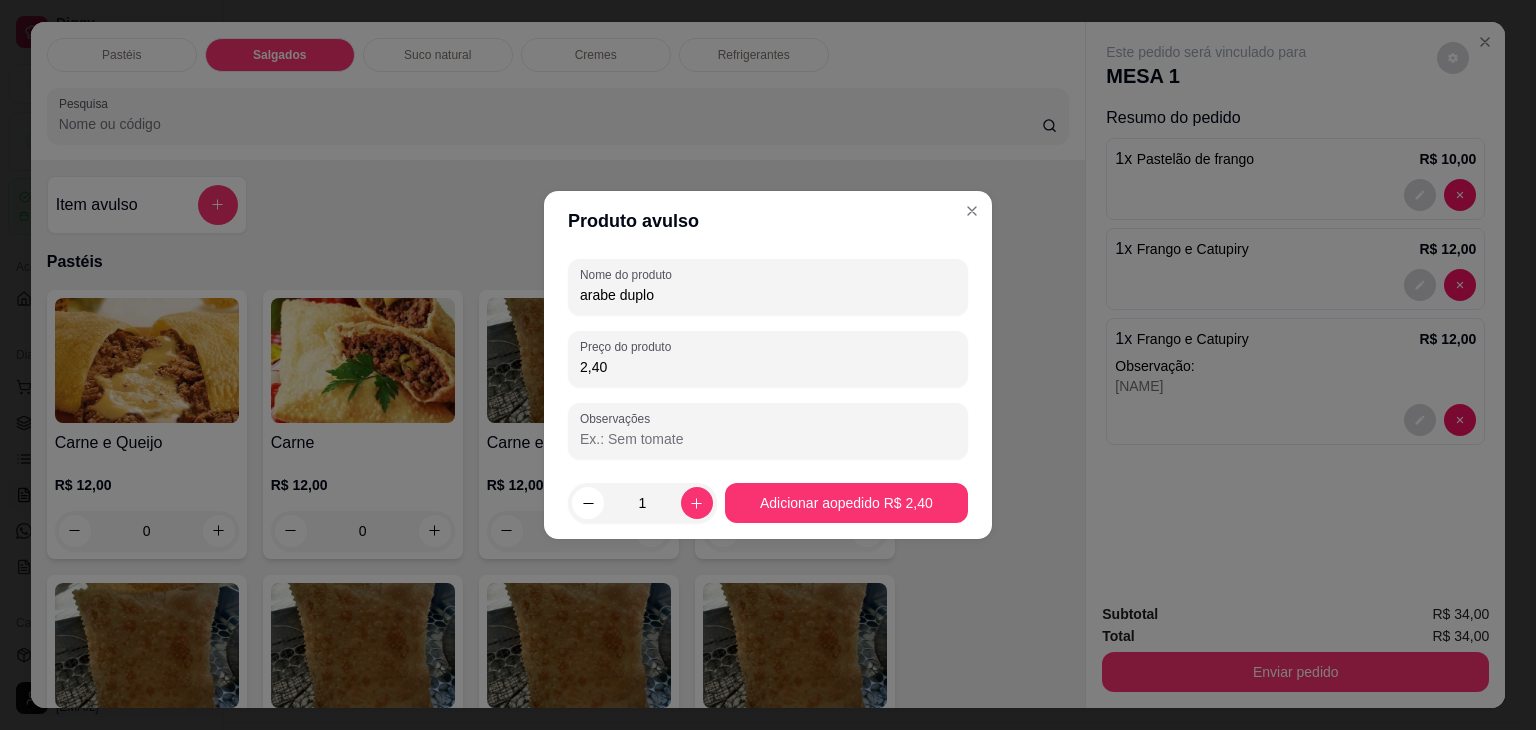 type on "24,00" 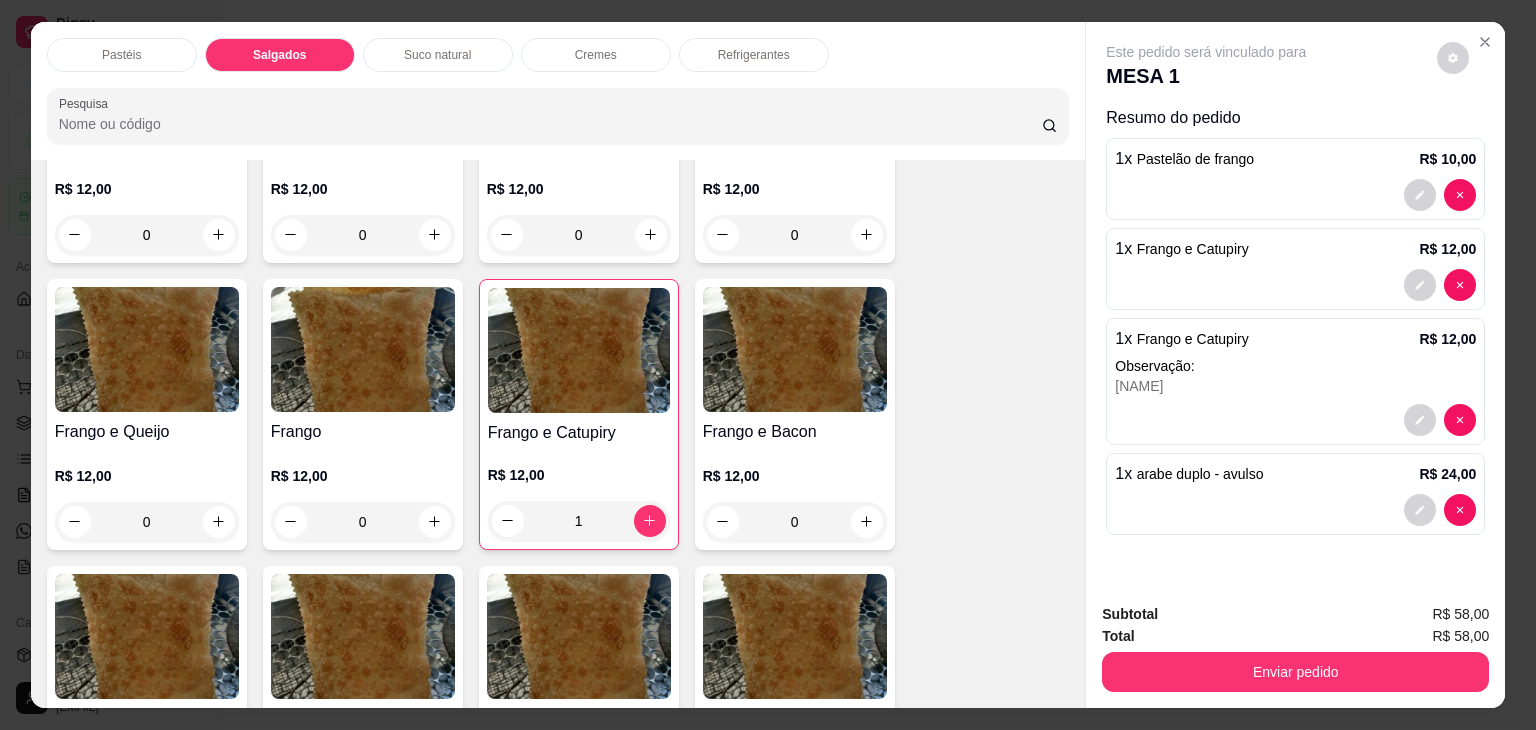 scroll, scrollTop: 700, scrollLeft: 0, axis: vertical 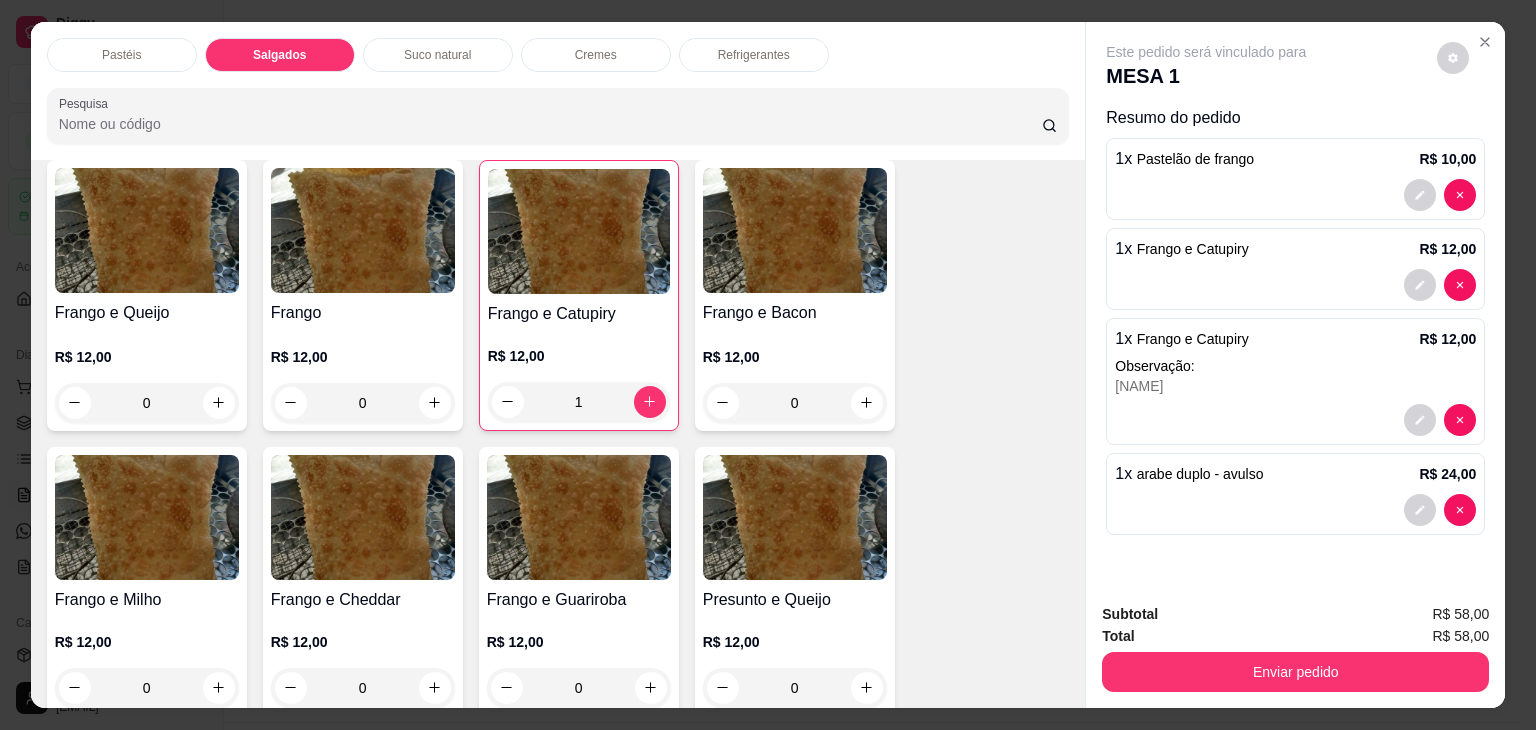 click at bounding box center [795, 230] 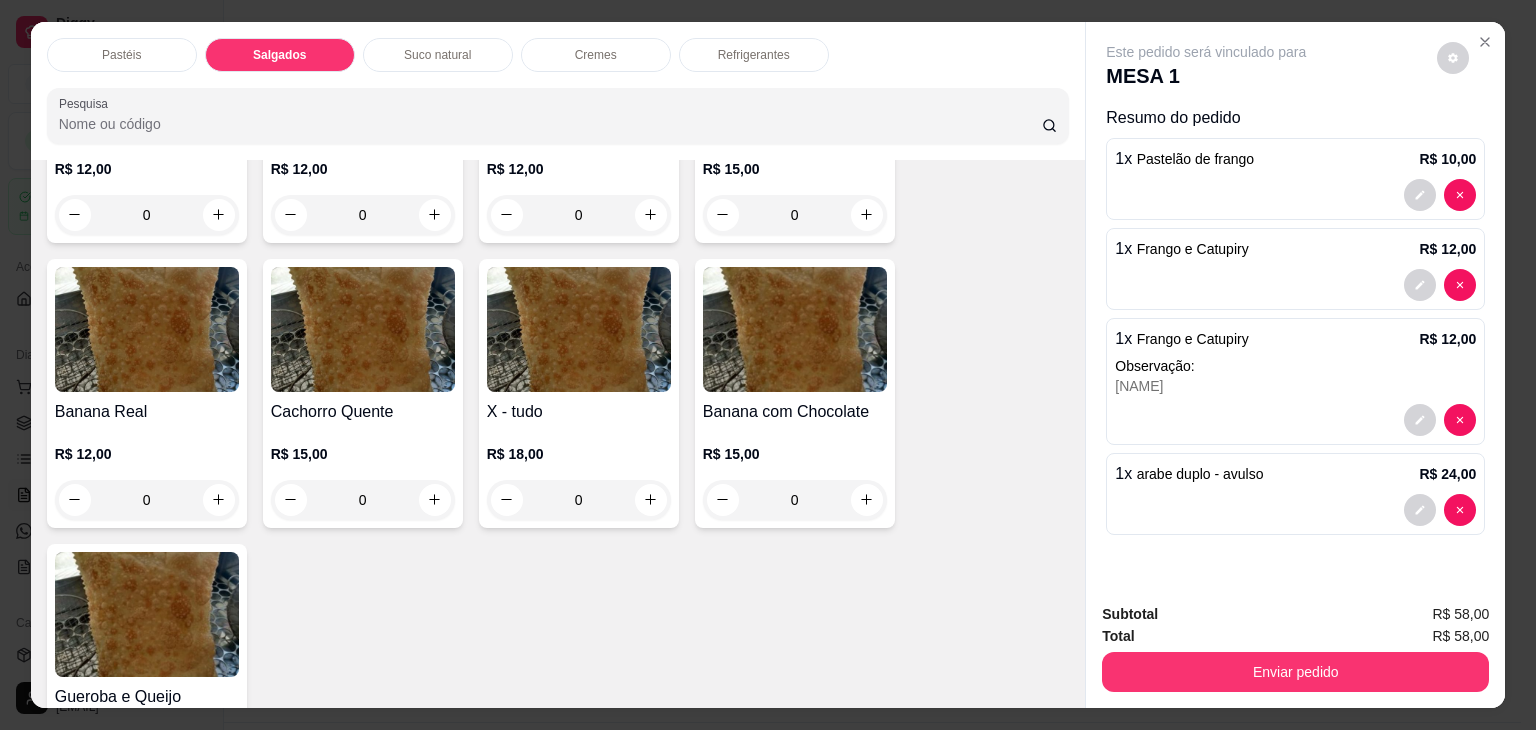 scroll, scrollTop: 1500, scrollLeft: 0, axis: vertical 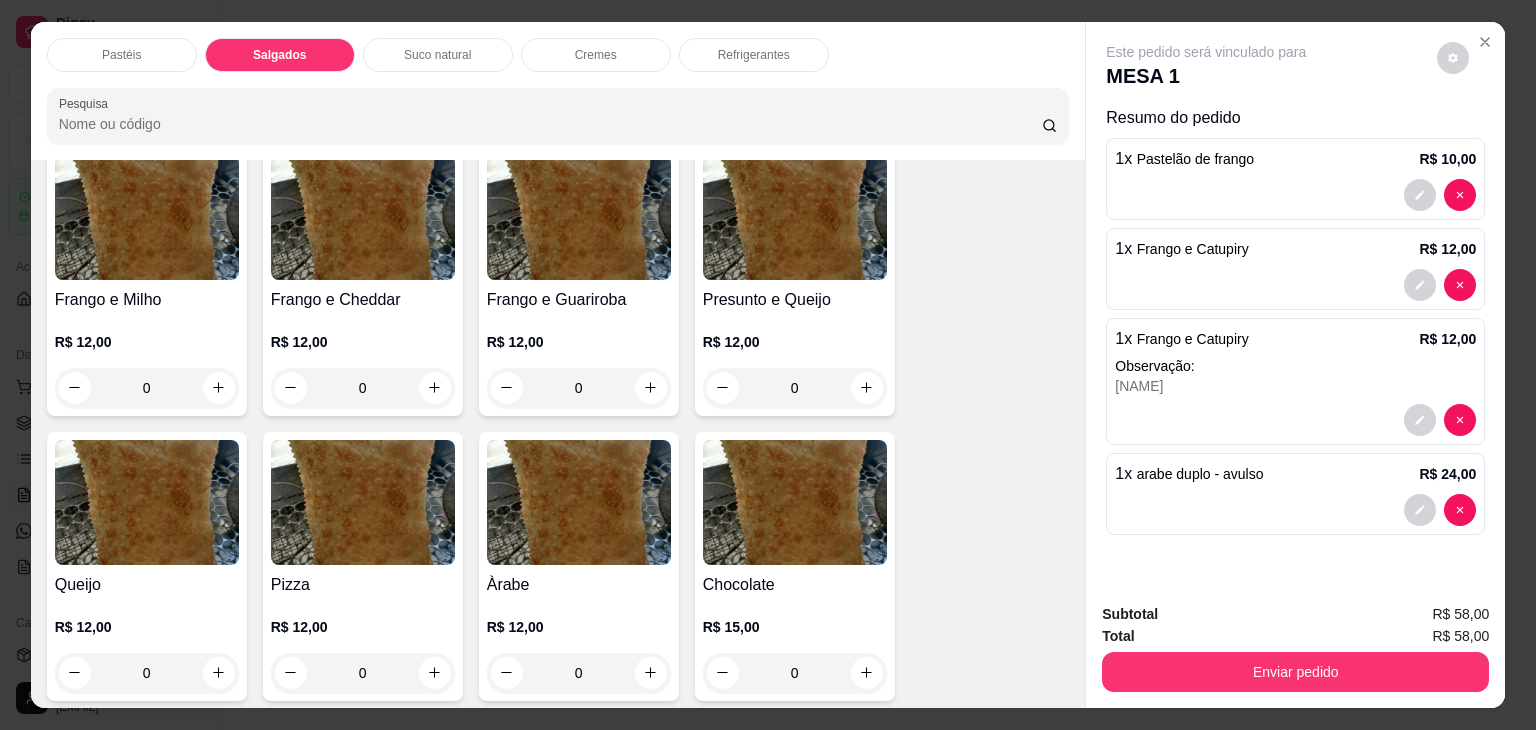 click on "Salgados" at bounding box center (280, 55) 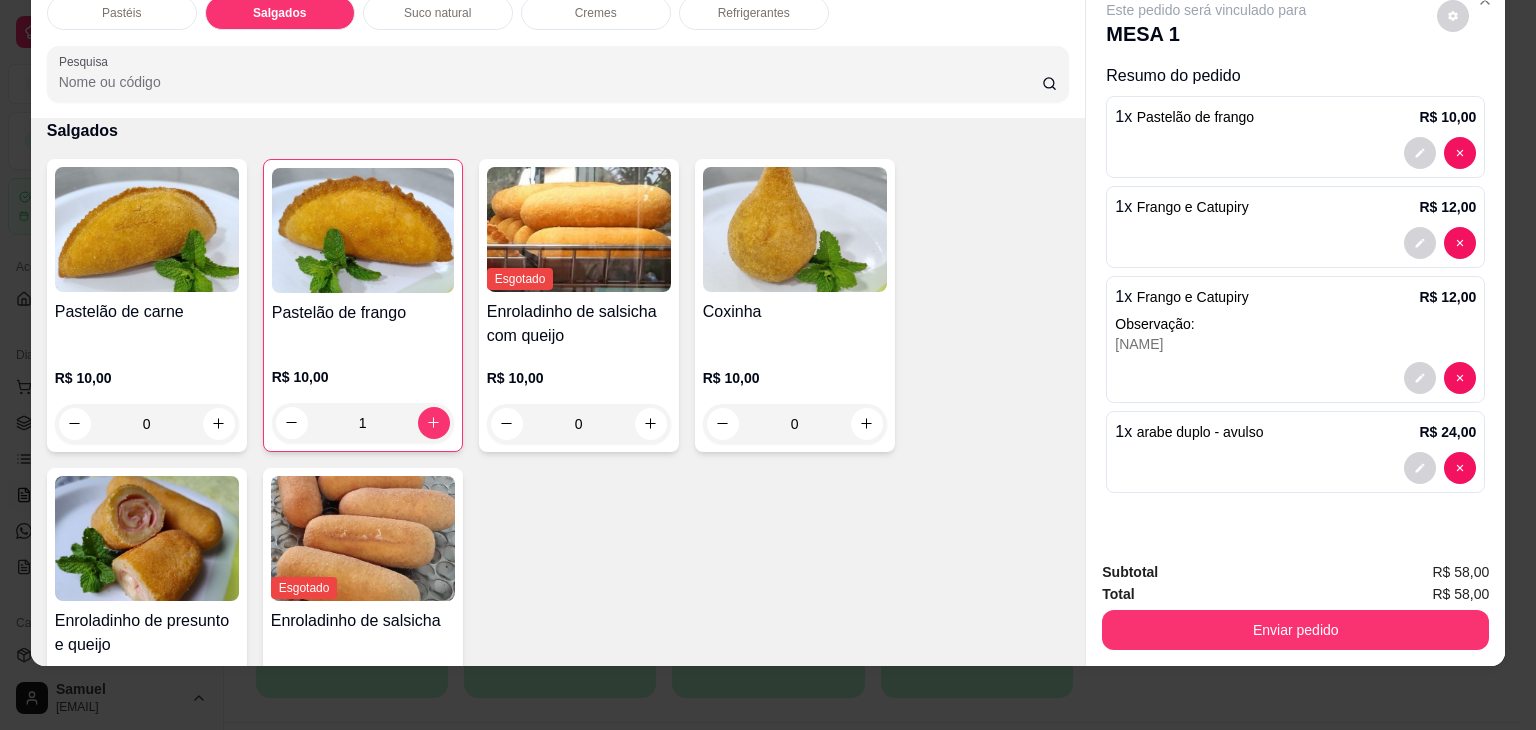 click at bounding box center (147, 229) 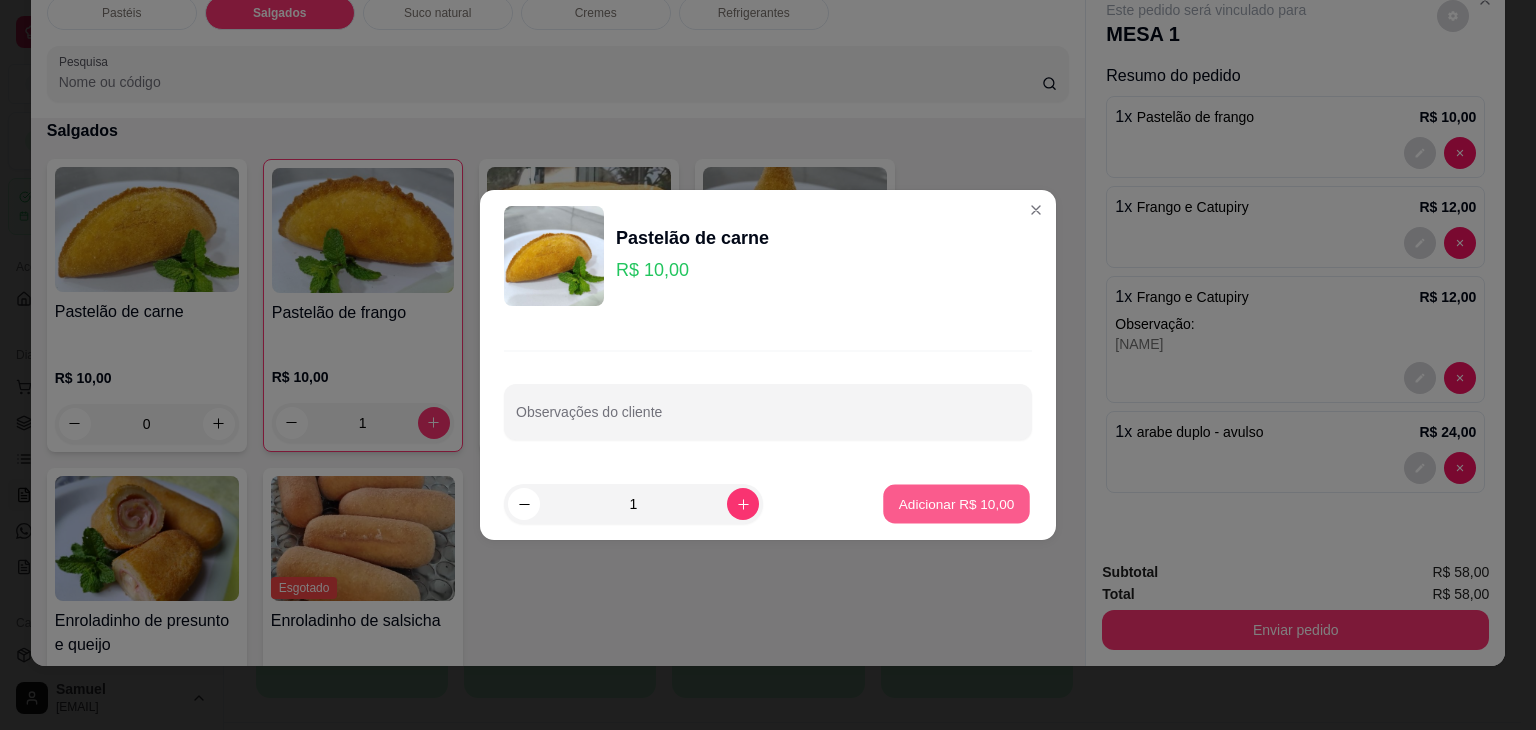 click on "Adicionar   R$ 10,00" at bounding box center [957, 503] 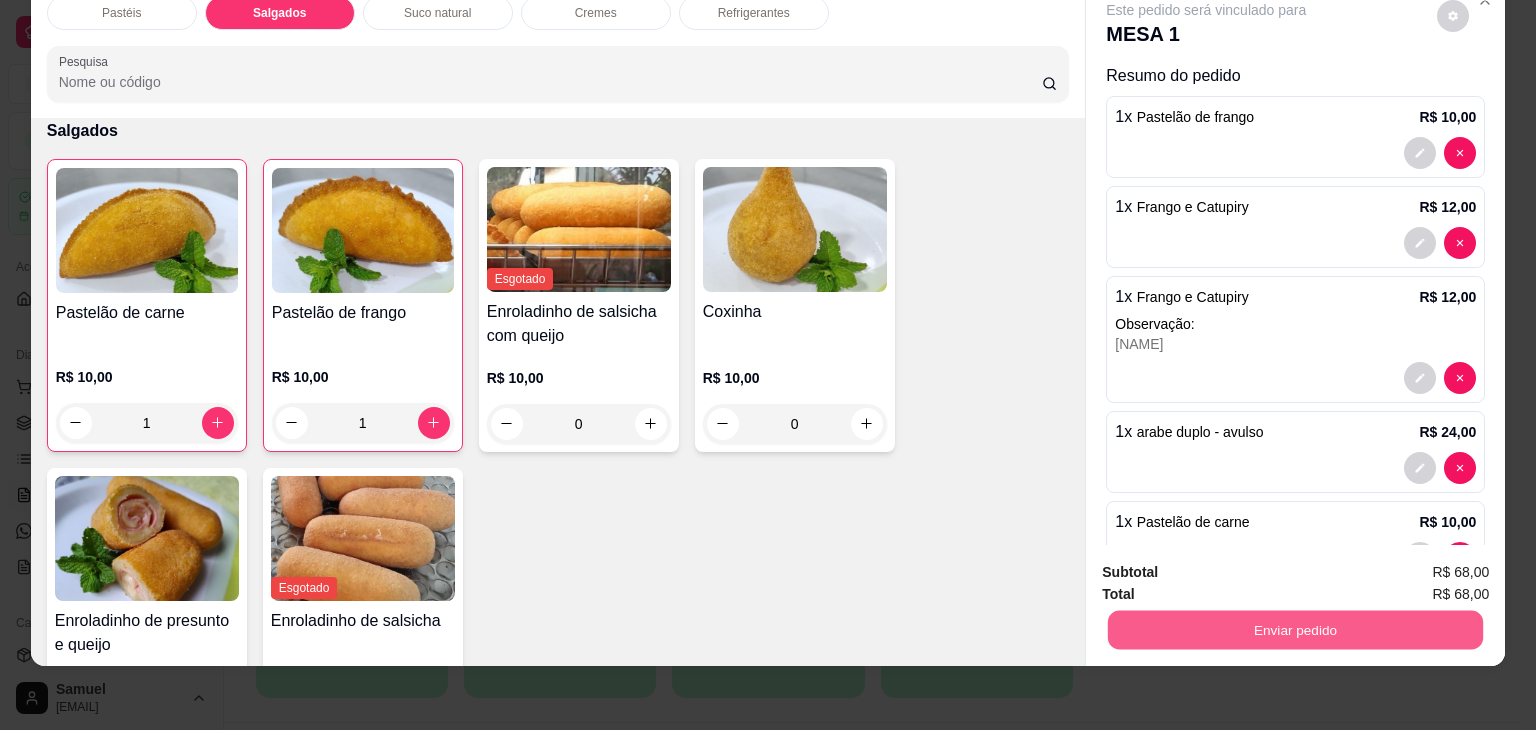 click on "Enviar pedido" at bounding box center (1295, 630) 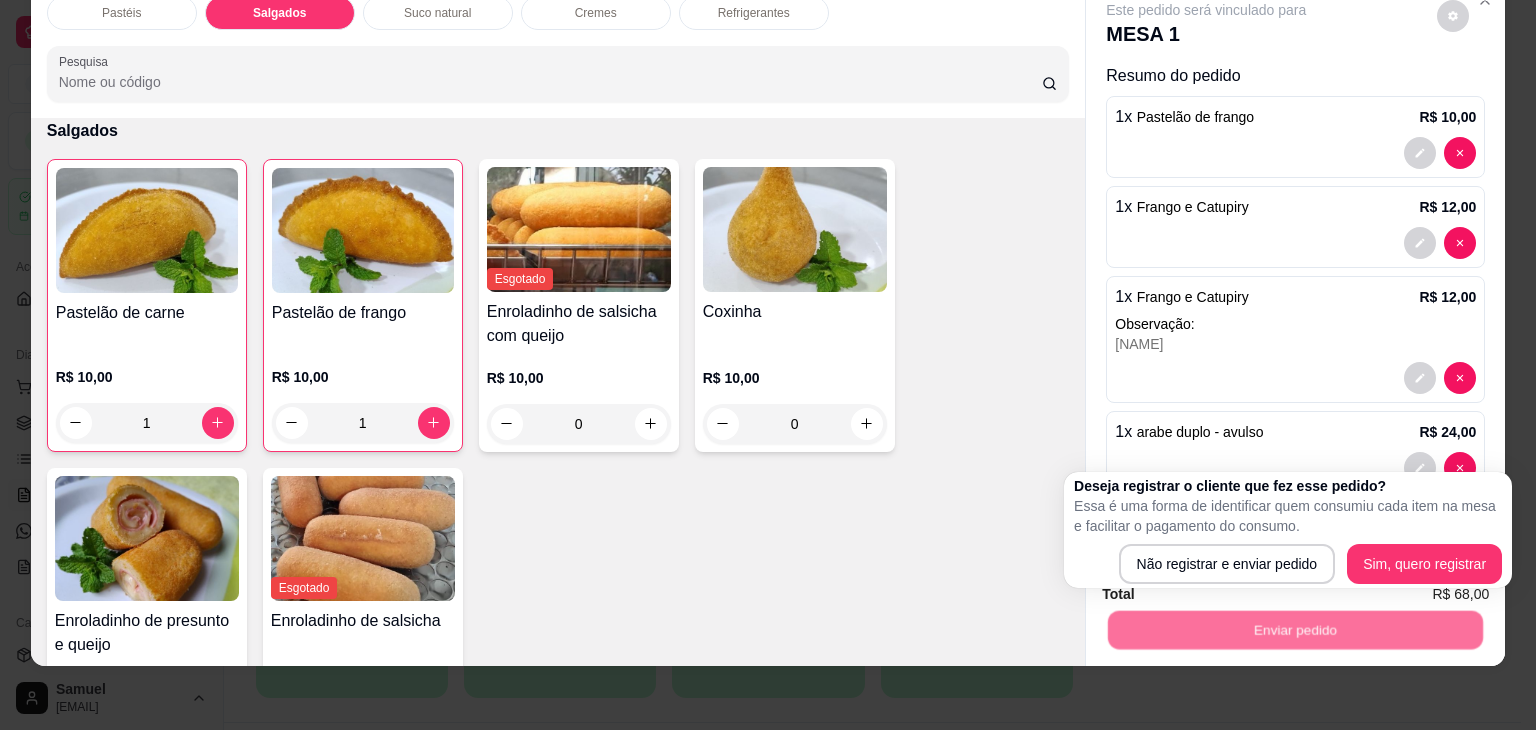 click on "Essa é uma forma de identificar quem consumiu cada item na mesa e facilitar o pagamento do consumo." at bounding box center (1288, 516) 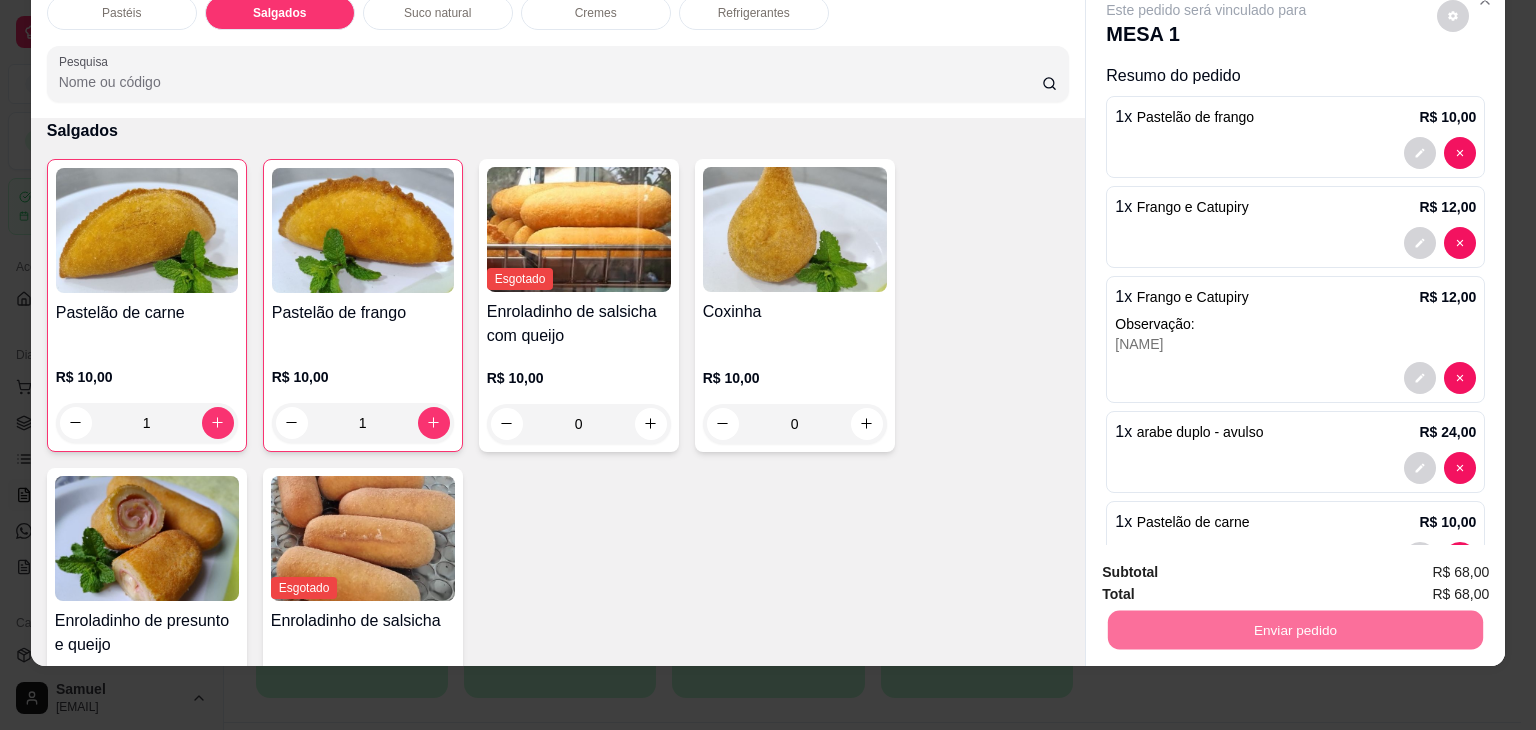 click on "Não registrar e enviar pedido" at bounding box center (1229, 565) 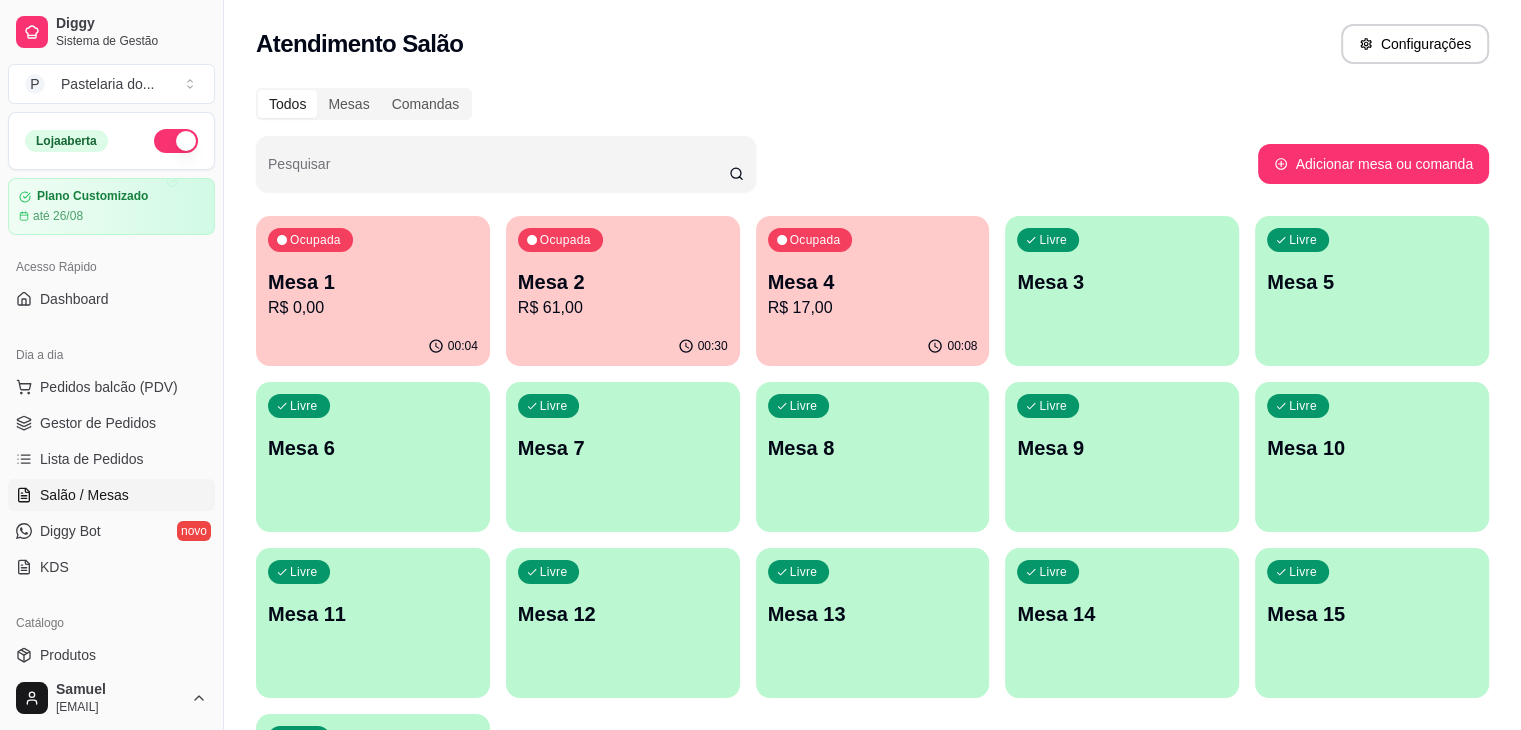 click on "Dia a dia" at bounding box center (111, 355) 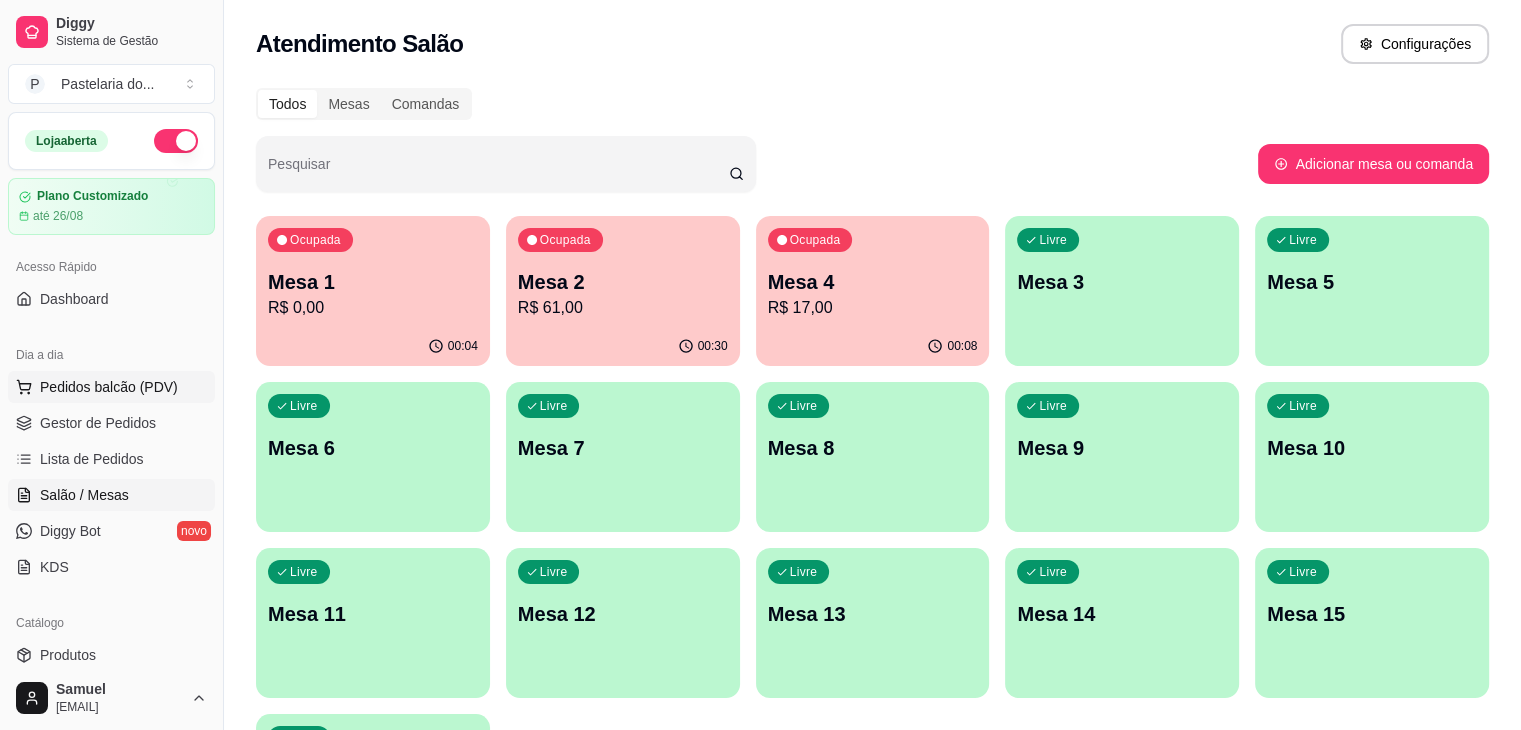 click on "Pedidos balcão (PDV)" at bounding box center [109, 387] 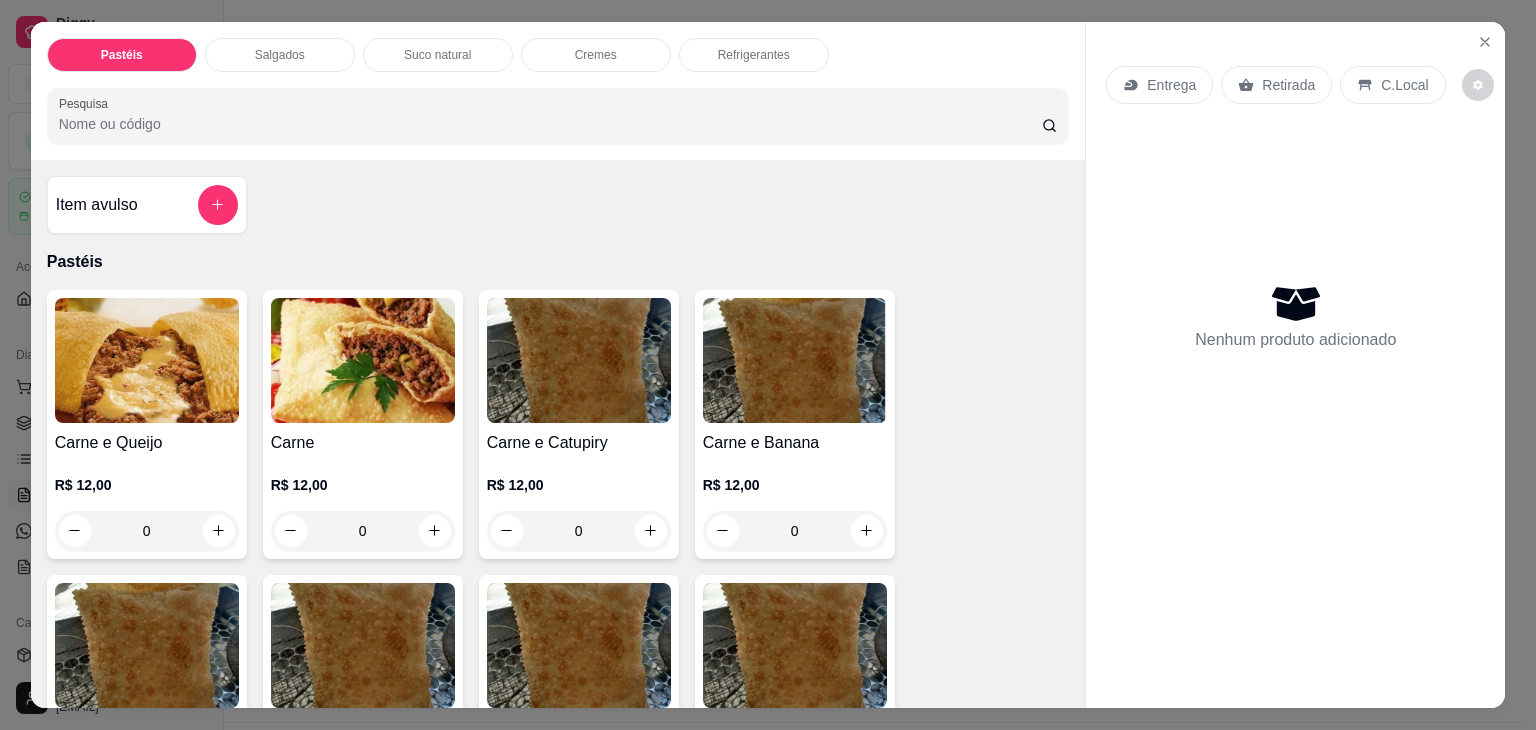 drag, startPoint x: 226, startPoint y: 34, endPoint x: 224, endPoint y: 93, distance: 59.03389 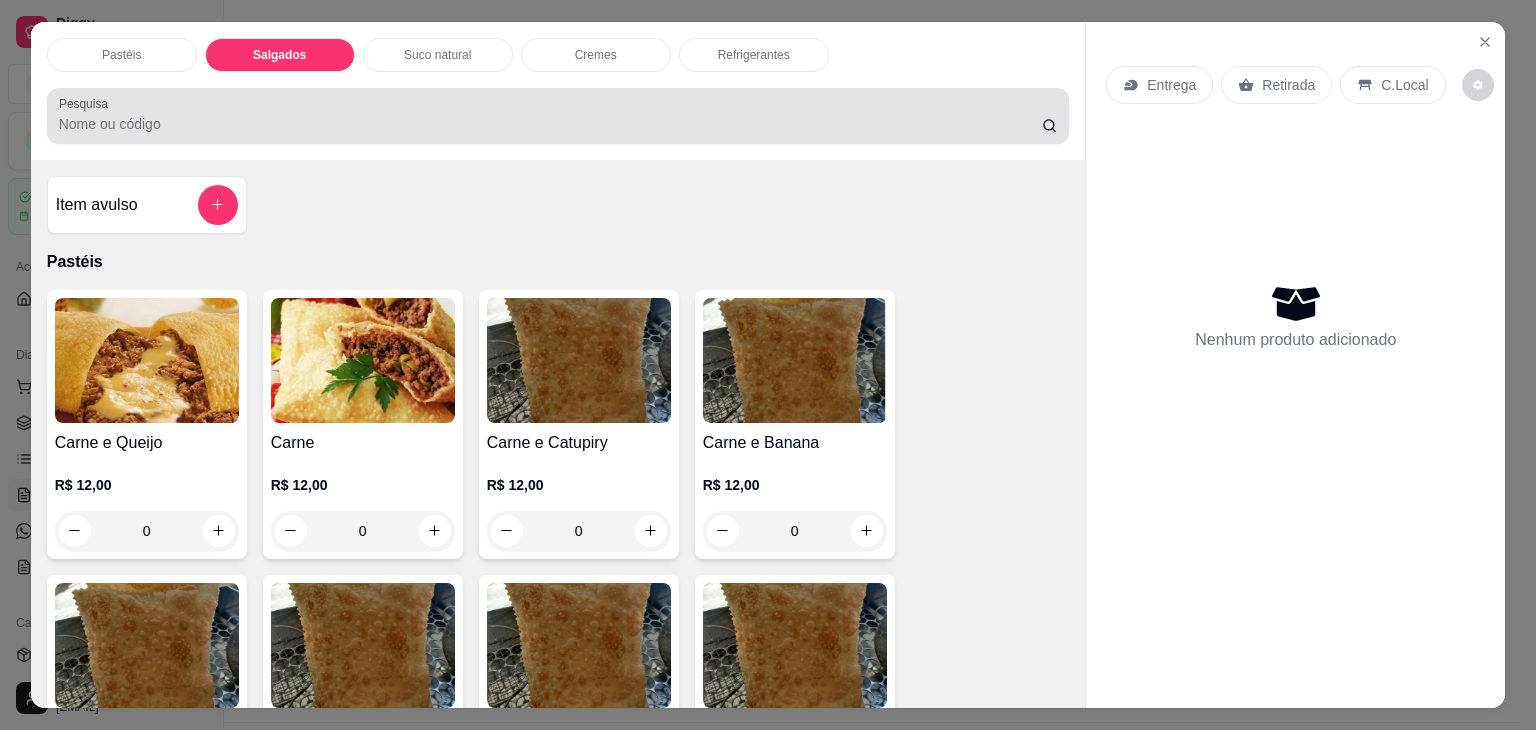 scroll, scrollTop: 2124, scrollLeft: 0, axis: vertical 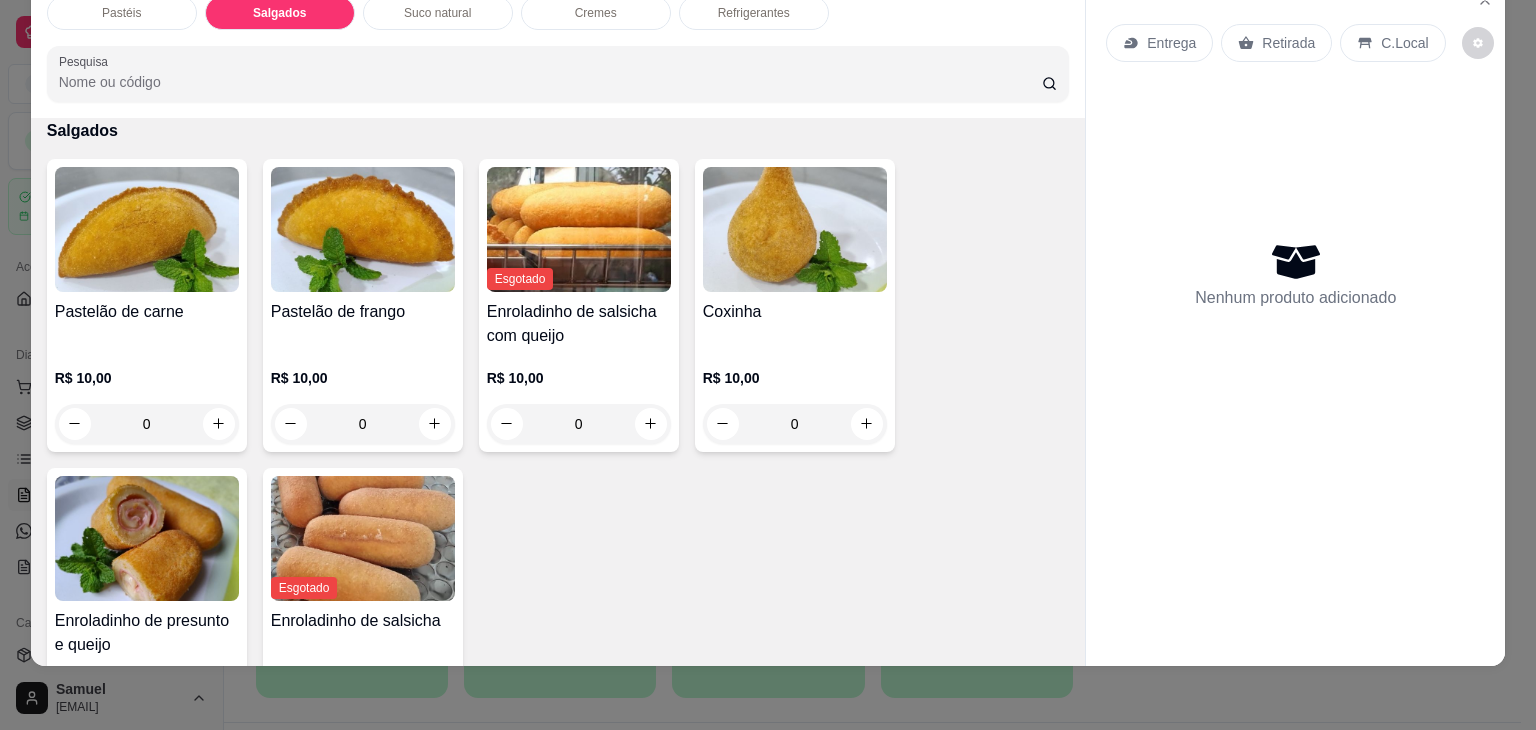 click at bounding box center (147, 229) 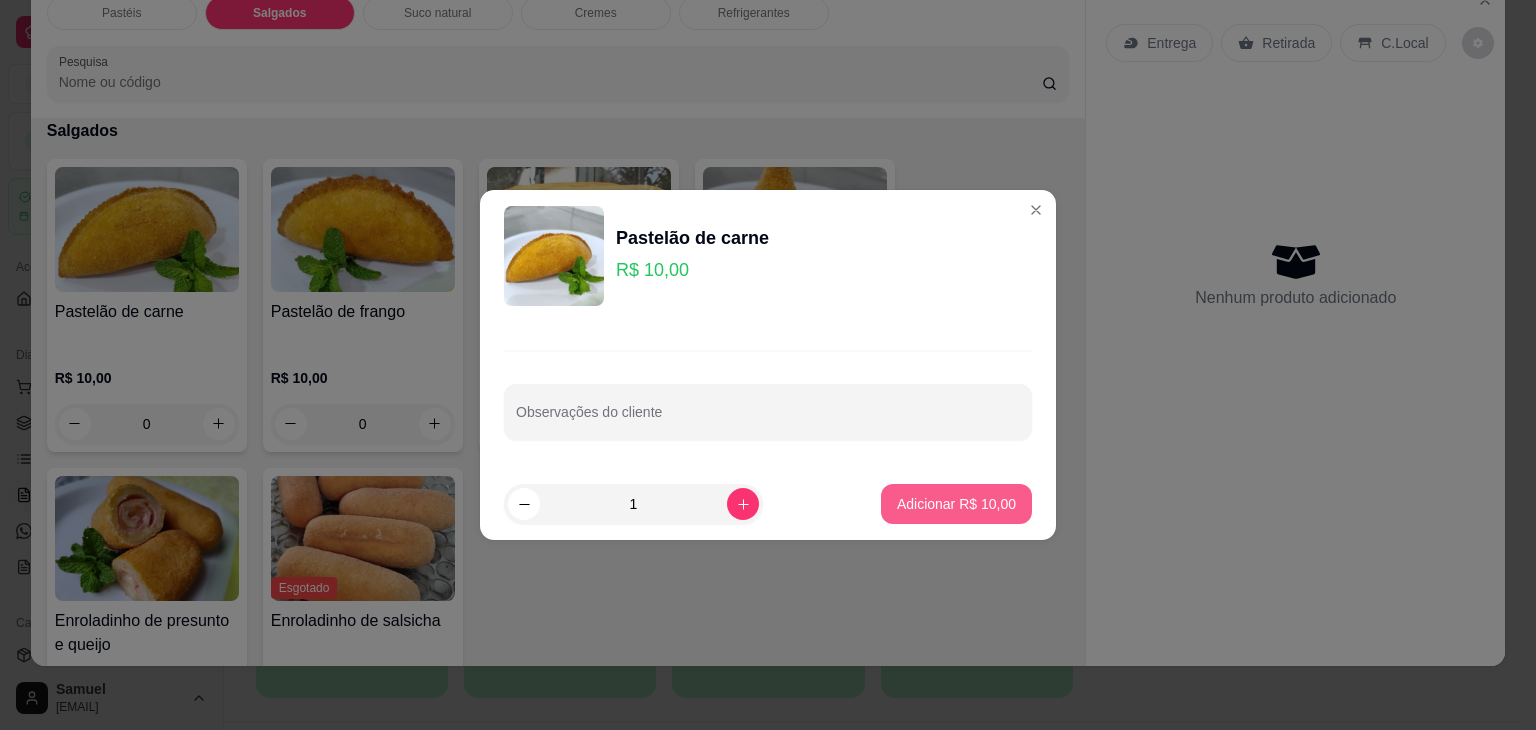 click on "Adicionar   R$ 10,00" at bounding box center (956, 504) 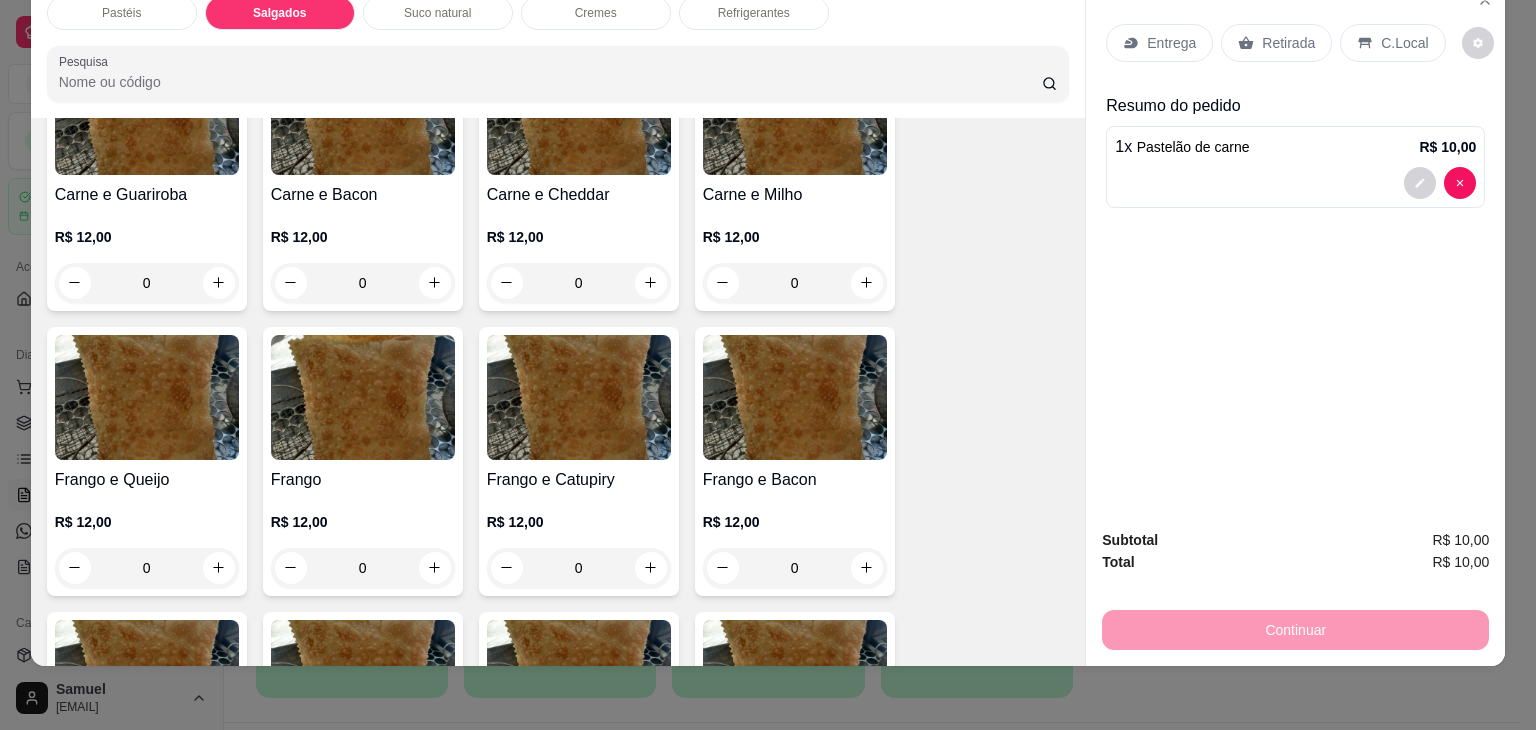 scroll, scrollTop: 524, scrollLeft: 0, axis: vertical 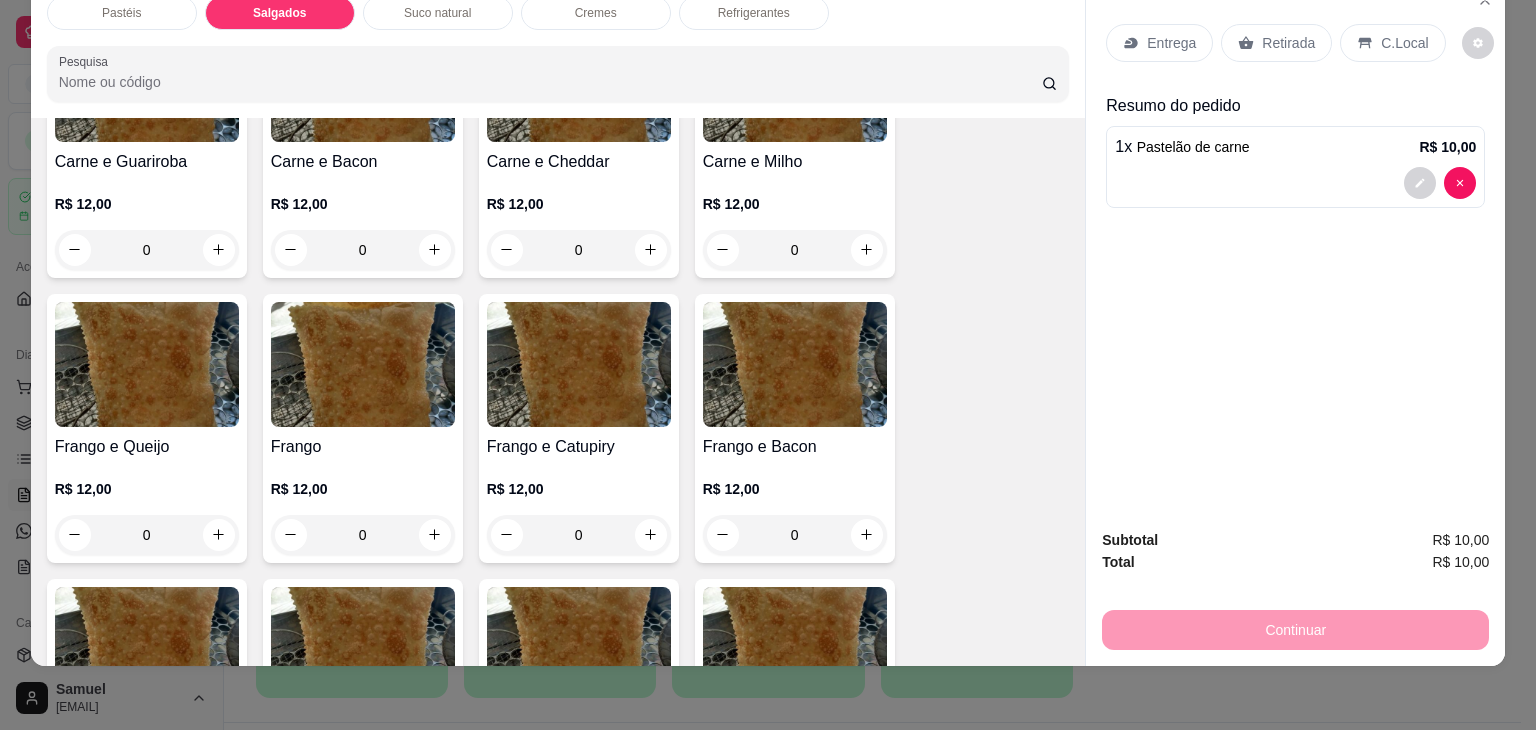click on "Frango e Catupiry   R$ 12,00 0" at bounding box center (579, 428) 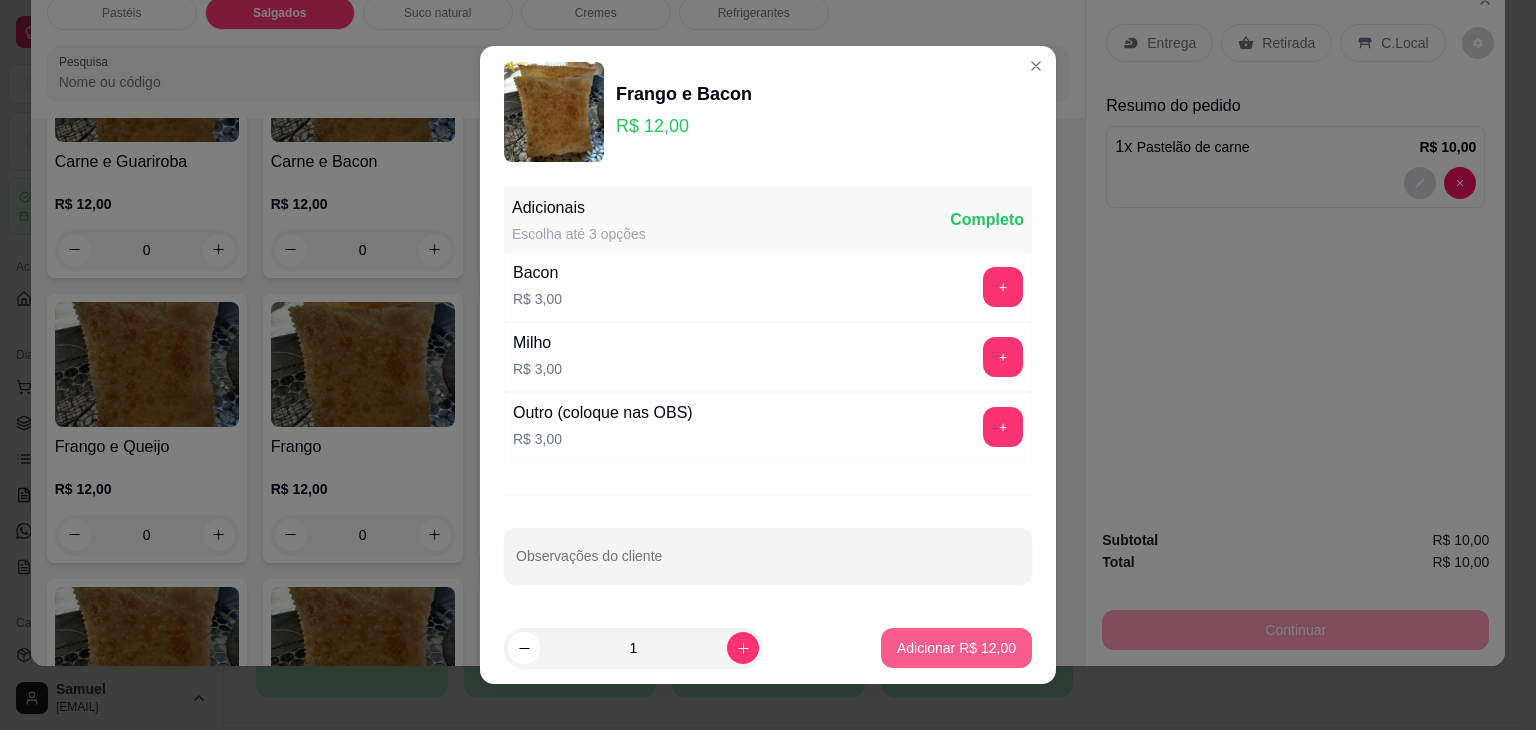 click on "Adicionar   R$ 12,00" at bounding box center (956, 648) 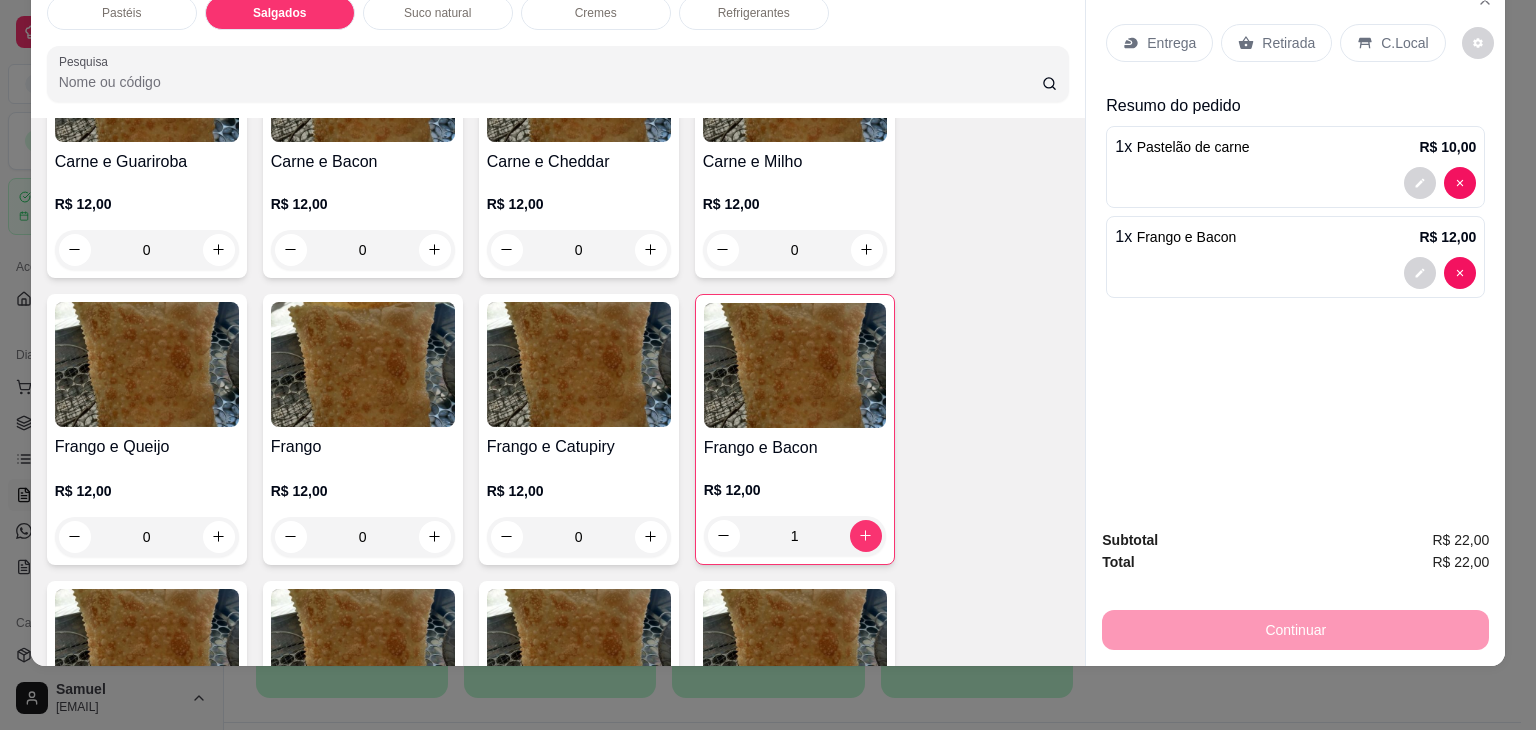 click 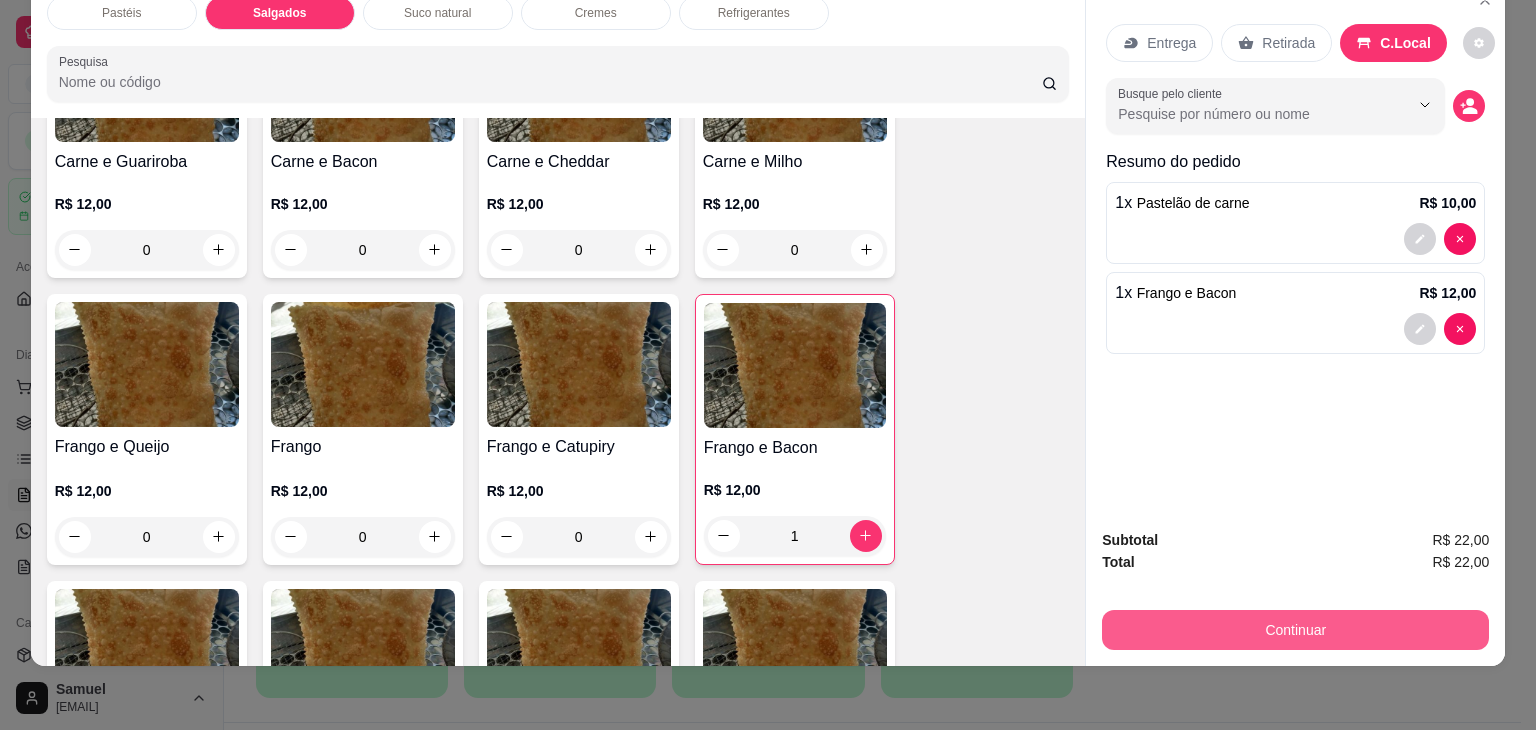click on "Continuar" at bounding box center (1295, 630) 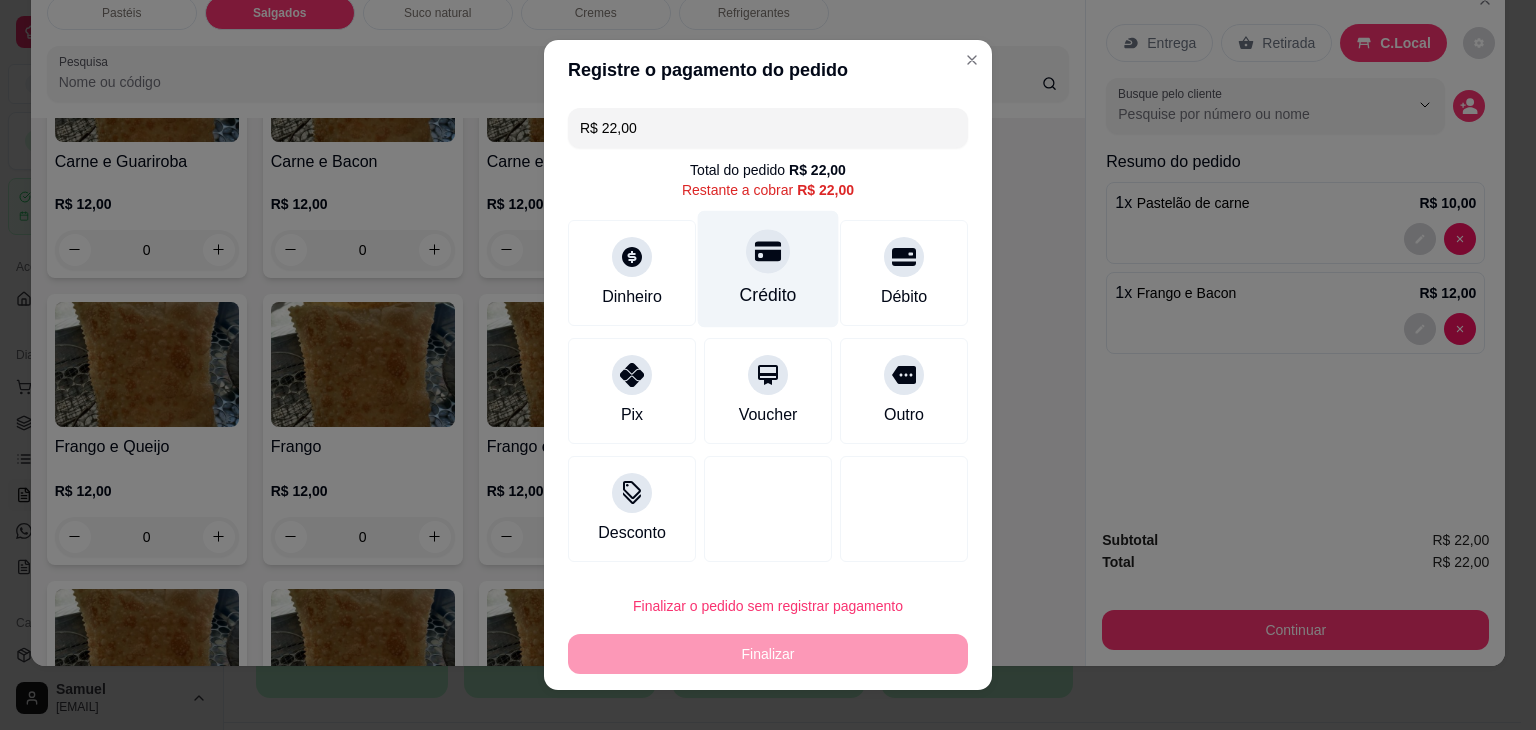 click on "Crédito" at bounding box center (768, 295) 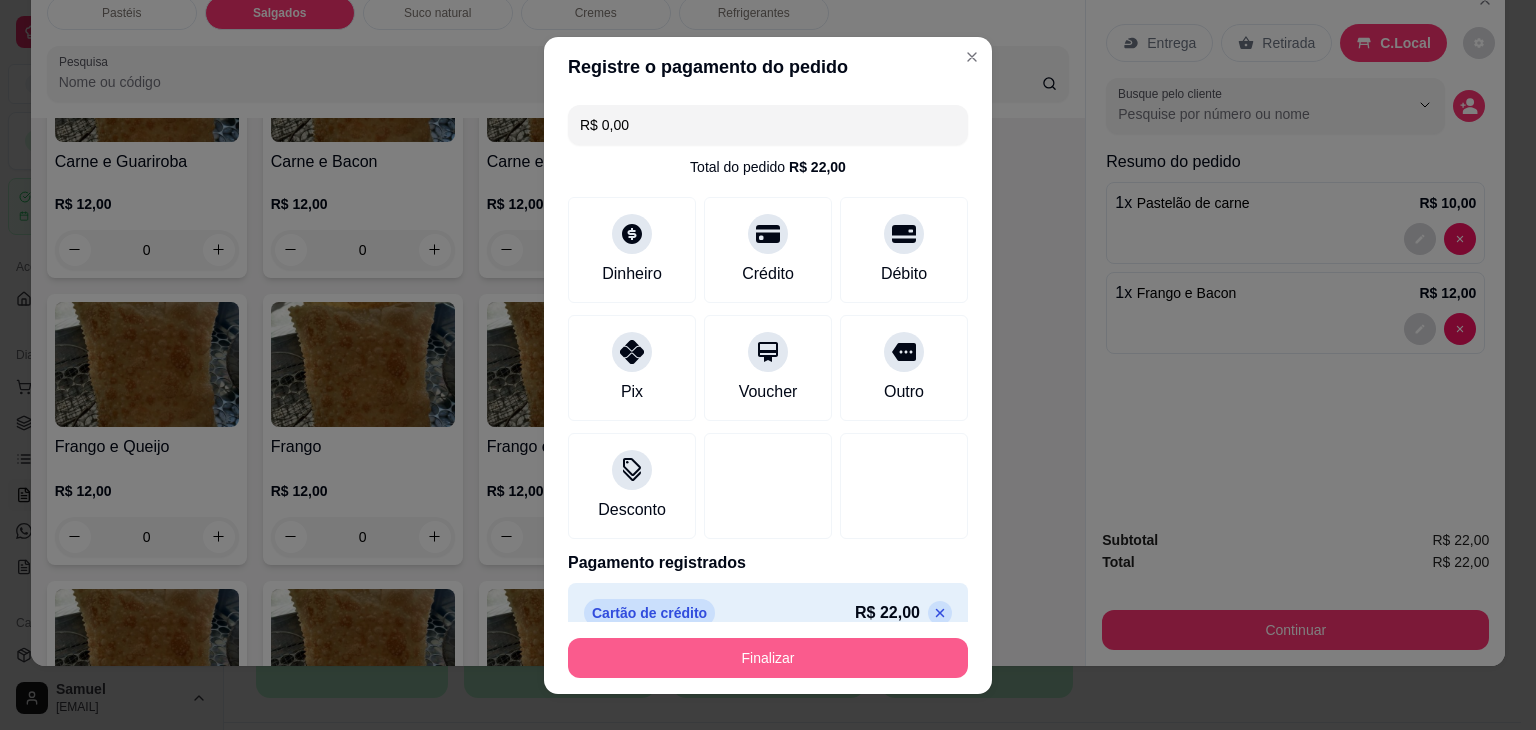 click on "Finalizar" at bounding box center (768, 658) 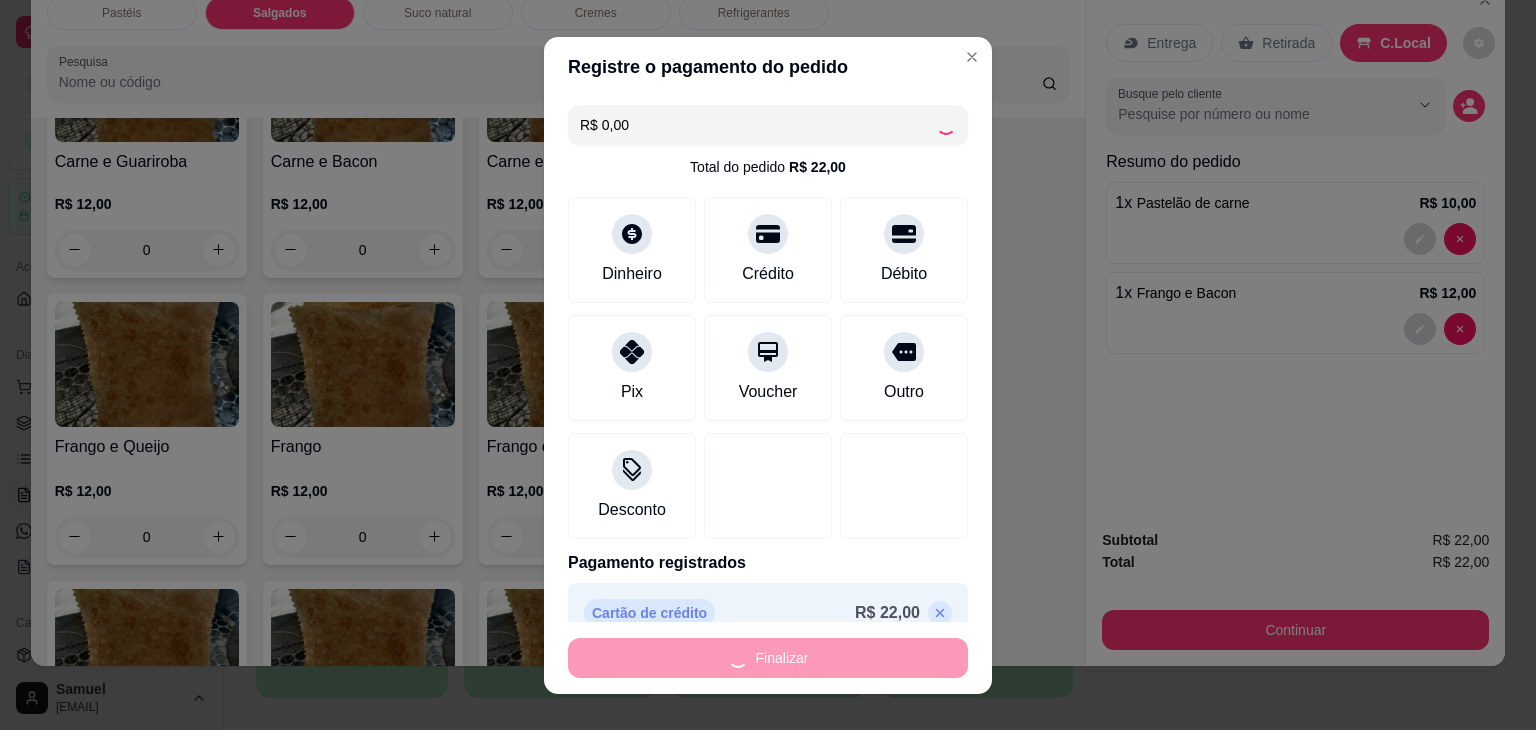 type on "0" 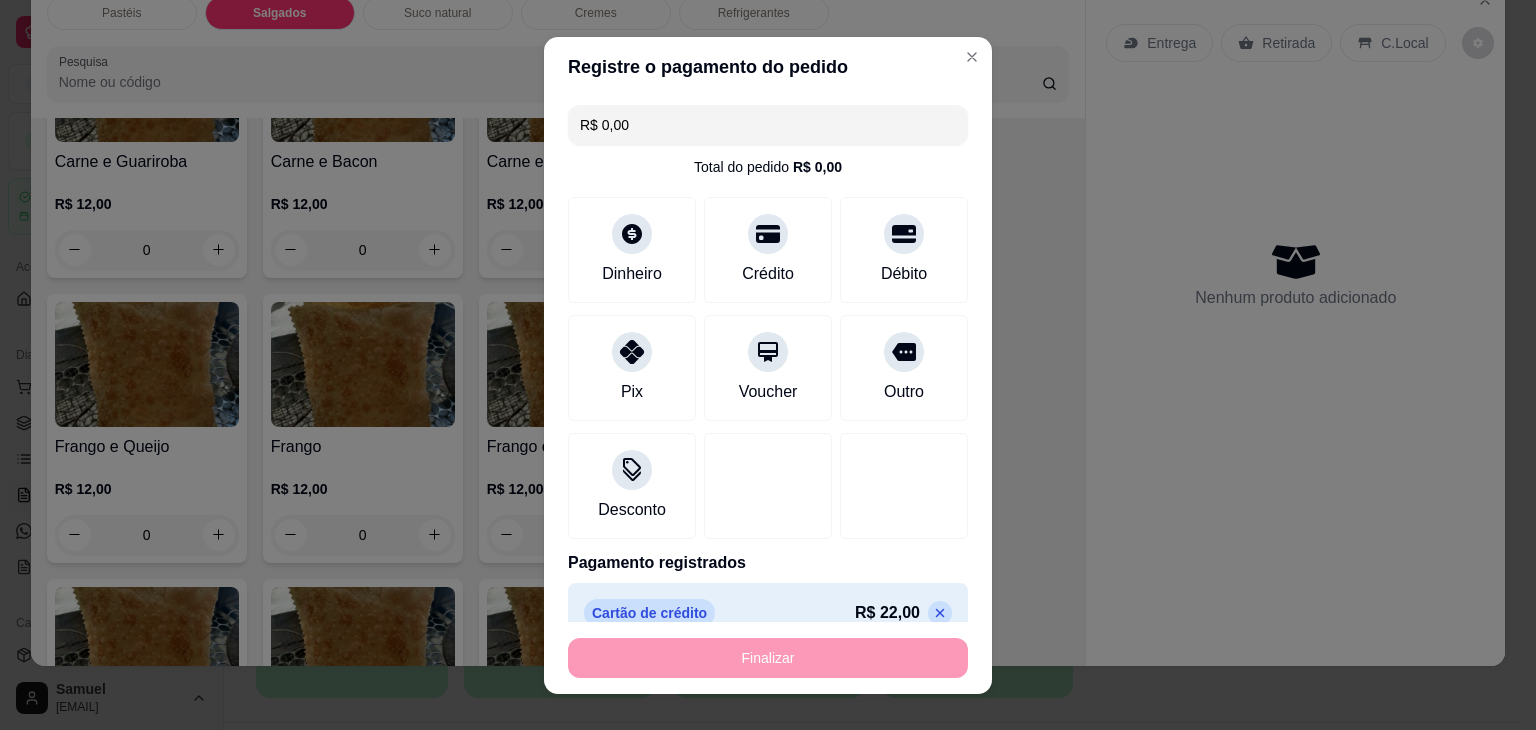 type on "-R$ 22,00" 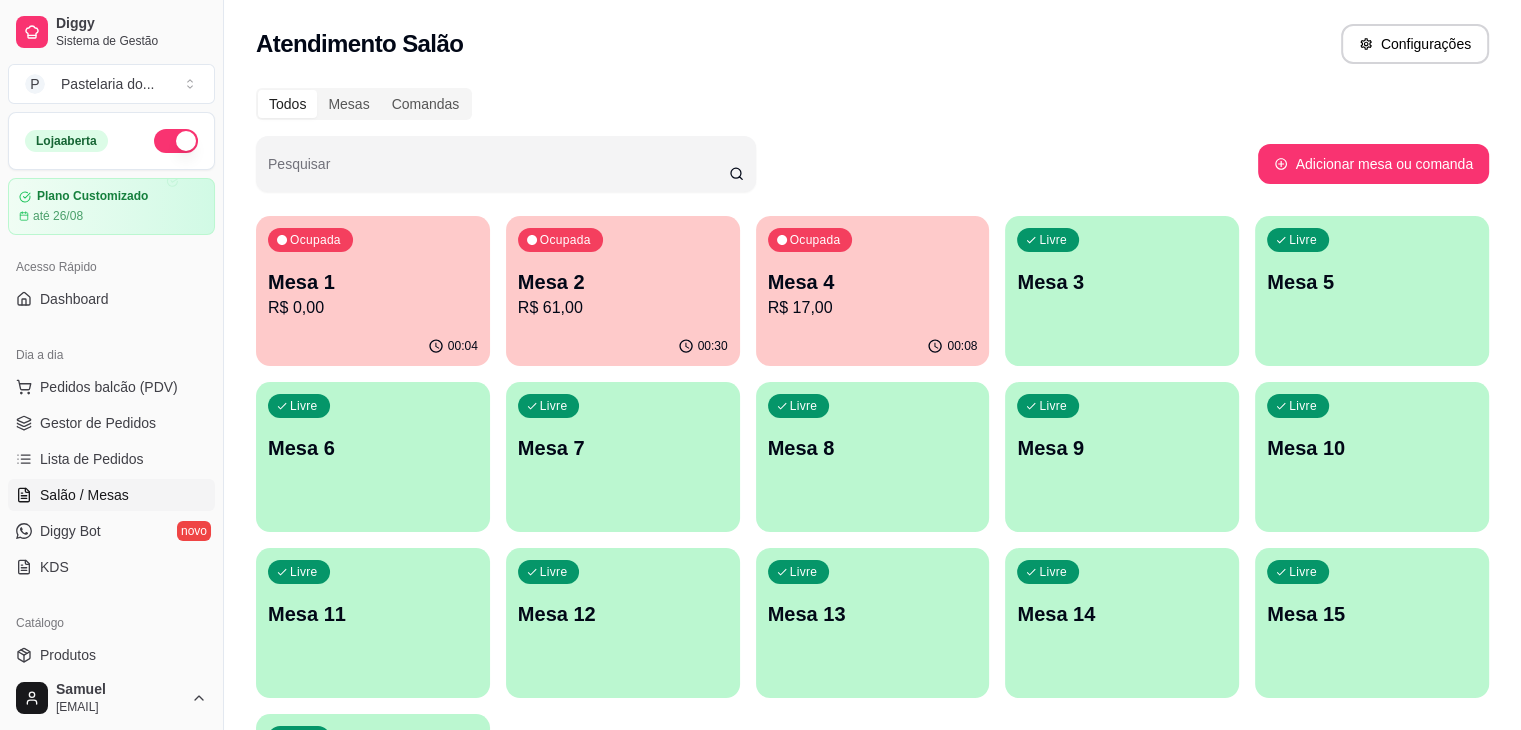 click on "Ocupada Mesa 1 R$ 0,00" at bounding box center [373, 271] 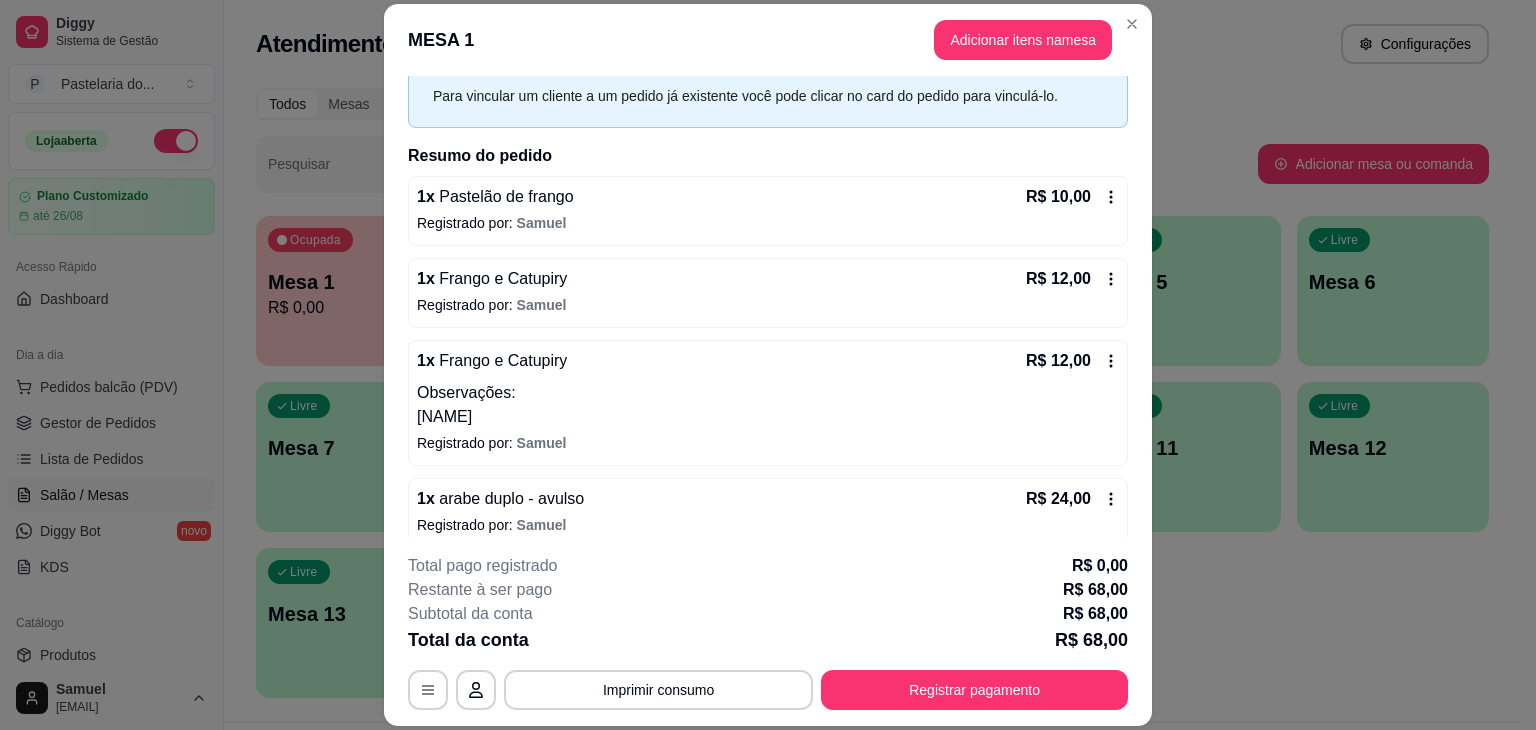scroll, scrollTop: 186, scrollLeft: 0, axis: vertical 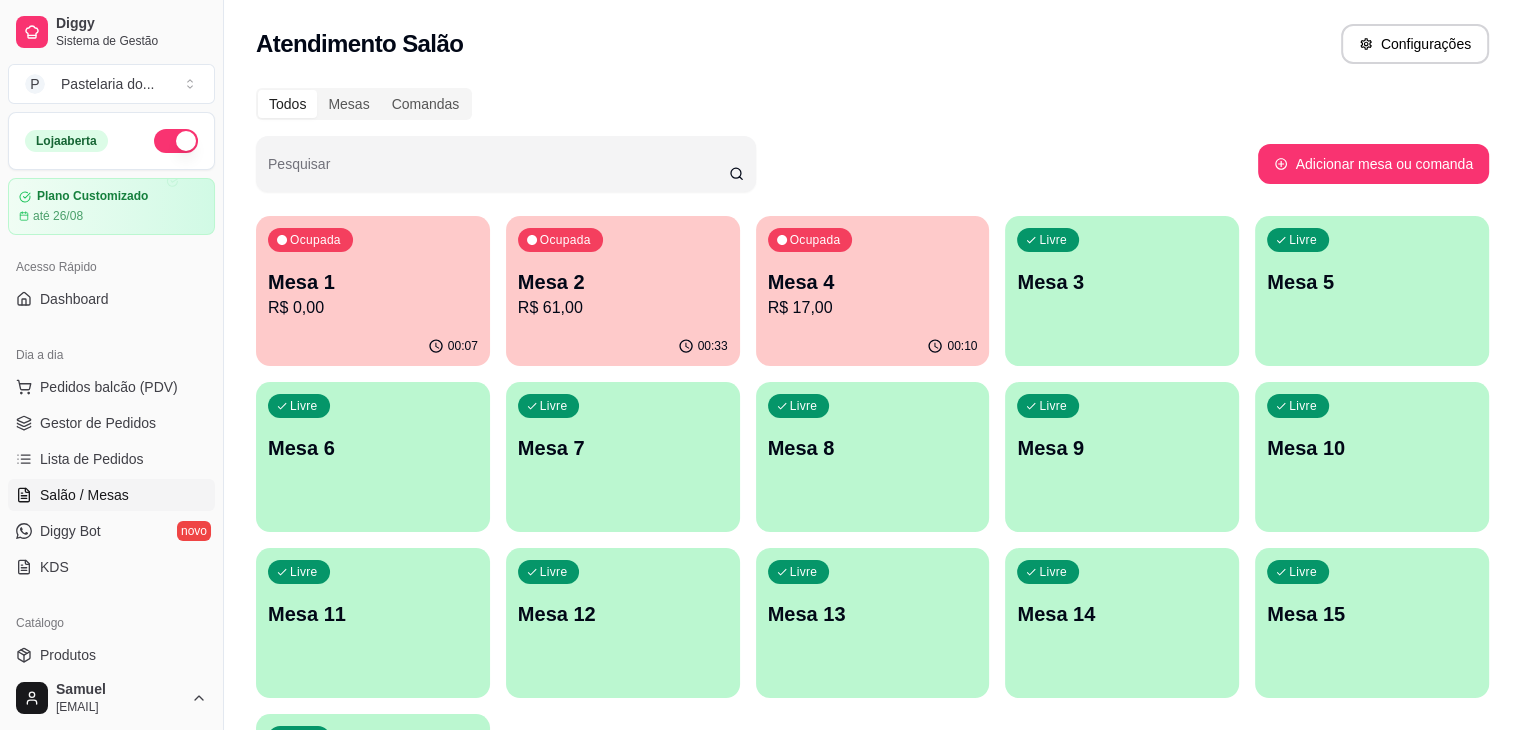 click on "Mesa 2" at bounding box center (623, 282) 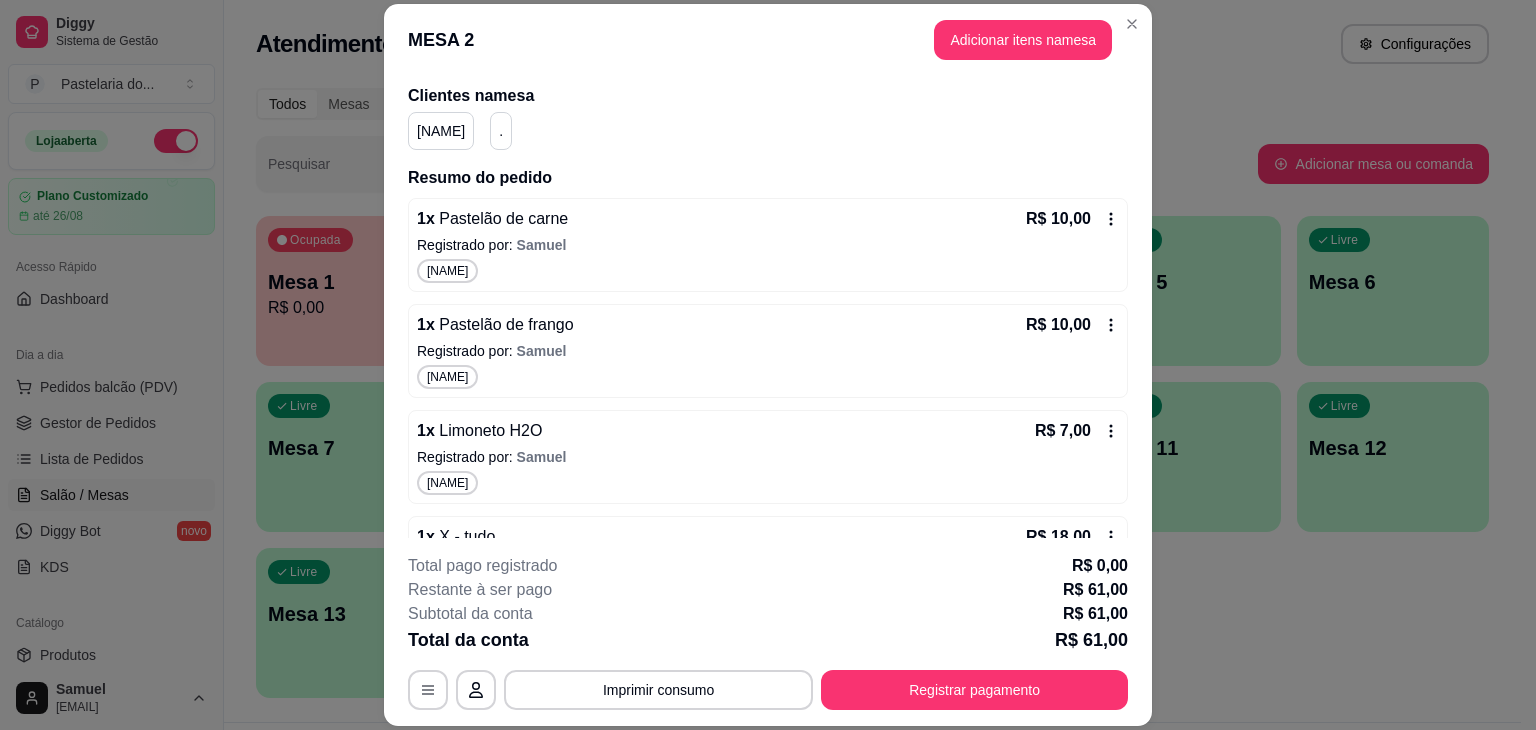 scroll, scrollTop: 200, scrollLeft: 0, axis: vertical 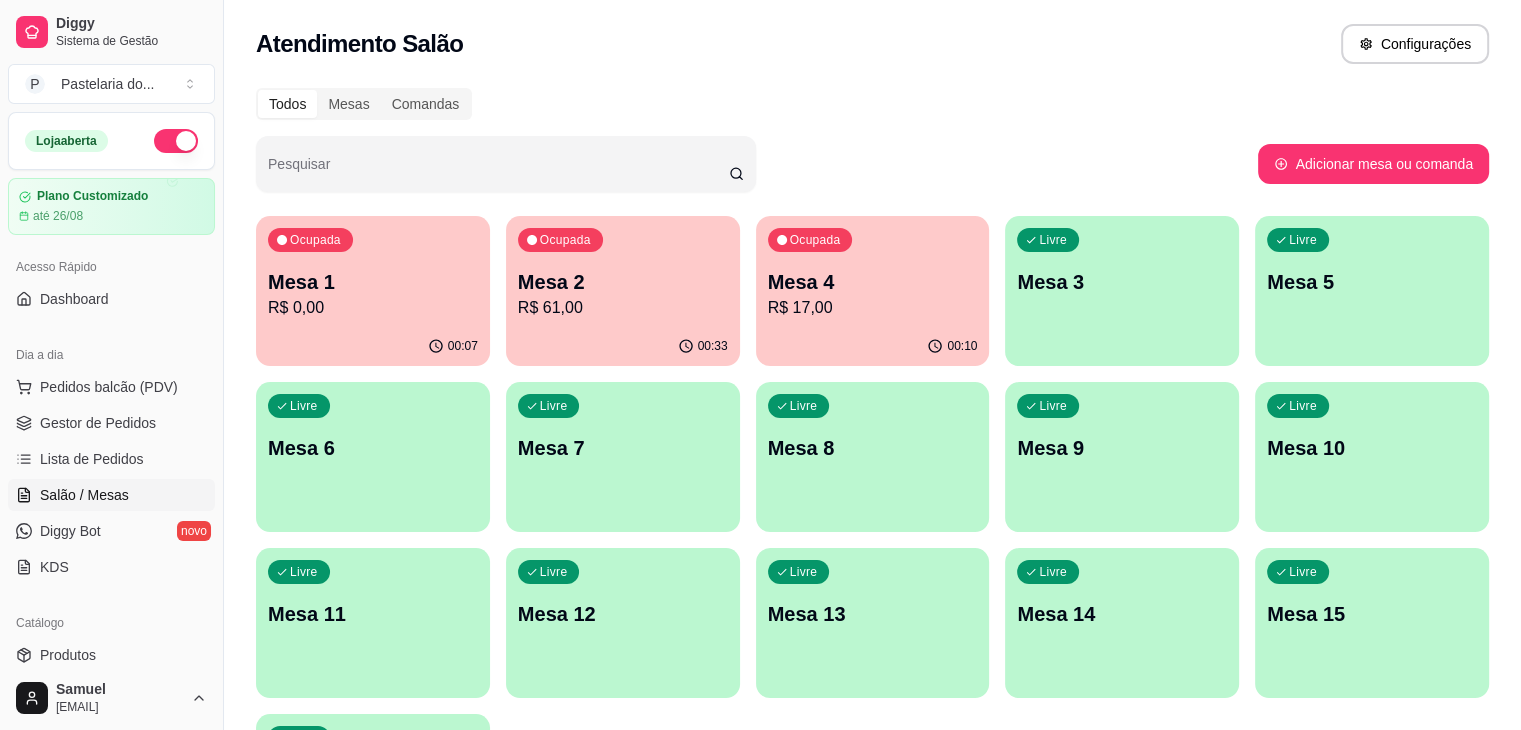 click on "Mesa 4" at bounding box center [873, 282] 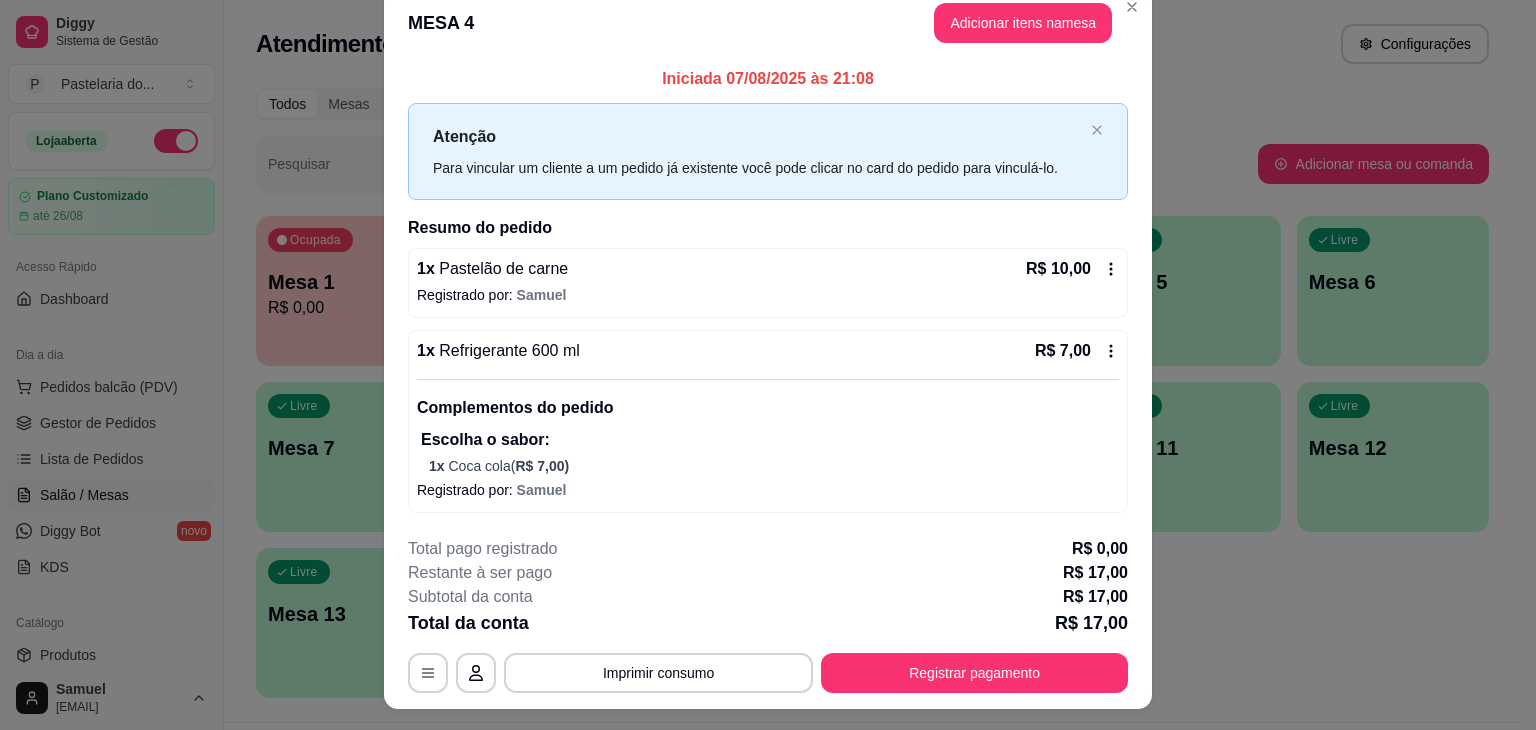 scroll, scrollTop: 0, scrollLeft: 0, axis: both 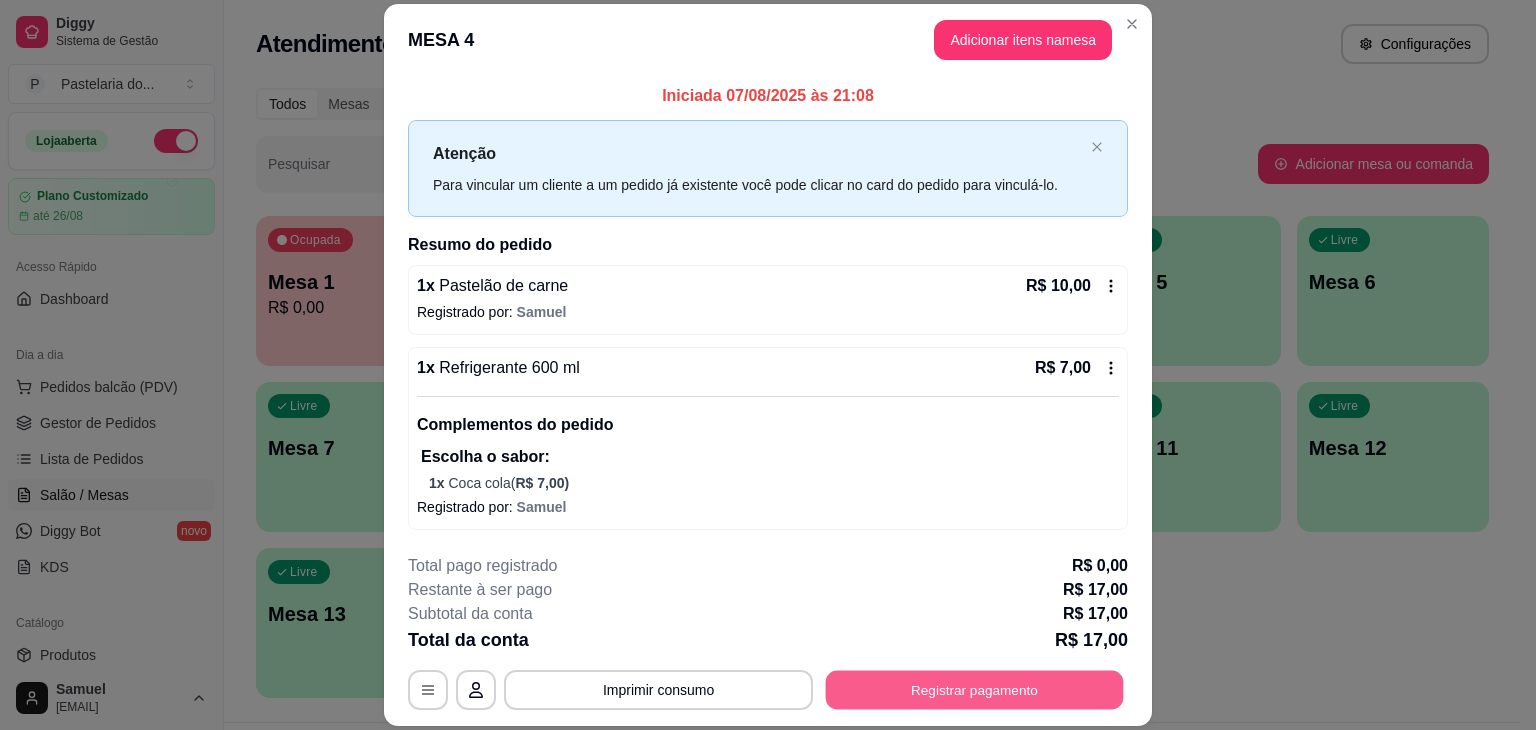click on "Registrar pagamento" at bounding box center [975, 690] 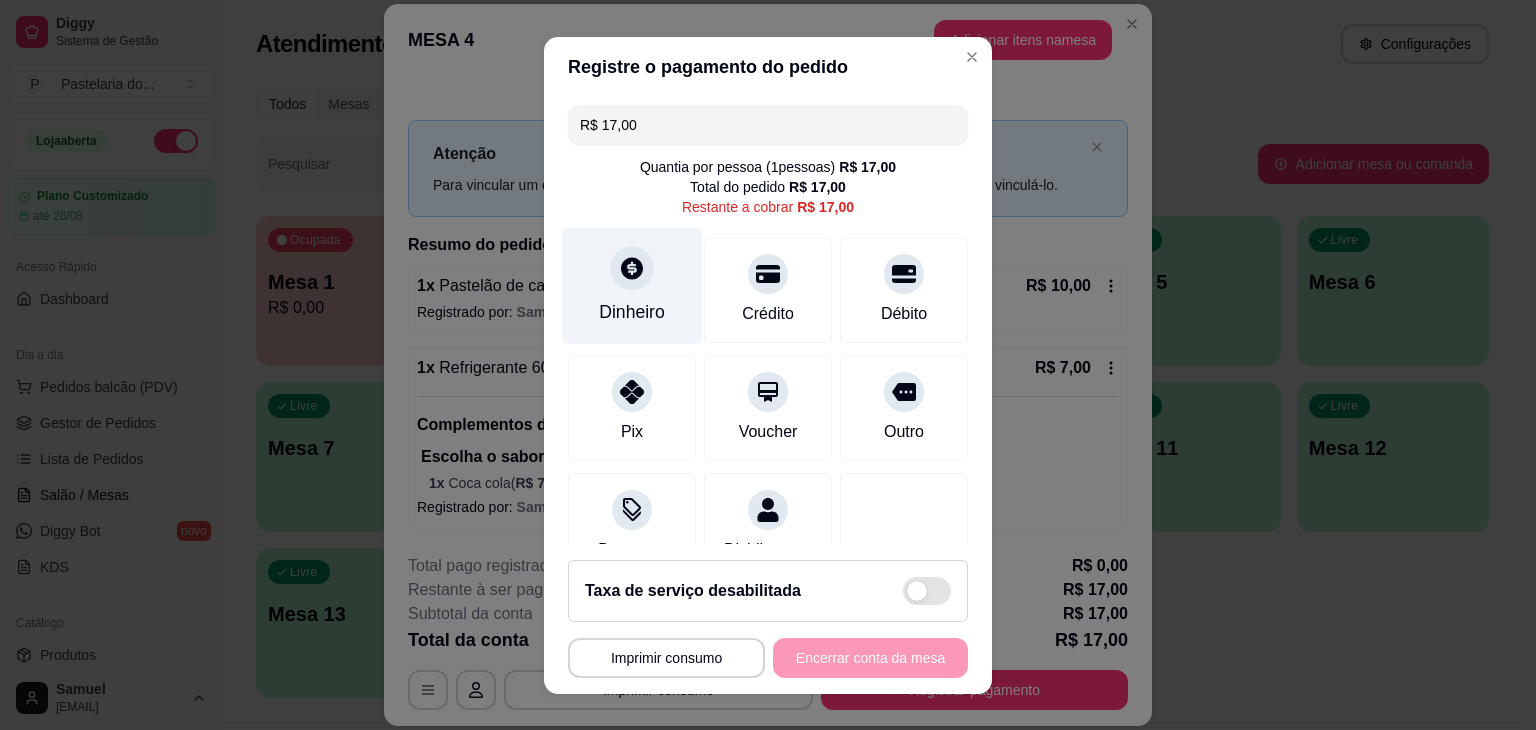 click on "Dinheiro" at bounding box center [632, 285] 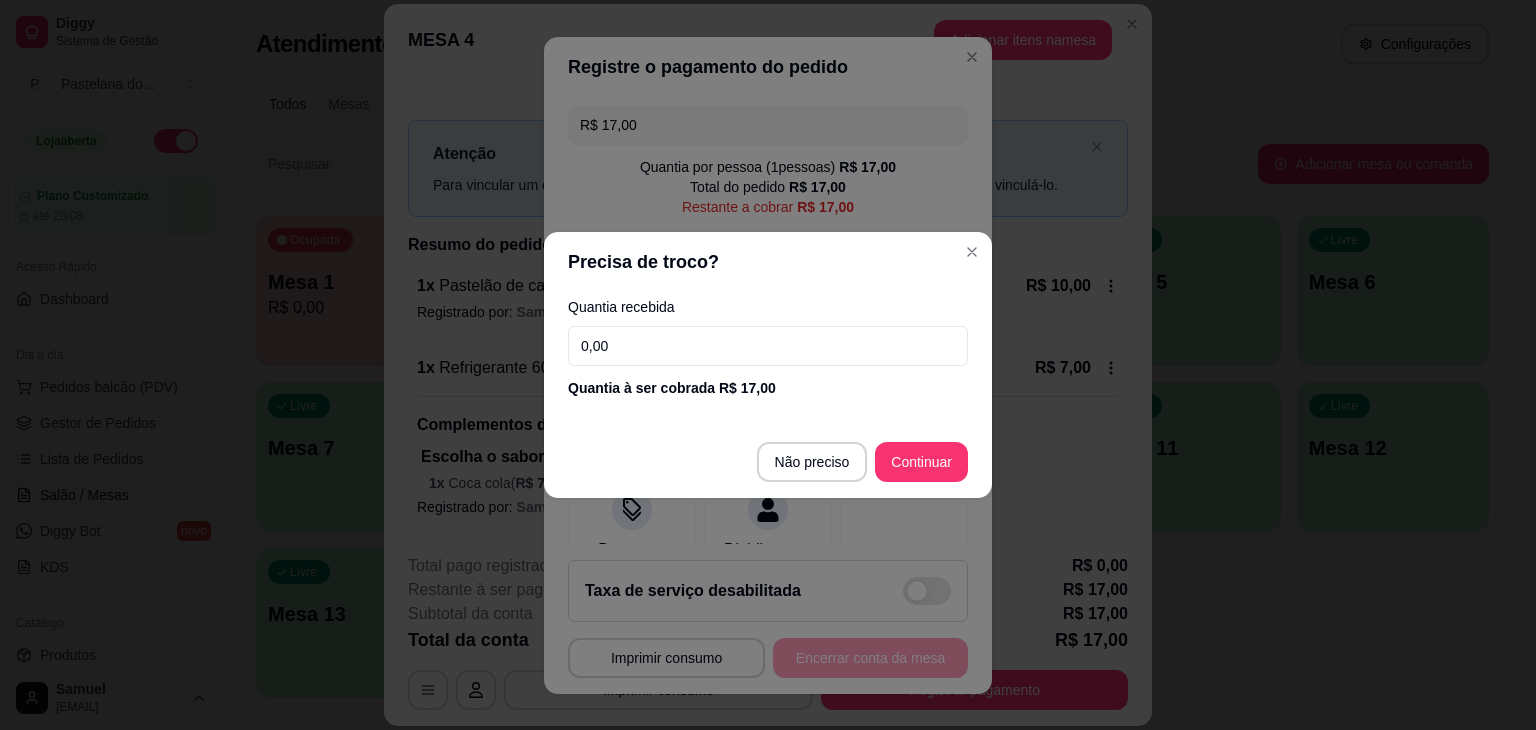 click on "0,00" at bounding box center (768, 346) 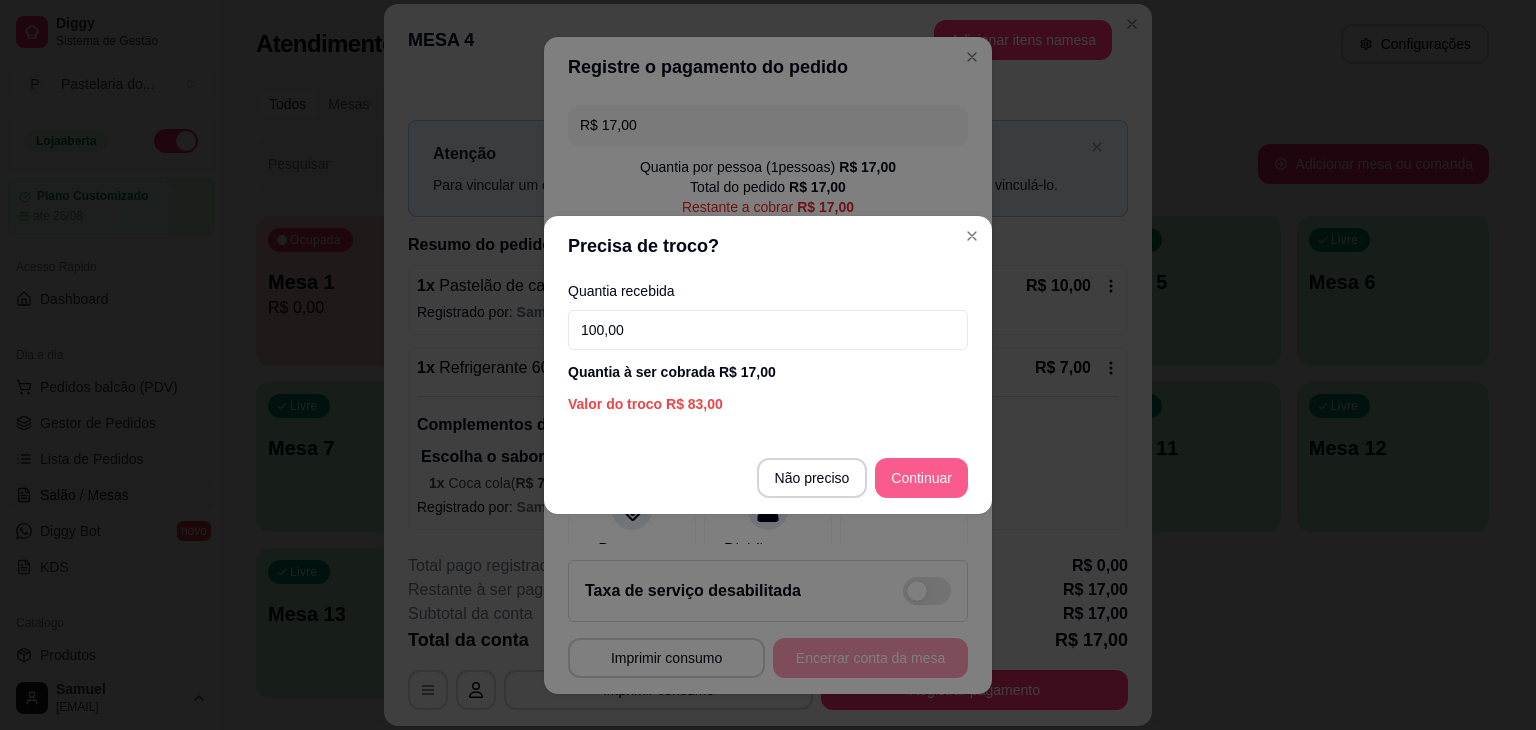 type on "100,00" 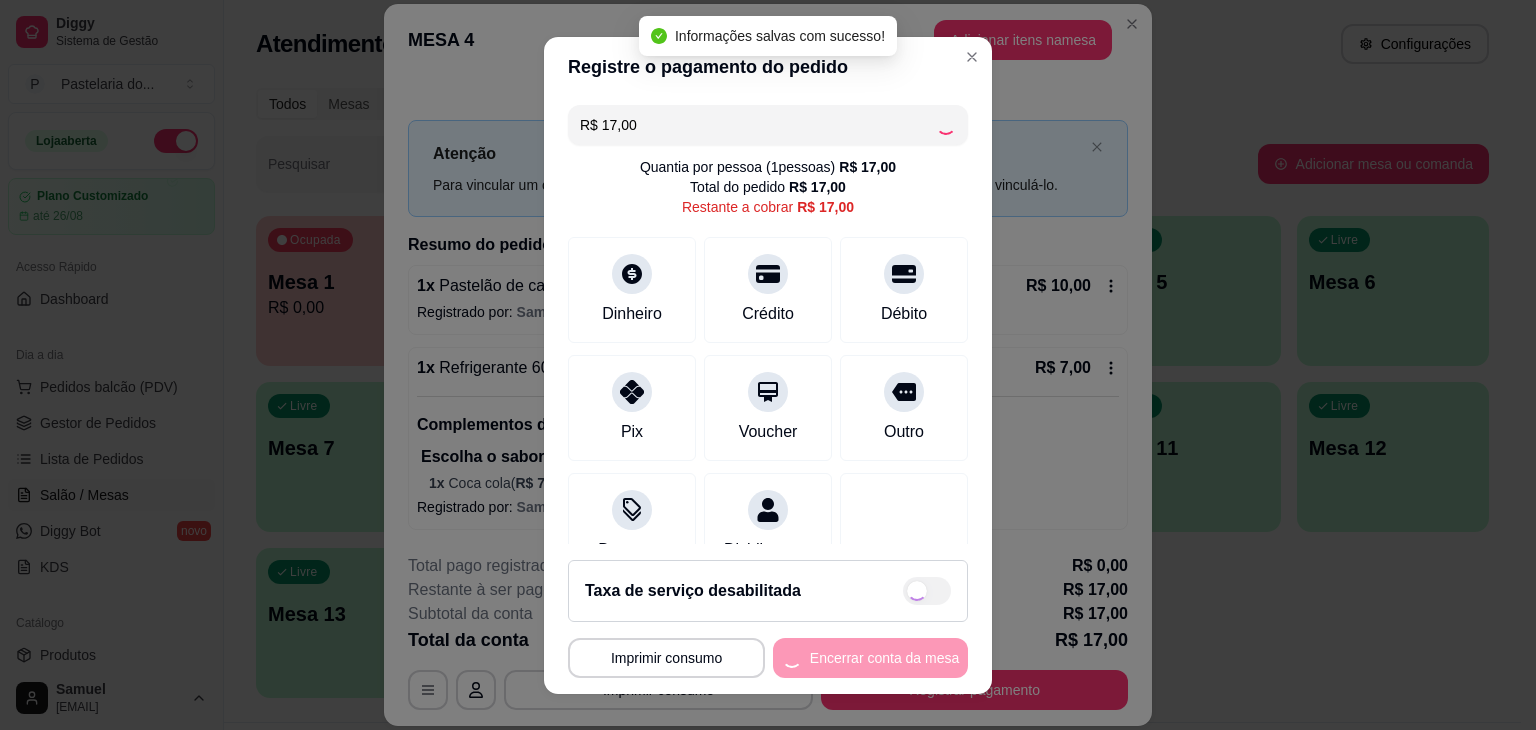 type on "R$ 0,00" 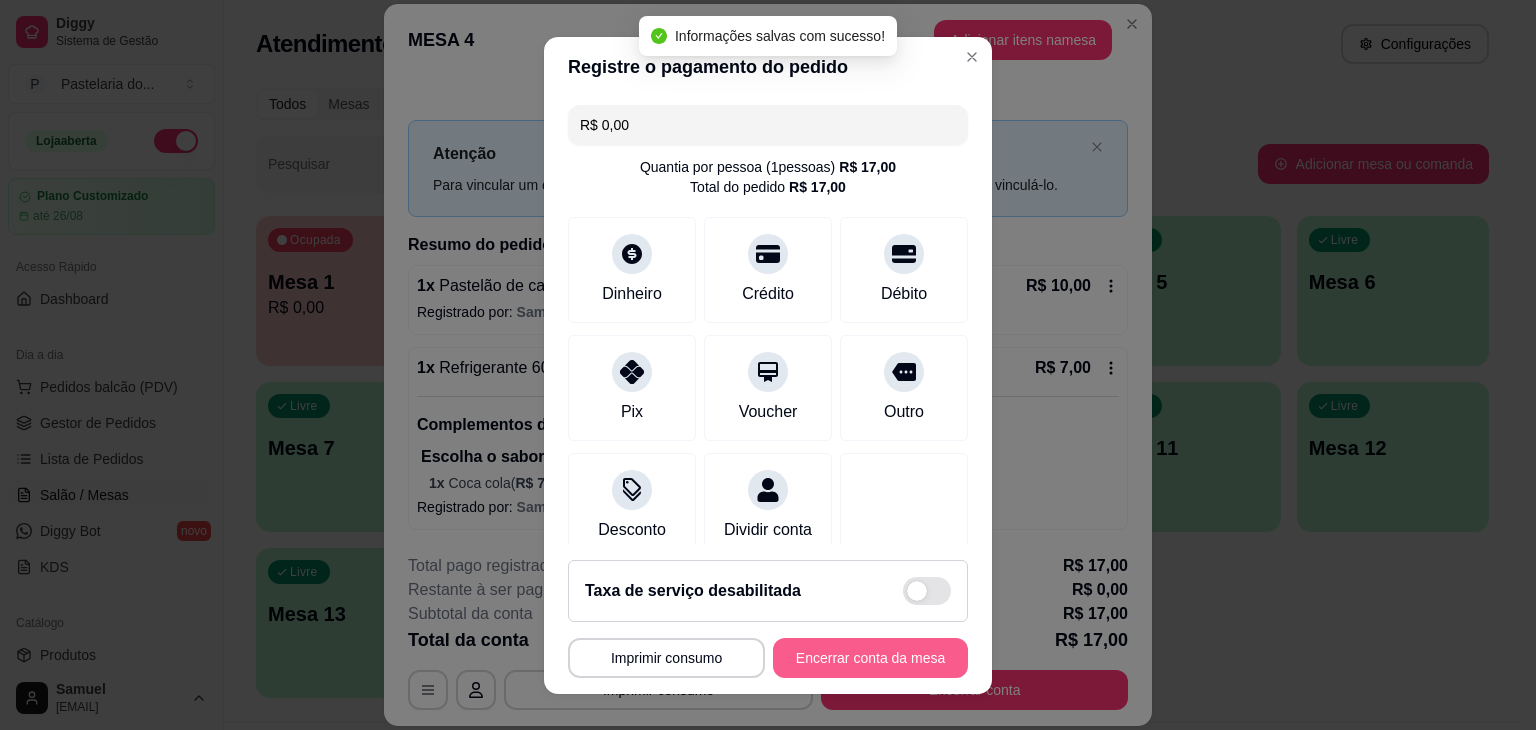 click on "Encerrar conta da mesa" at bounding box center (870, 658) 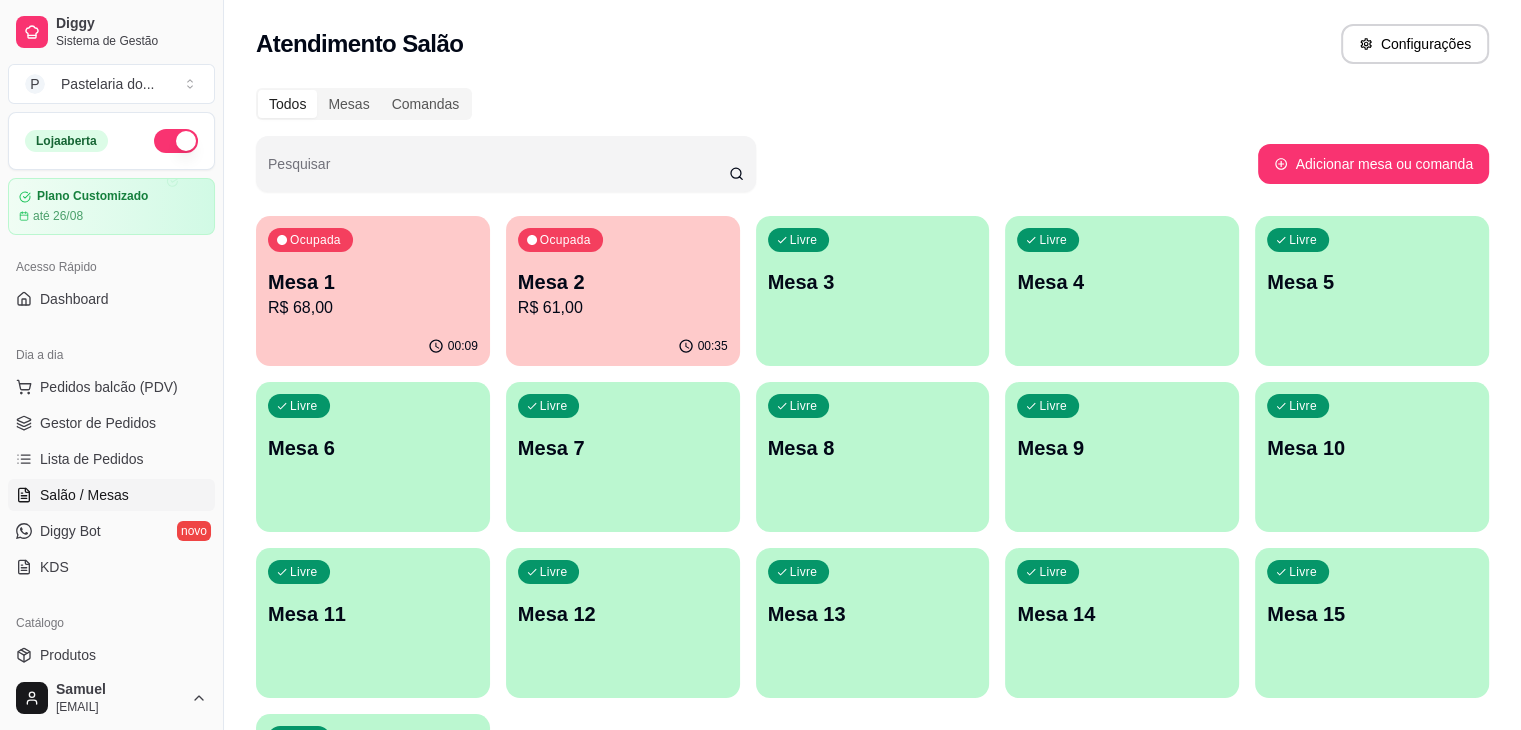click on "00:35" at bounding box center (623, 346) 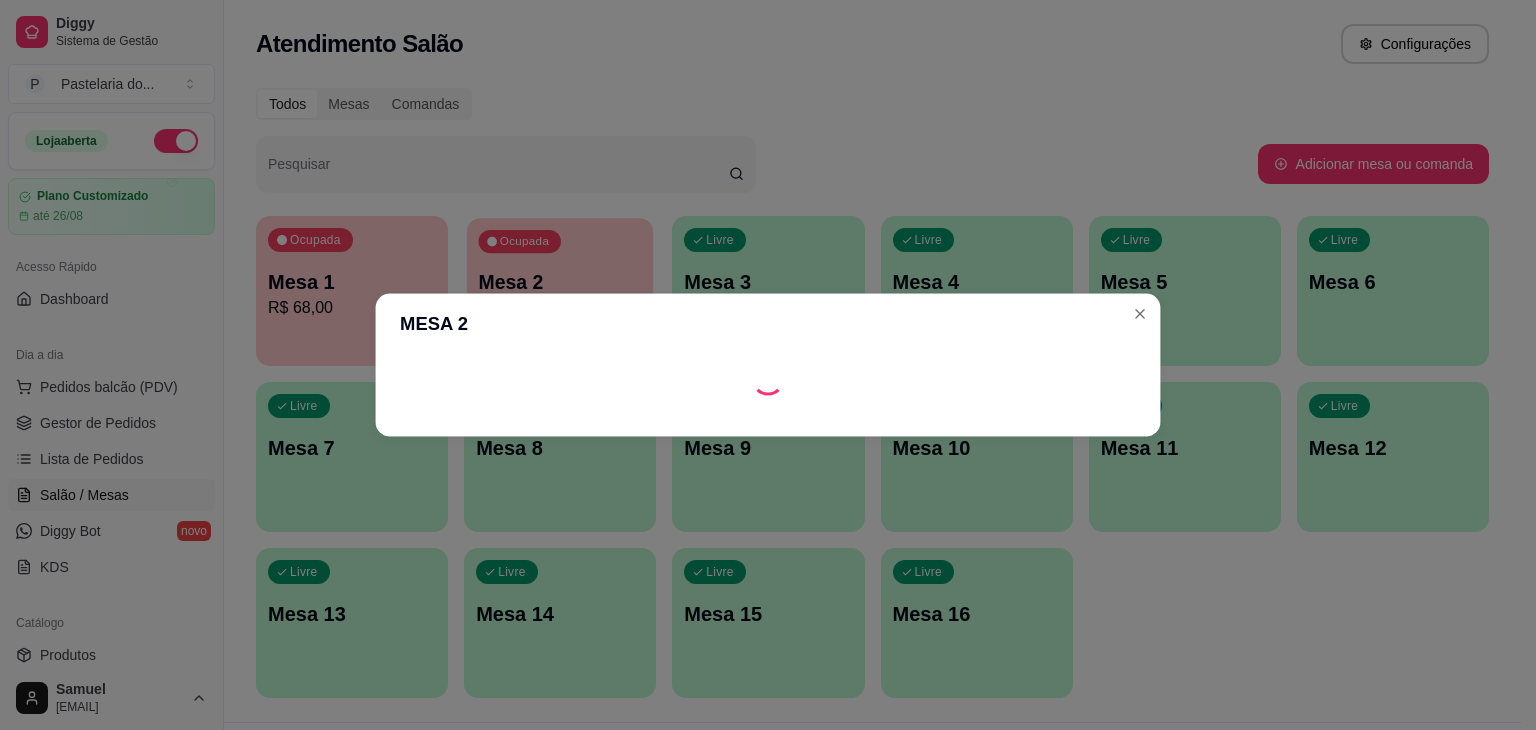 click on "Diggy Sistema de Gestão P Pastelaria do ... Loja  aberta Plano Customizado até 26/08 Acesso Rápido Dashboard Dia a dia Pedidos balcão (PDV) Gestor de Pedidos Lista de Pedidos Salão / Mesas Diggy Bot novo KDS Catálogo Produtos Complementos Relatórios Relatórios de vendas Relatório de clientes Relatório de mesas Relatório de fidelidade novo Gerenciar Entregadores novo Nota Fiscal (NFC-e) Controle de caixa Controle de fiado Cupons Clientes Estoque Configurações Diggy Planos Precisa de ajuda? [EMAIL] Toggle Sidebar Sistema de Gestão Diggy Atendimento Salão Configurações Todos Mesas Comandas Pesquisar Adicionar mesa ou comanda Ocupada Mesa 1 R$ 68,00 00:12 Ocupada Mesa 2 R$ 61,00 00:38 Livre Mesa 3 Livre Mesa 4 Livre Mesa 5 Livre Mesa 6 Livre Mesa 7 Livre Mesa 8 Livre Mesa 9 Livre Mesa 10 Livre Mesa 11 Livre Mesa 12 Livre Mesa 13 Livre Mesa 14 Livre Mesa 15 Livre Mesa 16 Cardápio Digital Diggy © 2025 MESA 2" at bounding box center (760, 365) 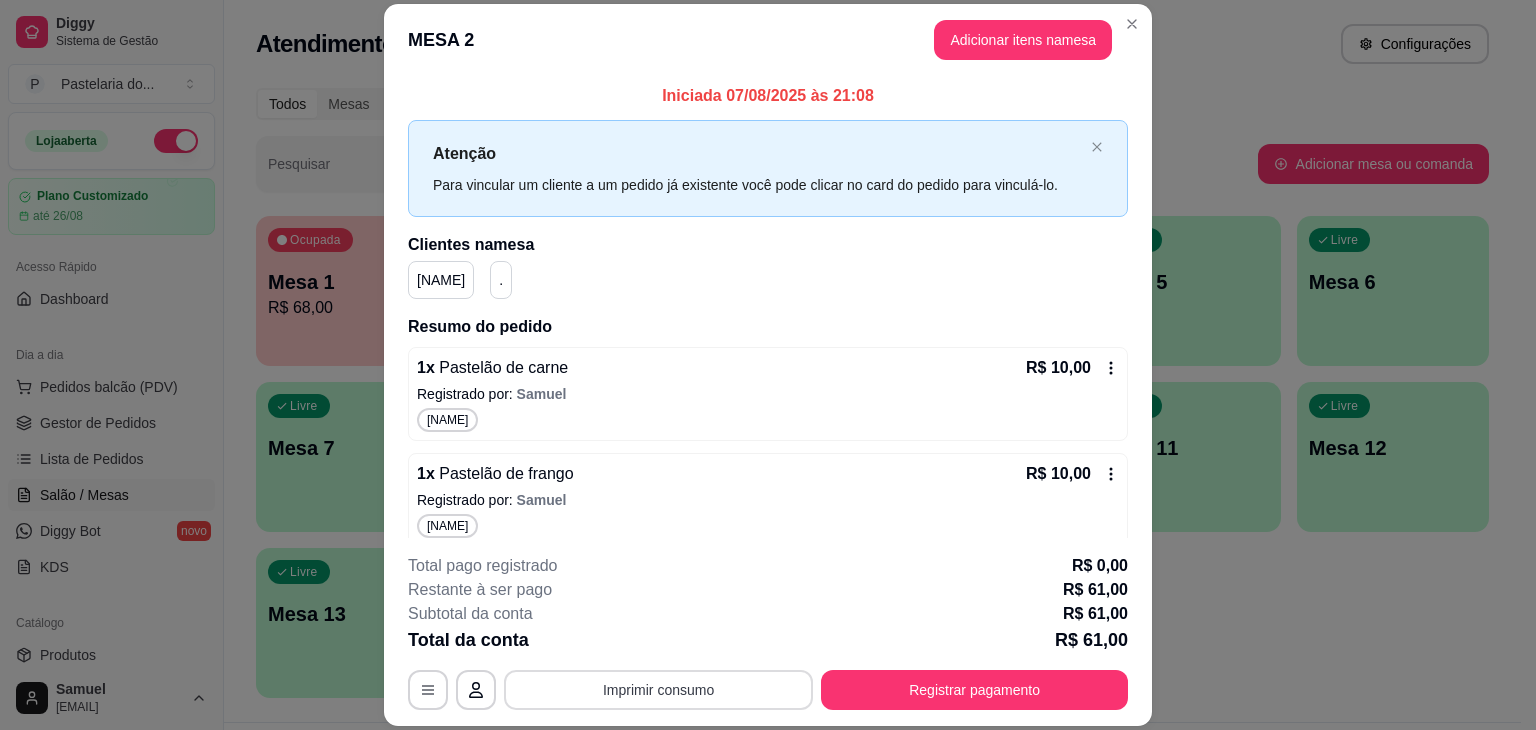 click on "Imprimir consumo" at bounding box center (658, 690) 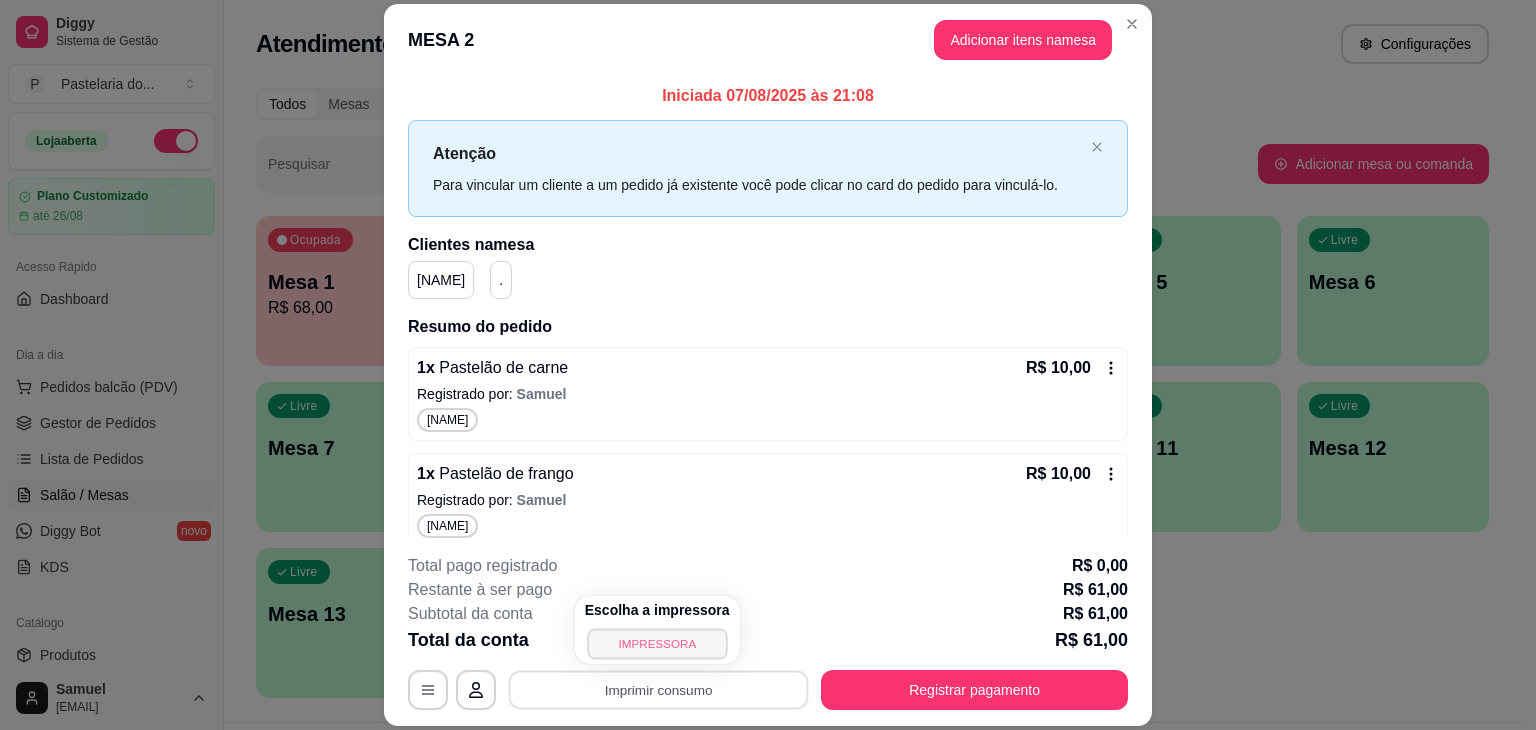 click on "IMPRESSORA" at bounding box center [657, 643] 